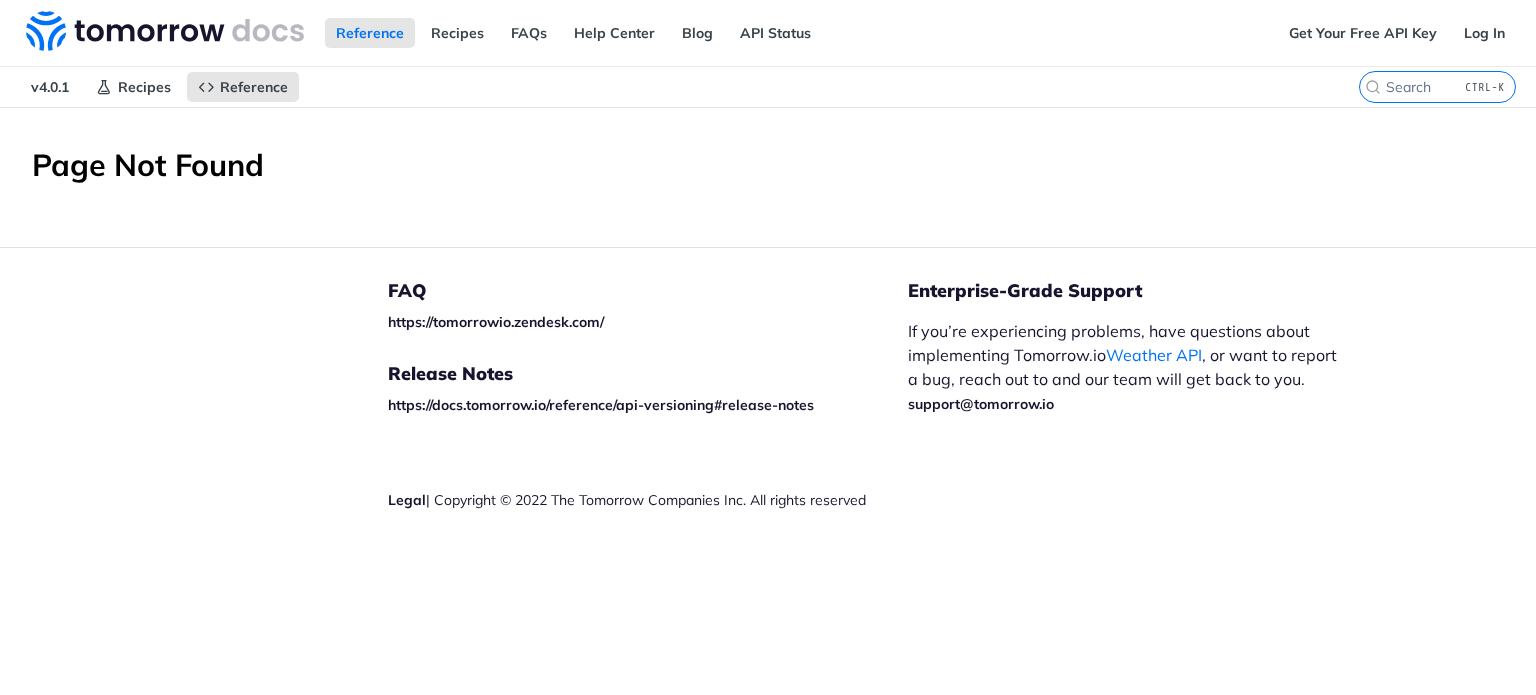 scroll, scrollTop: 0, scrollLeft: 0, axis: both 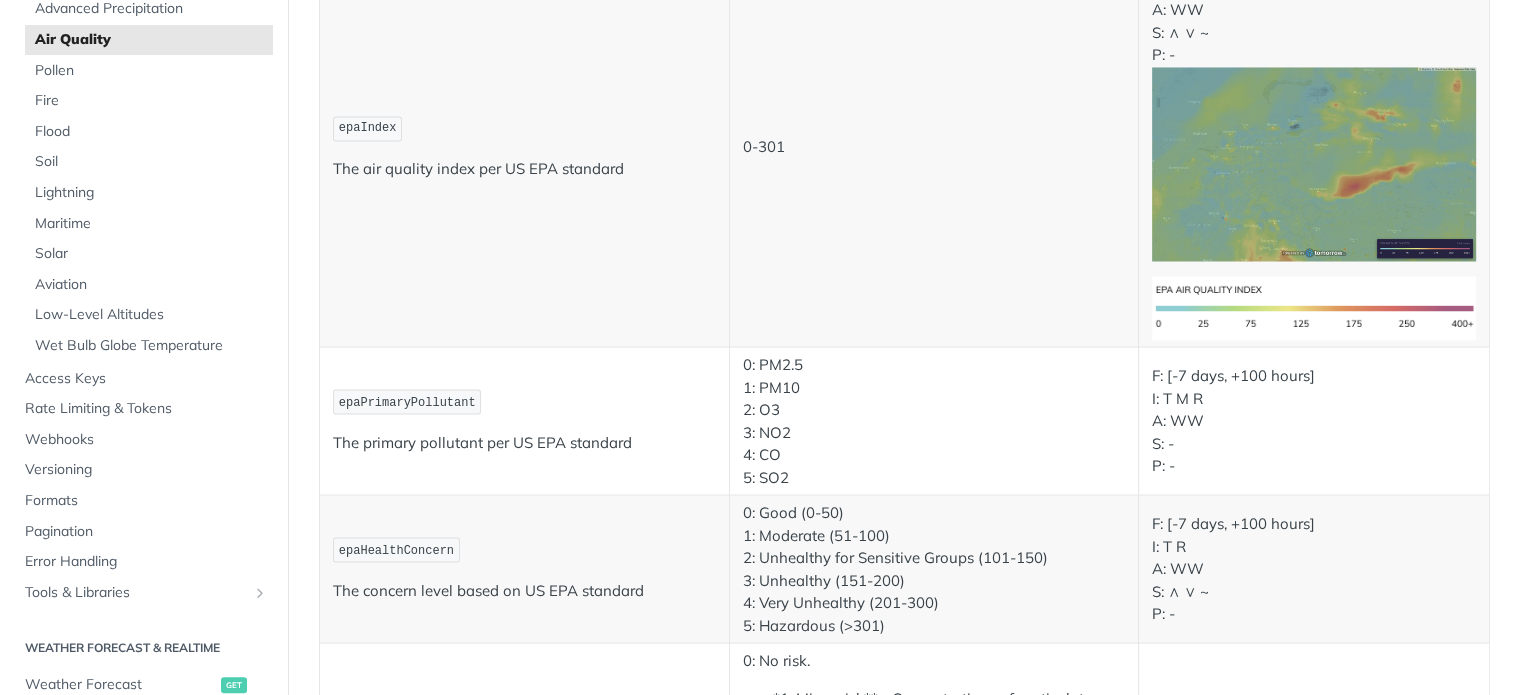 click on "epaPrimaryPollutant" at bounding box center [407, 402] 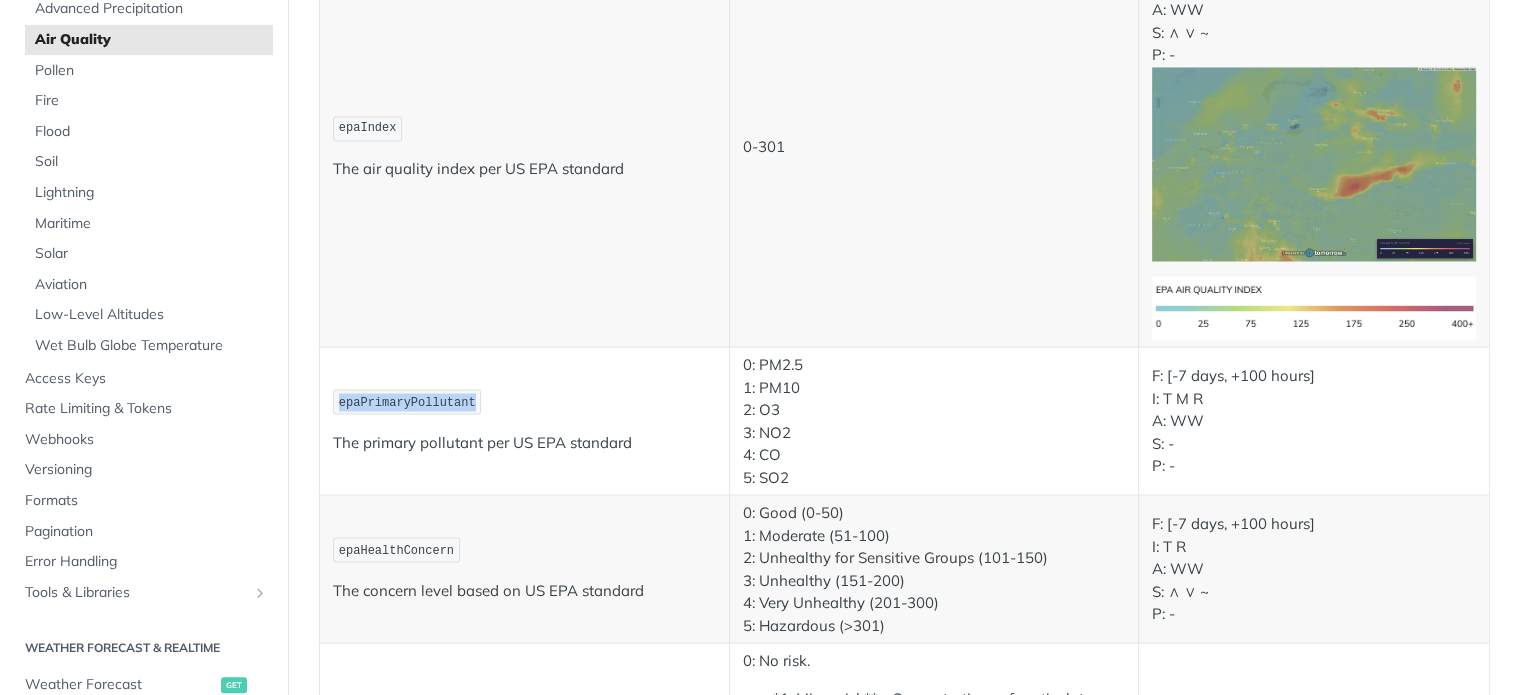 drag, startPoint x: 462, startPoint y: 397, endPoint x: 336, endPoint y: 403, distance: 126.14278 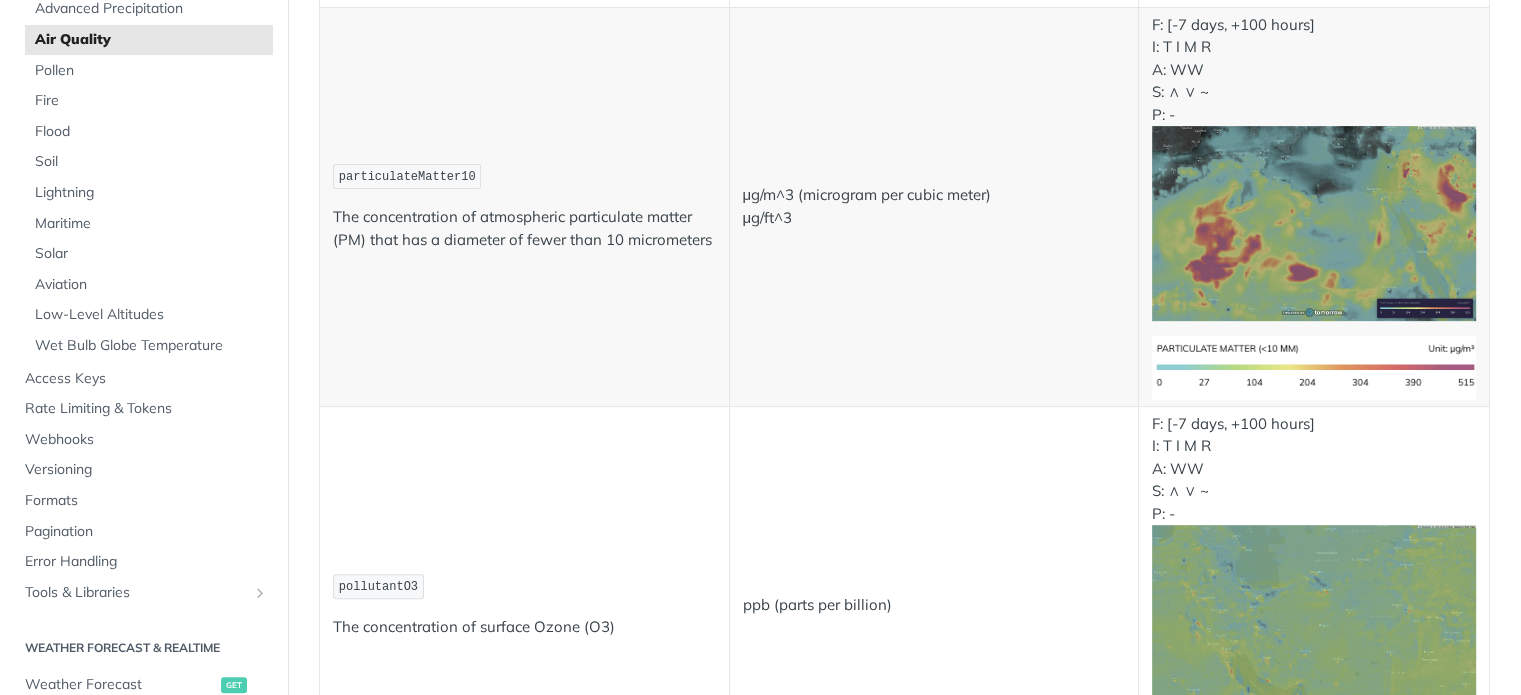 scroll, scrollTop: 900, scrollLeft: 0, axis: vertical 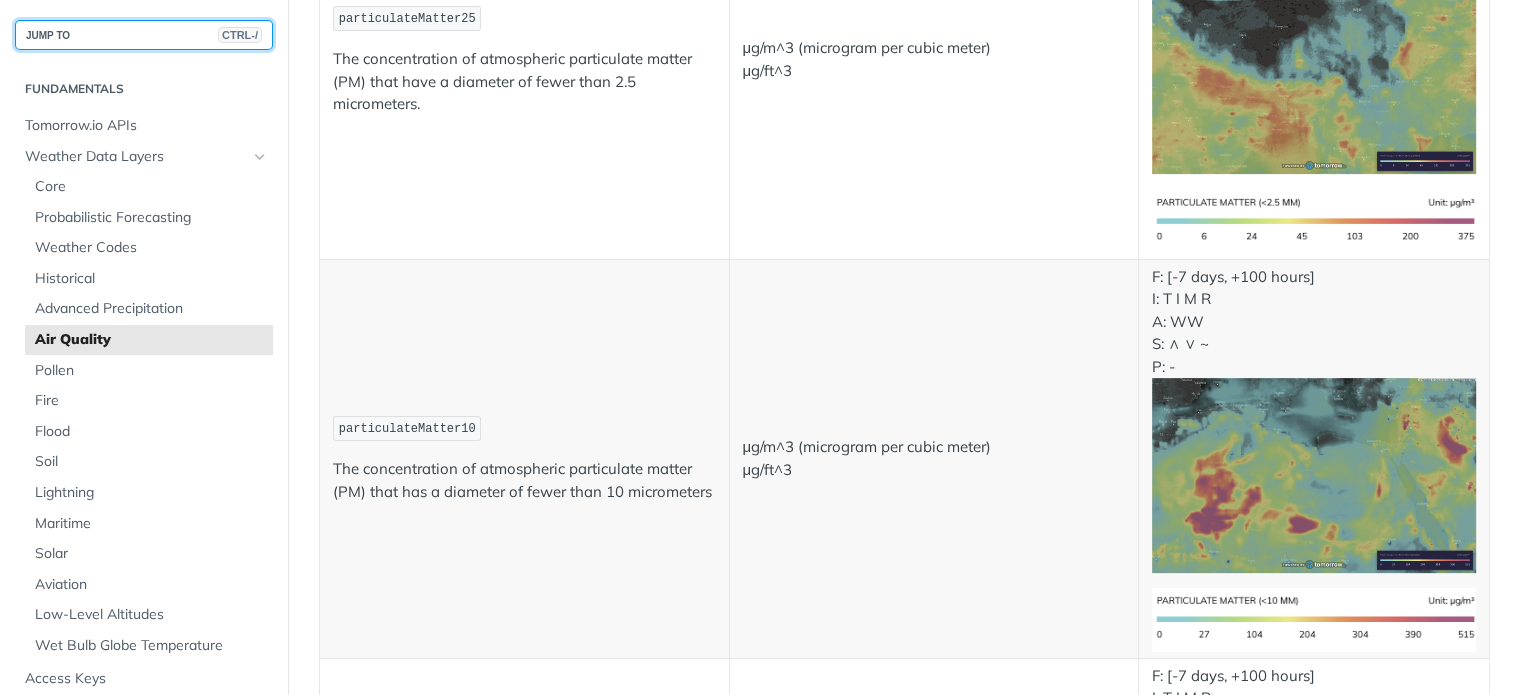click on "CTRL-/" at bounding box center (240, 35) 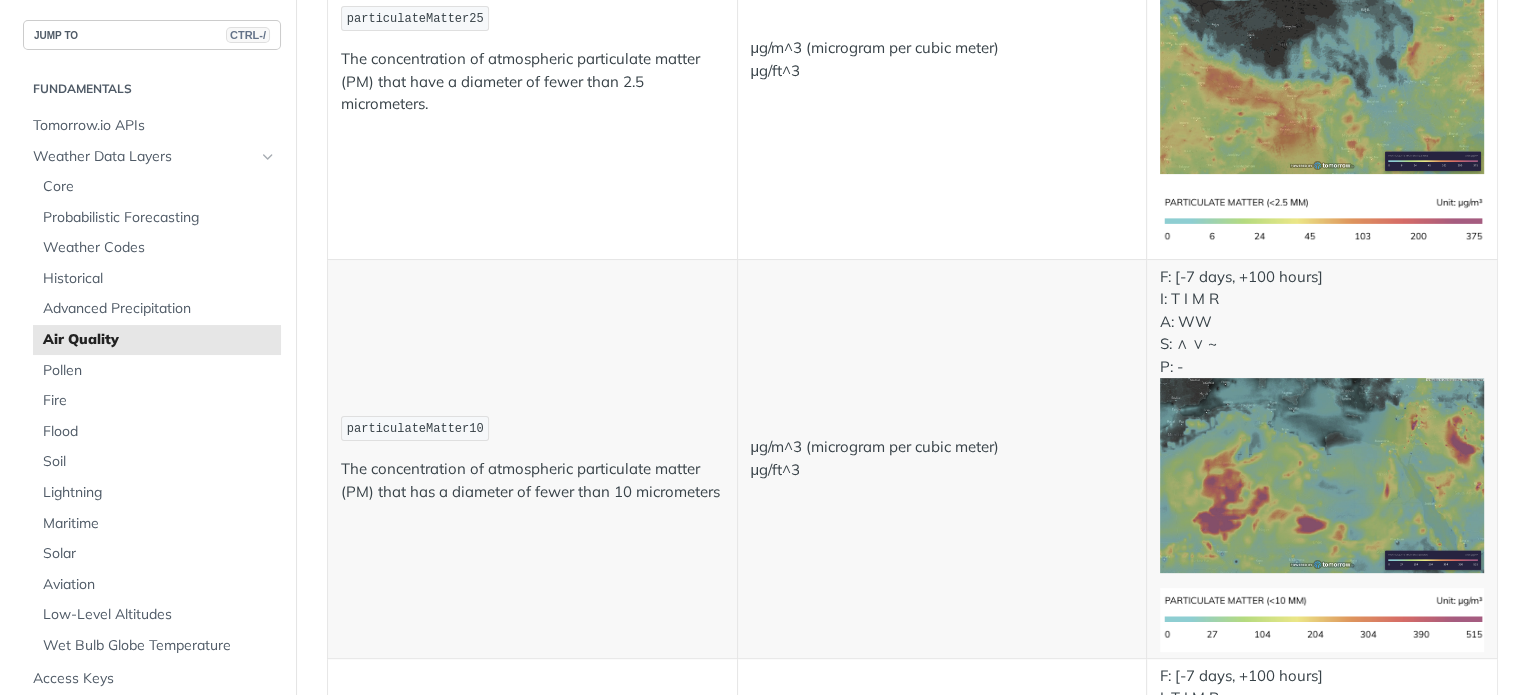 scroll, scrollTop: 501, scrollLeft: 0, axis: vertical 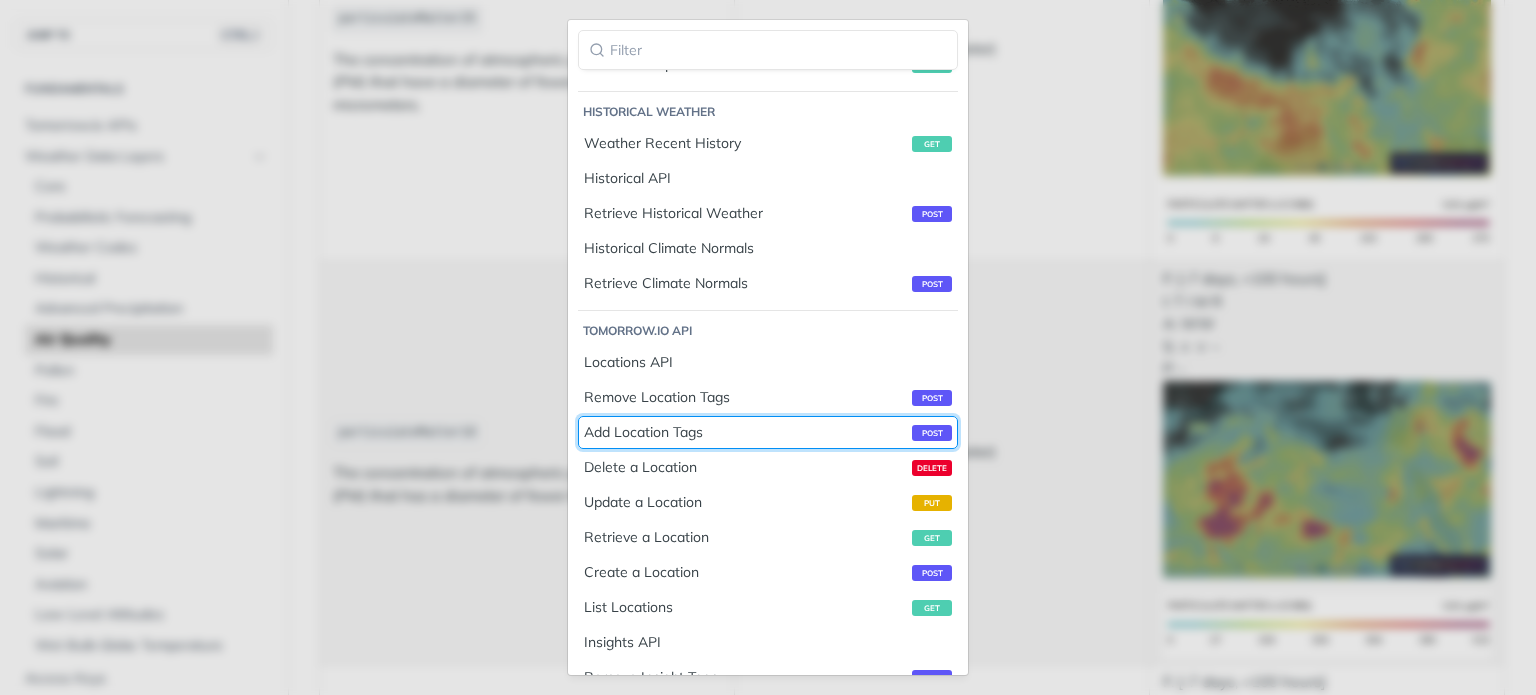 click on "Add Location Tags post" at bounding box center [768, 432] 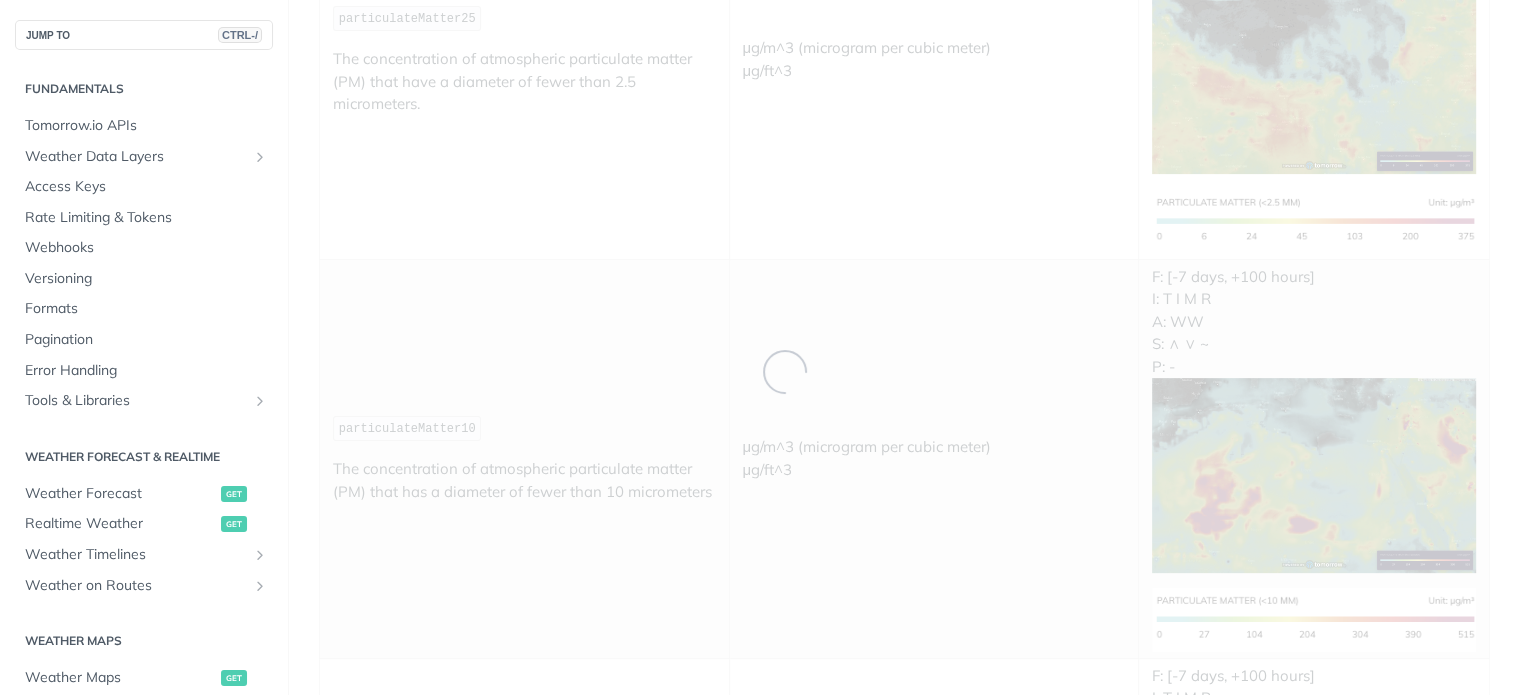 scroll, scrollTop: 395, scrollLeft: 0, axis: vertical 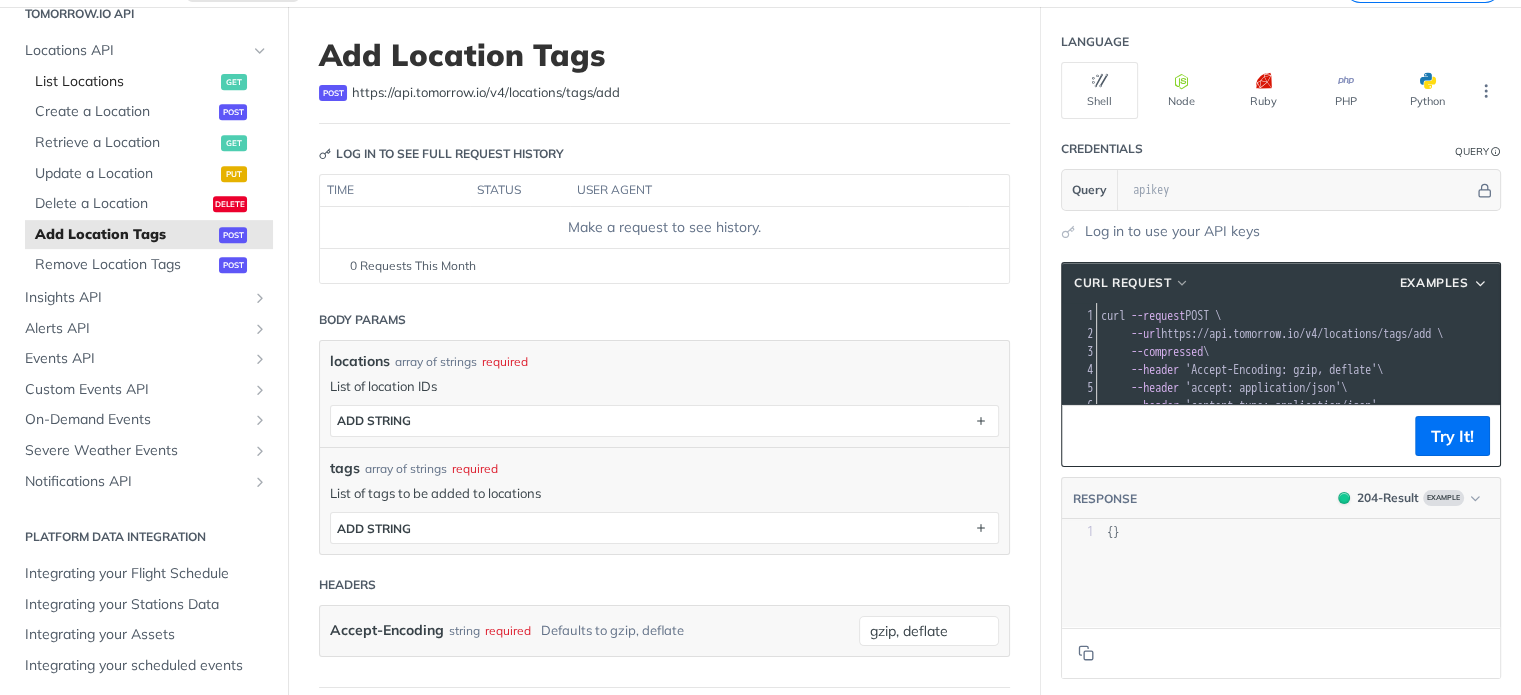 click on "List Locations" at bounding box center [125, 82] 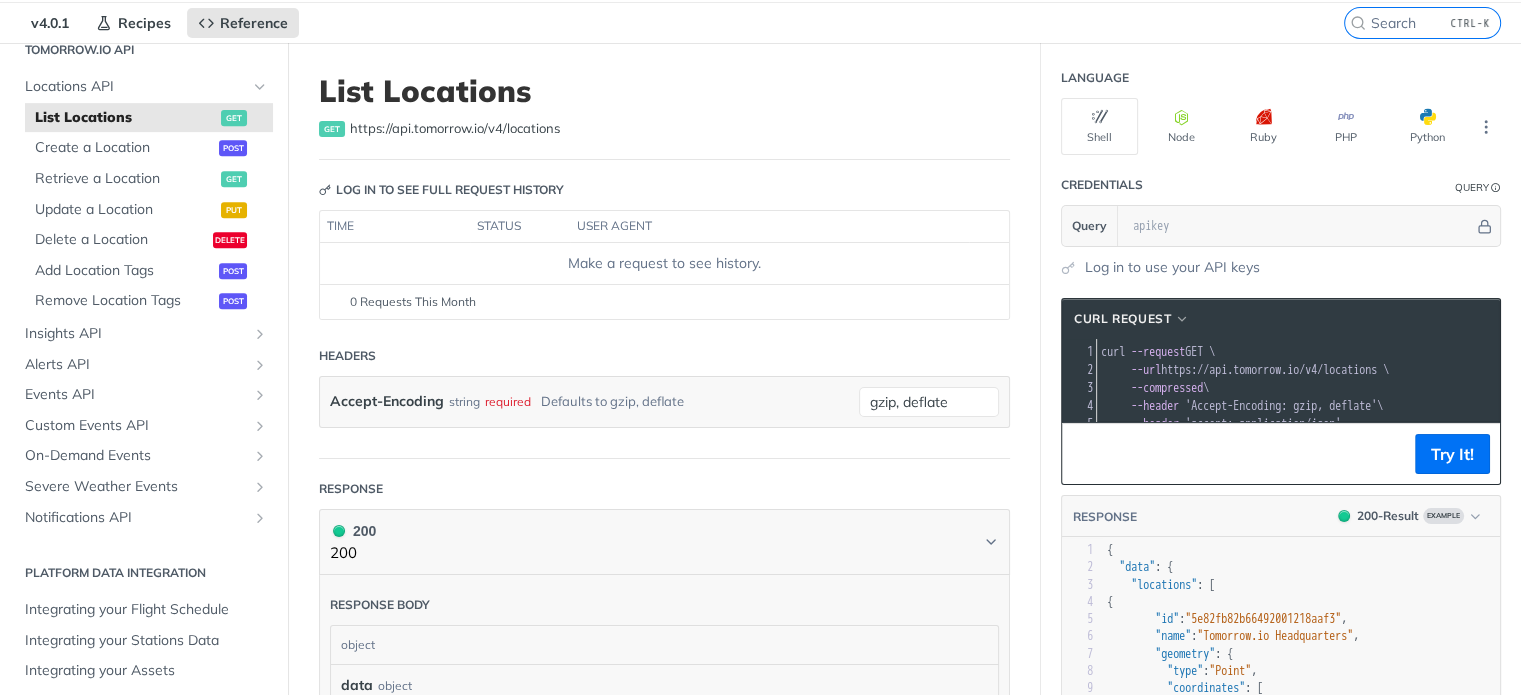 scroll, scrollTop: 100, scrollLeft: 0, axis: vertical 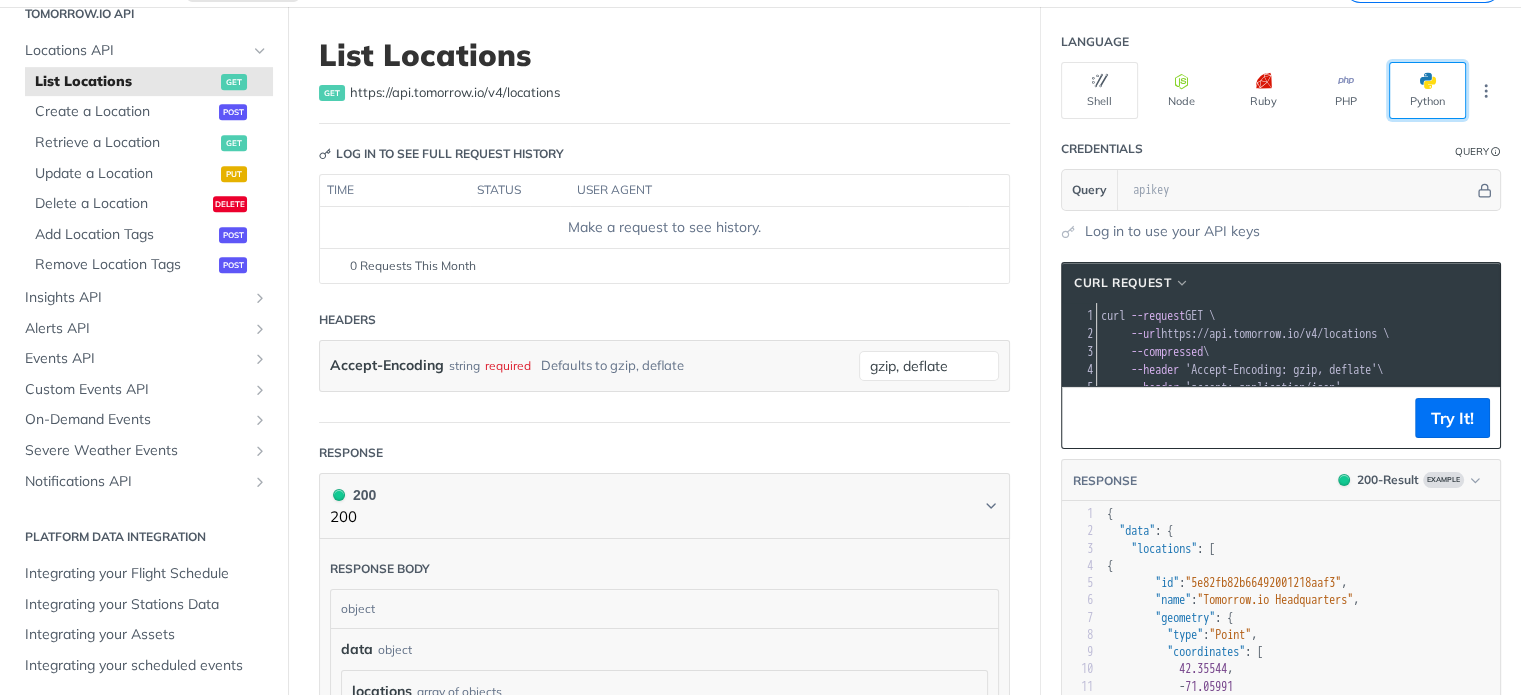 click at bounding box center [1436, 81] 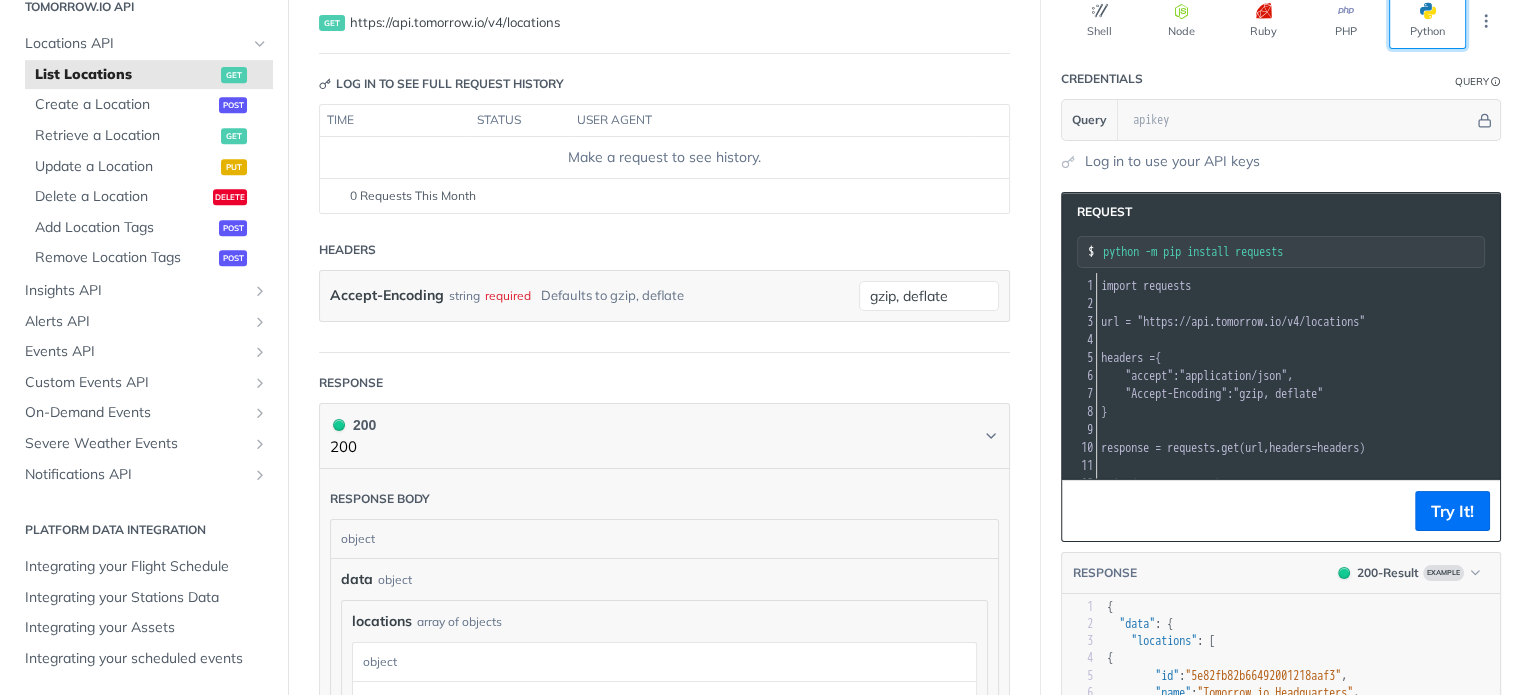 scroll, scrollTop: 200, scrollLeft: 0, axis: vertical 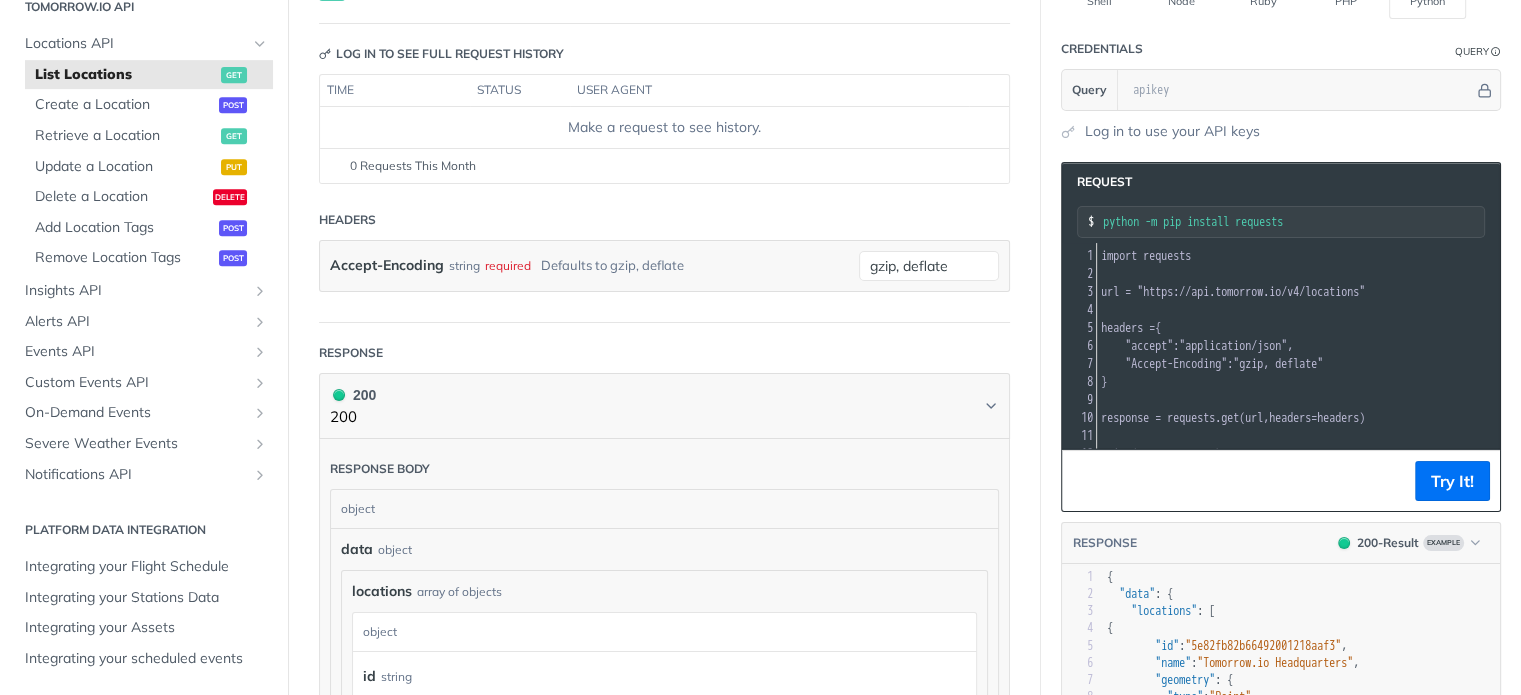 drag, startPoint x: 1228, startPoint y: 215, endPoint x: 1254, endPoint y: 215, distance: 26 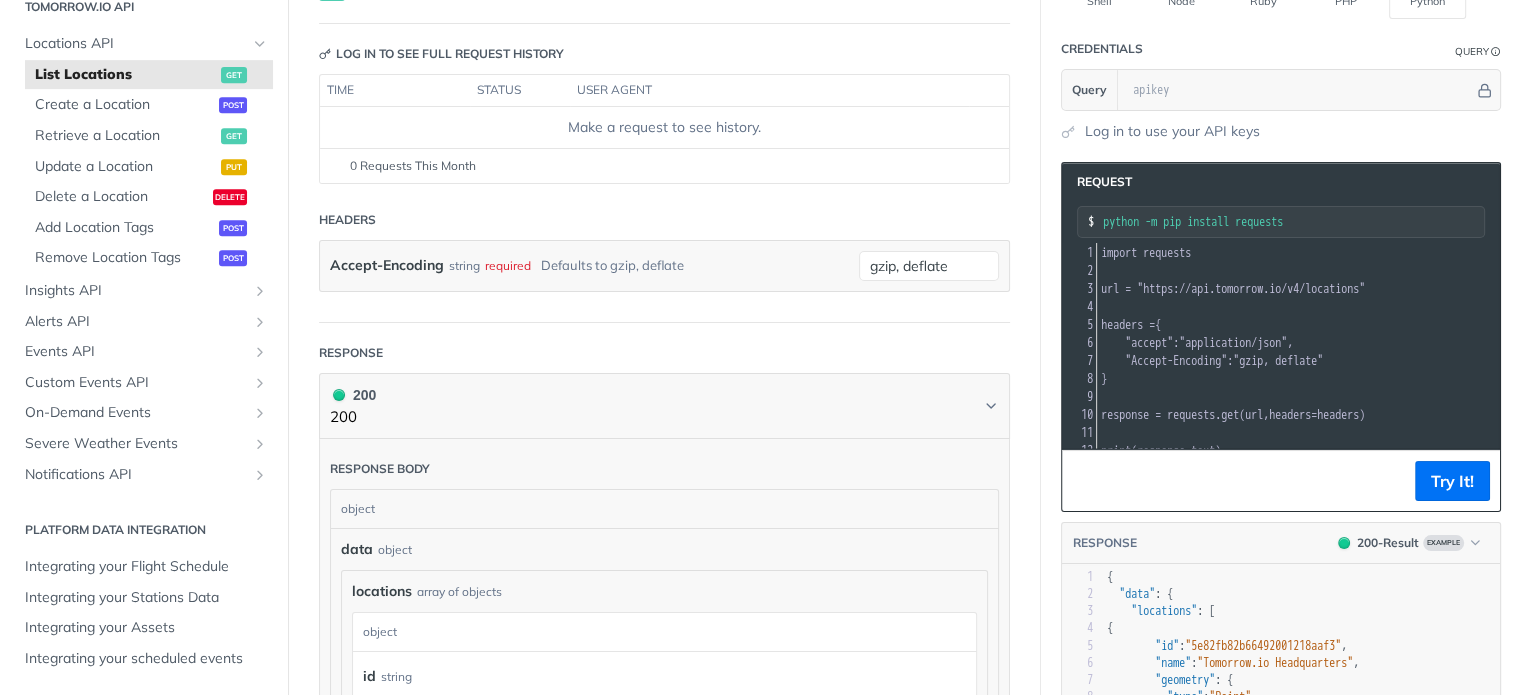 scroll, scrollTop: 17, scrollLeft: 0, axis: vertical 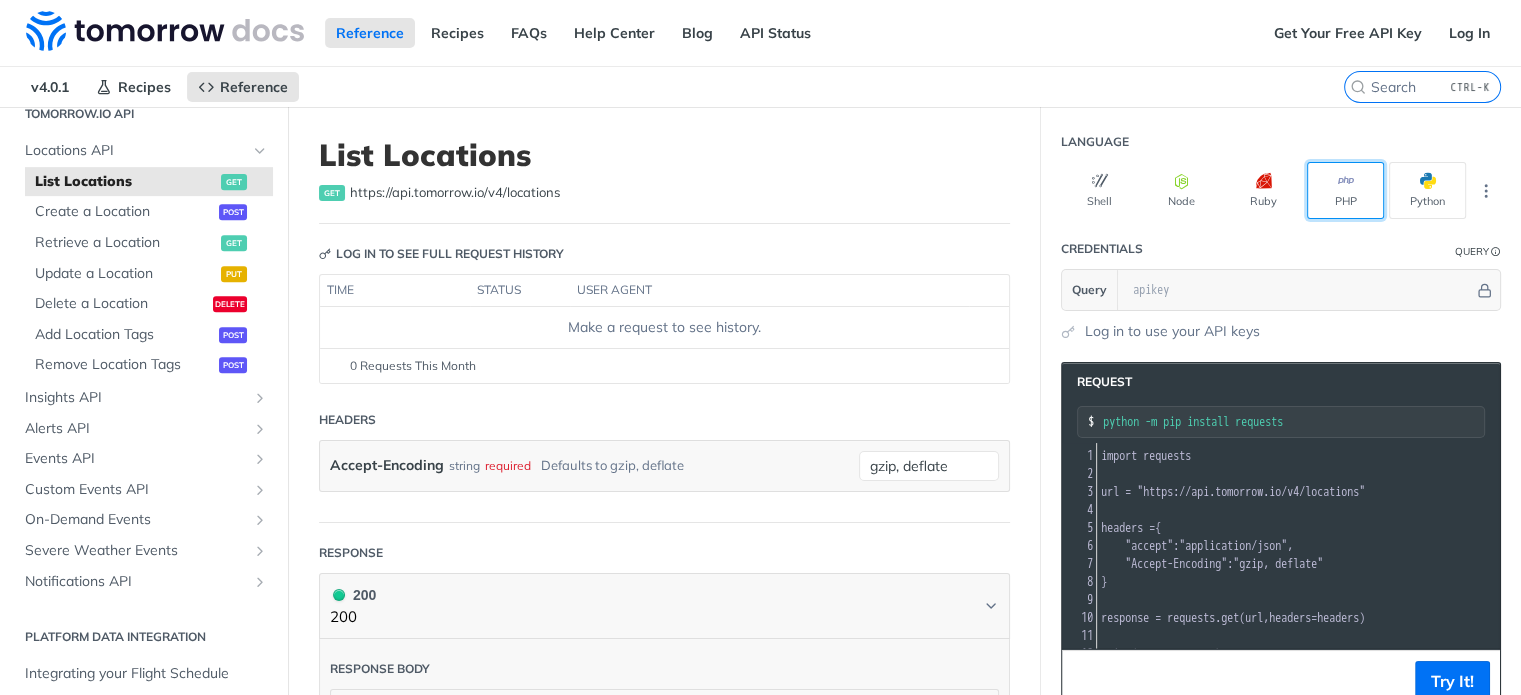 click on "PHP" at bounding box center (1345, 190) 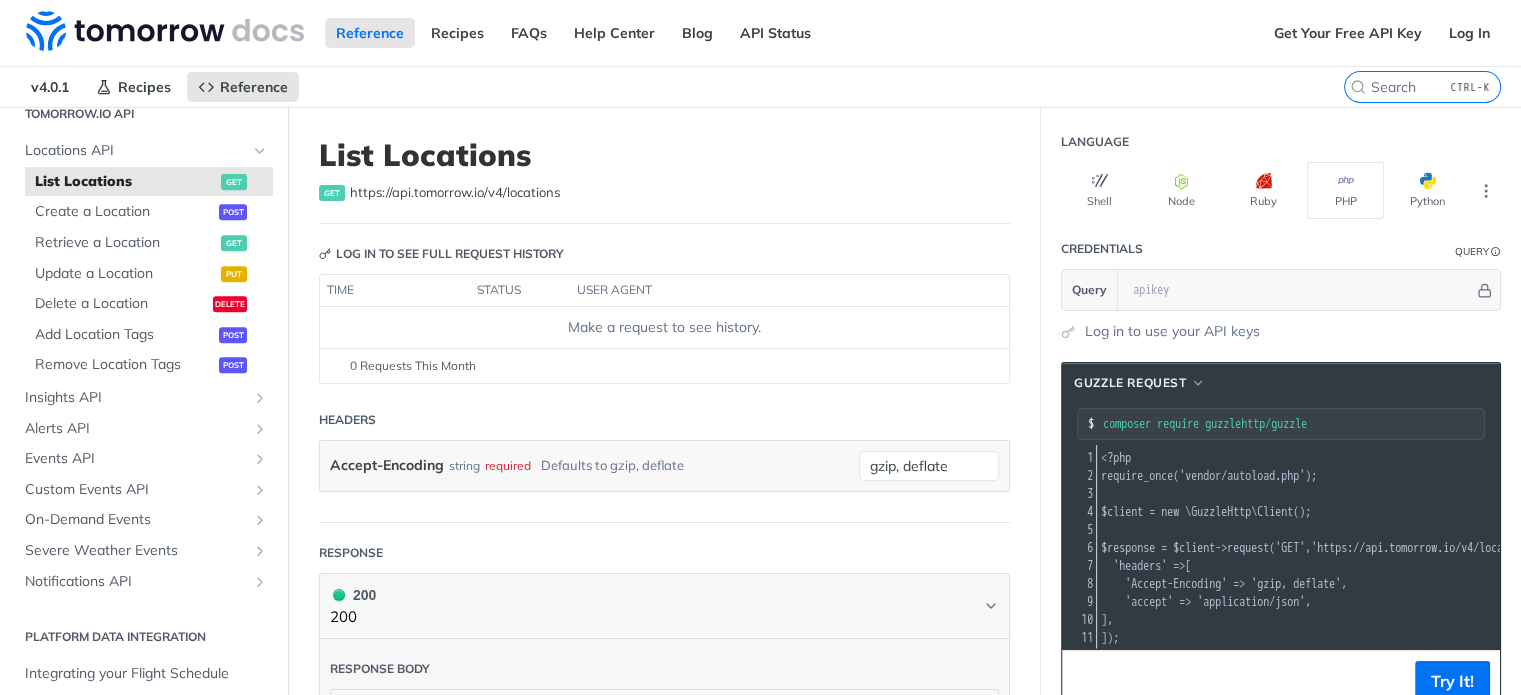 drag, startPoint x: 1208, startPoint y: 419, endPoint x: 1300, endPoint y: 417, distance: 92.021736 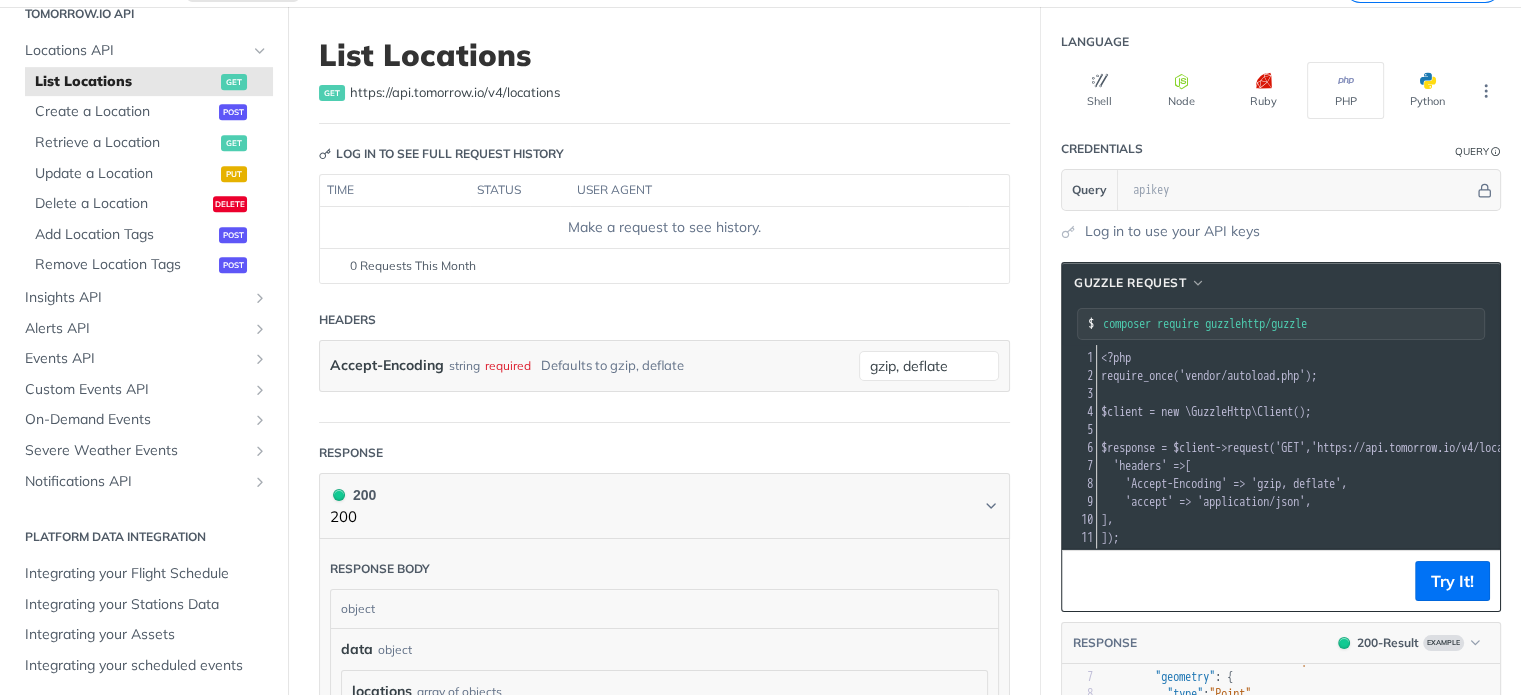scroll, scrollTop: 37, scrollLeft: 0, axis: vertical 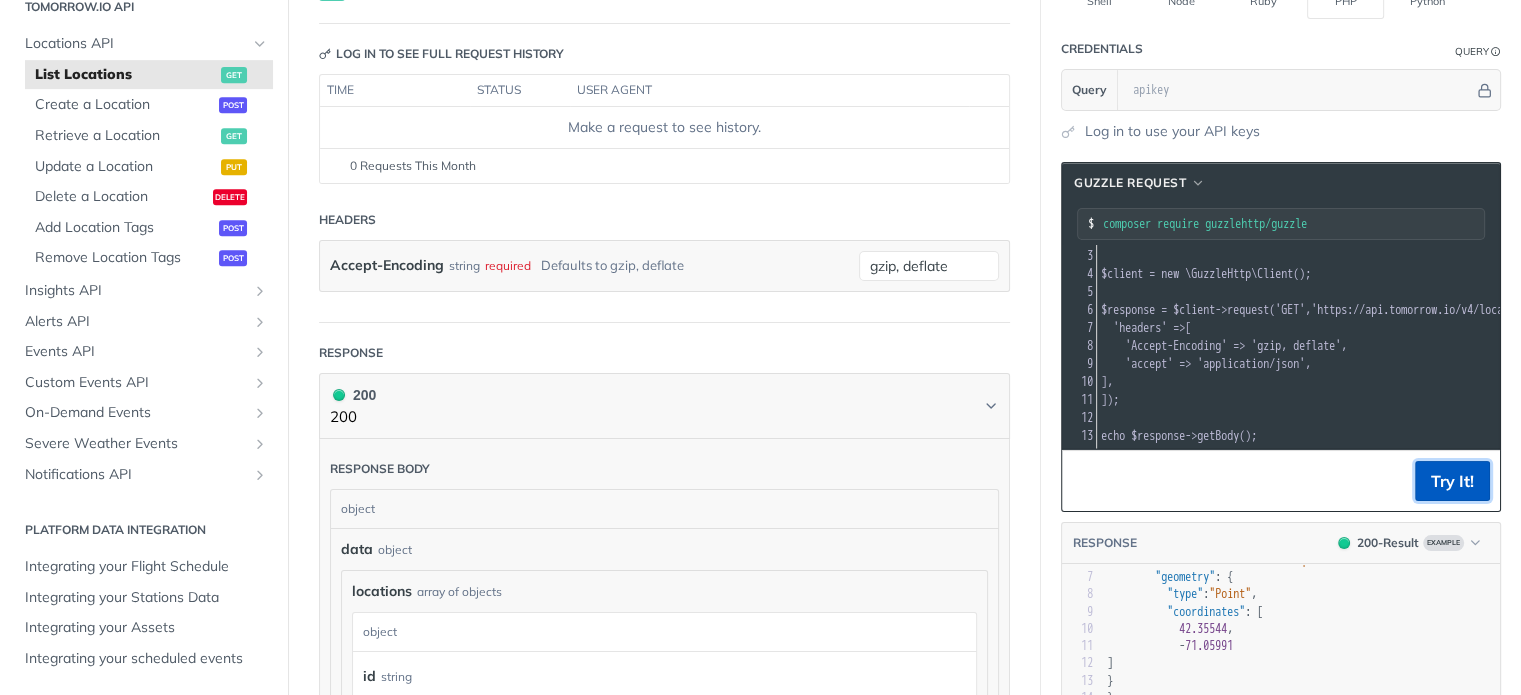 click on "Try It!" at bounding box center (1452, 481) 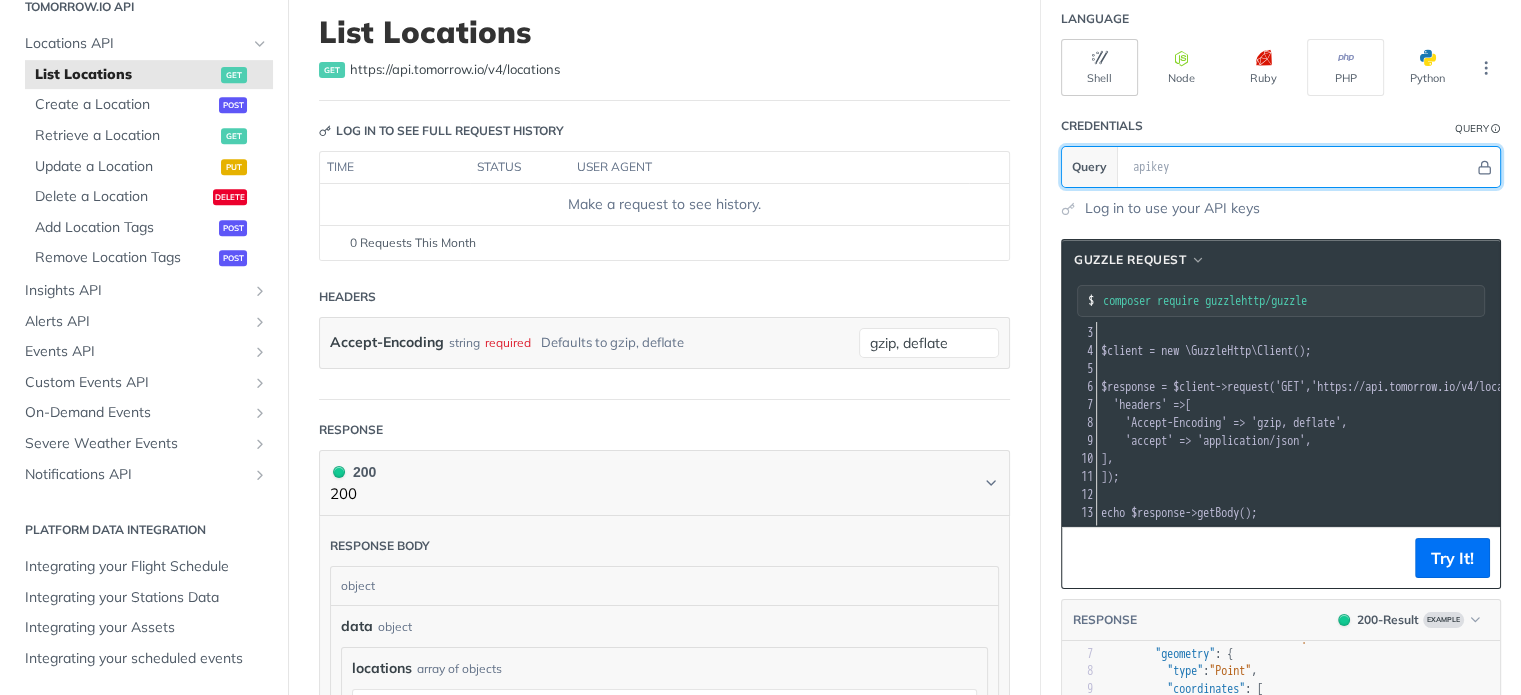 scroll, scrollTop: 0, scrollLeft: 0, axis: both 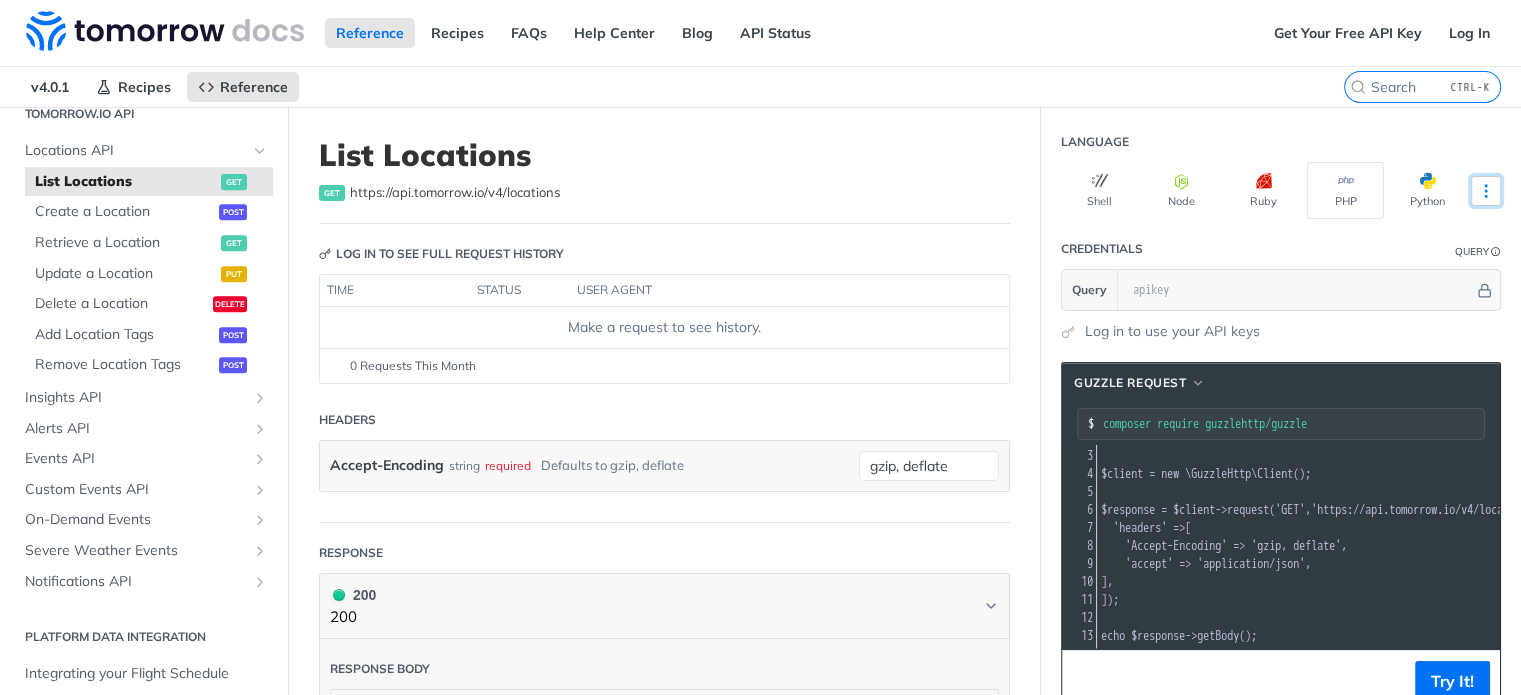 click 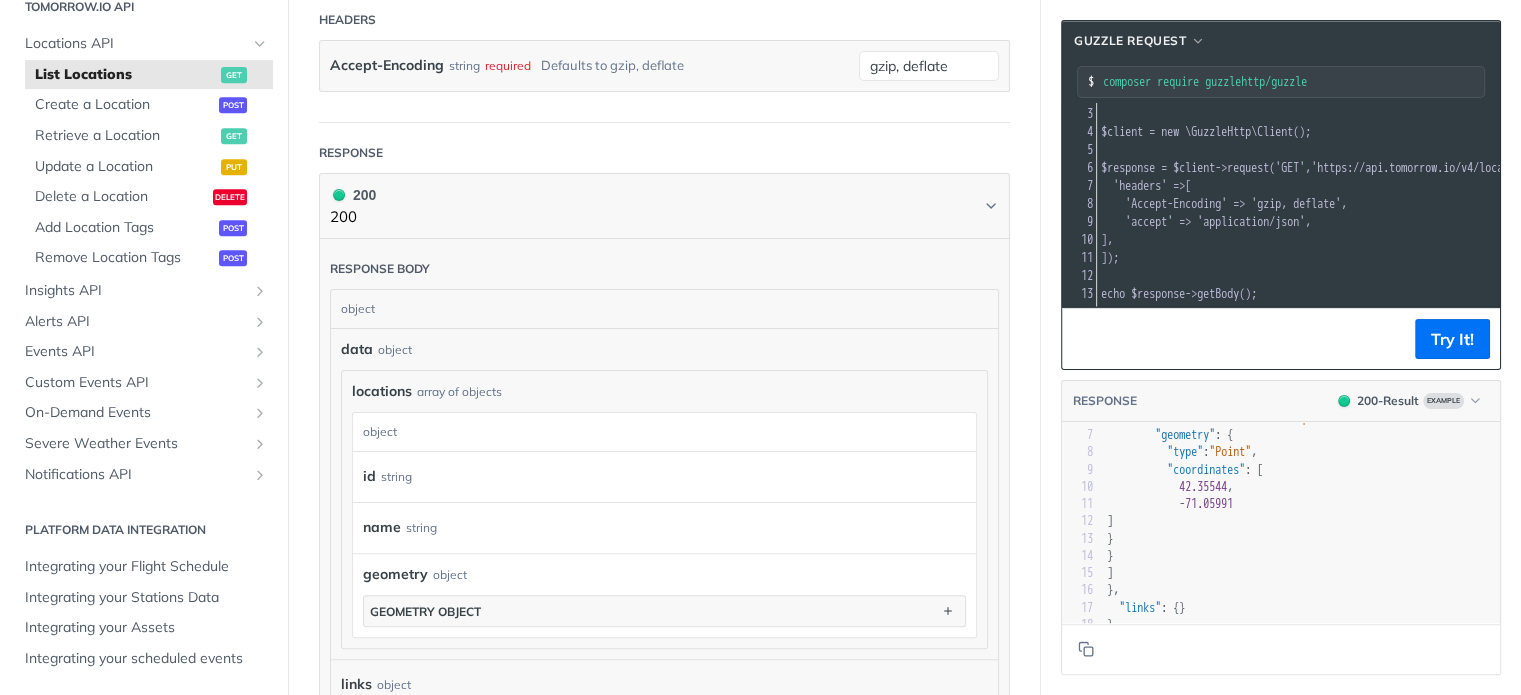 scroll, scrollTop: 800, scrollLeft: 0, axis: vertical 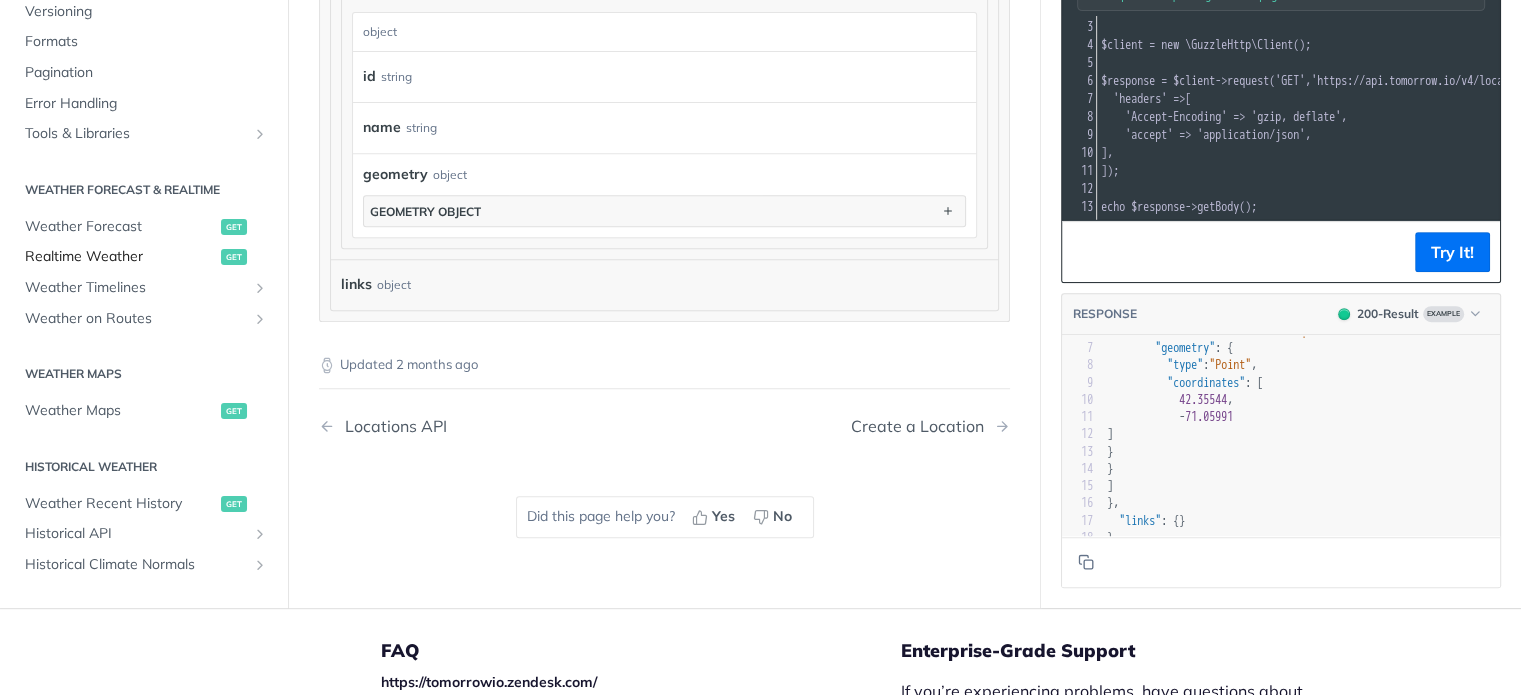 click on "Realtime Weather" at bounding box center [120, 257] 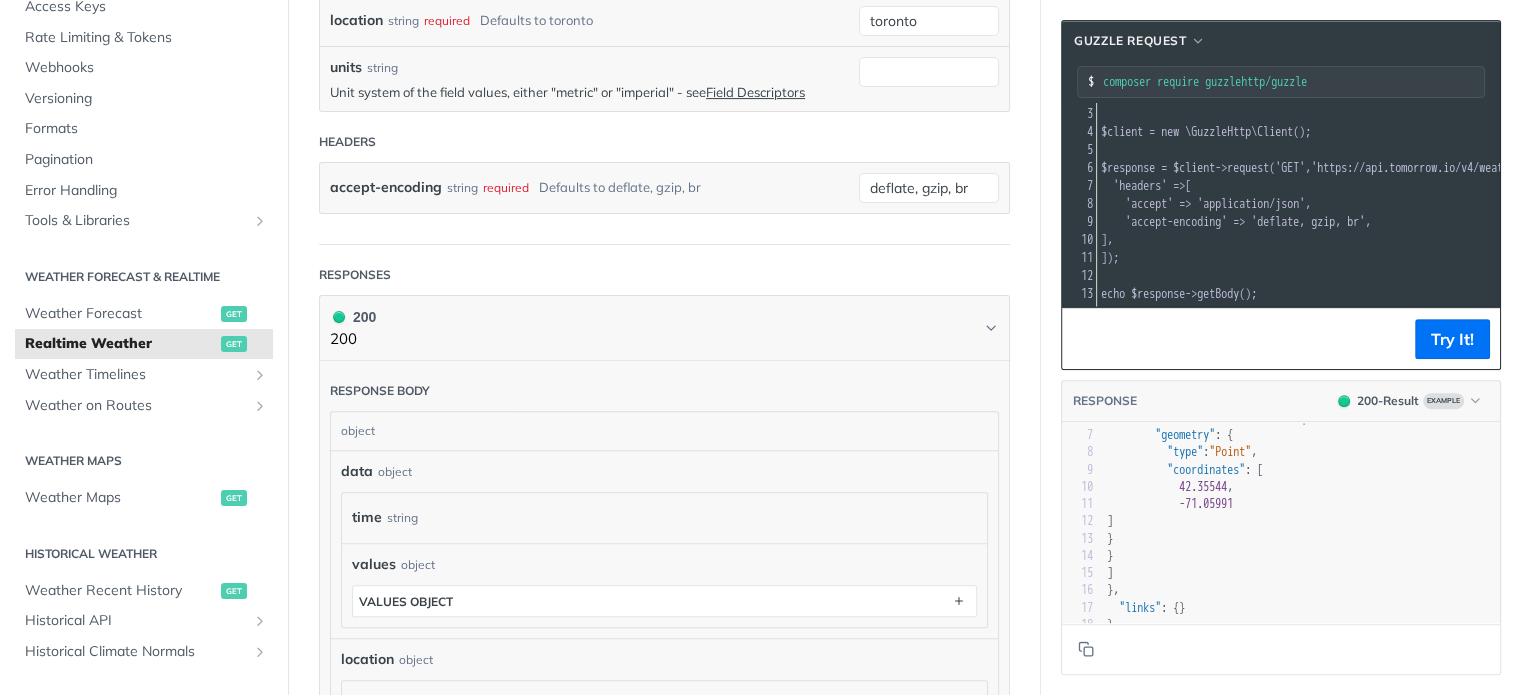 scroll, scrollTop: 0, scrollLeft: 0, axis: both 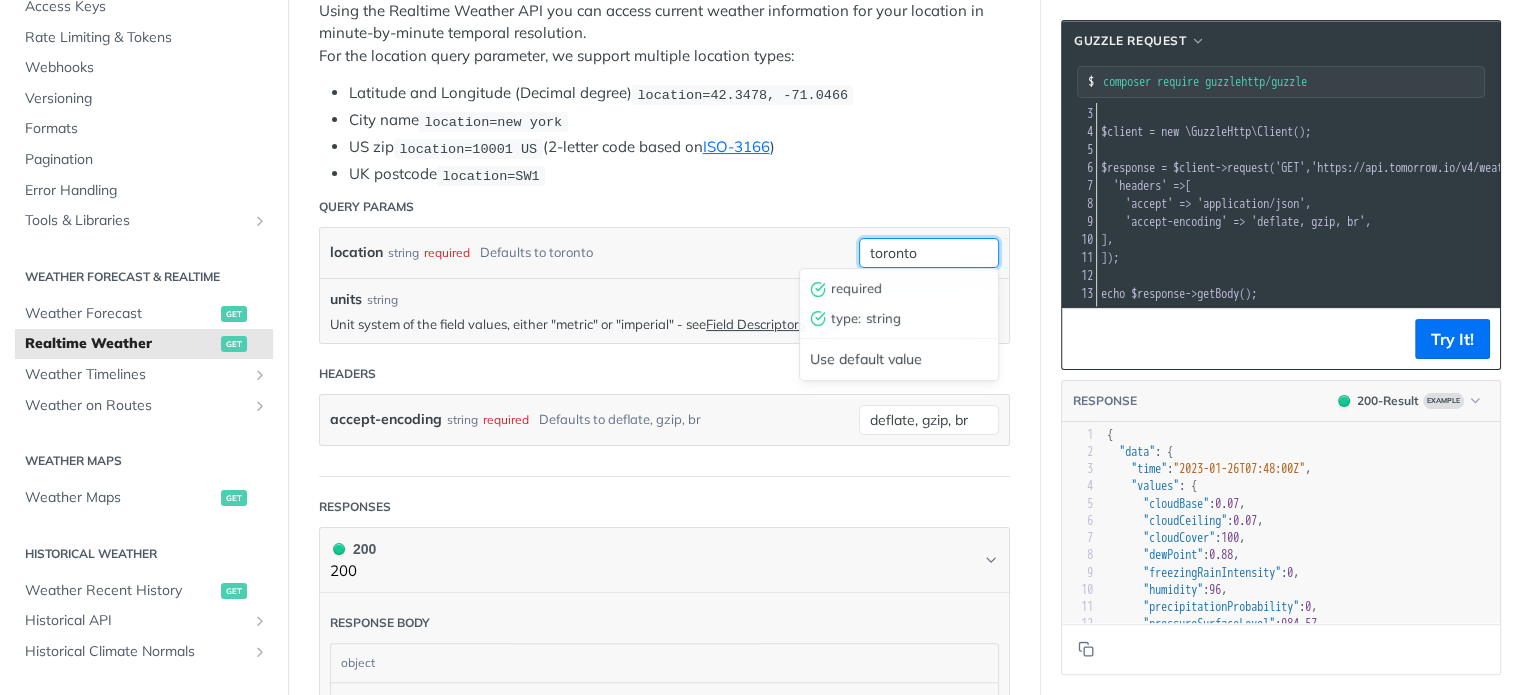 drag, startPoint x: 912, startPoint y: 251, endPoint x: 923, endPoint y: 248, distance: 11.401754 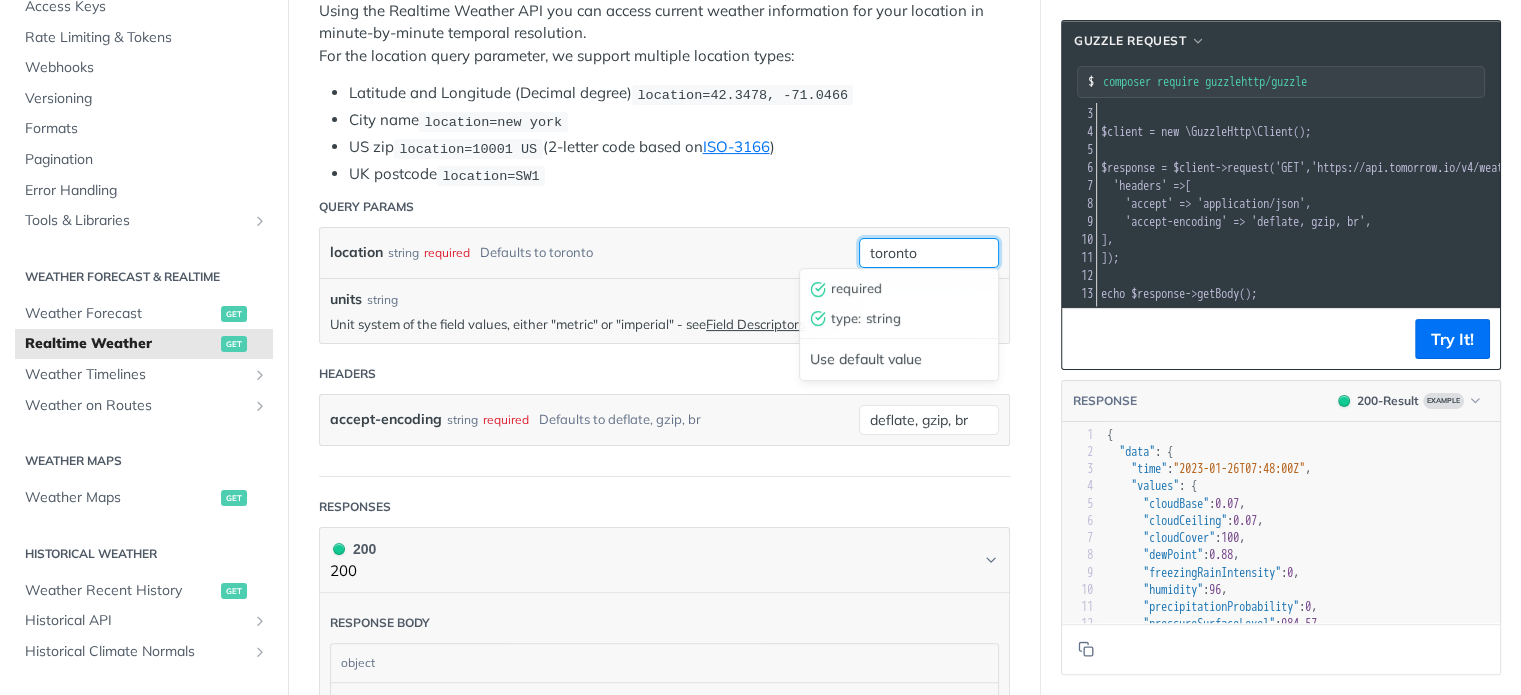 click on "toronto" at bounding box center (929, 253) 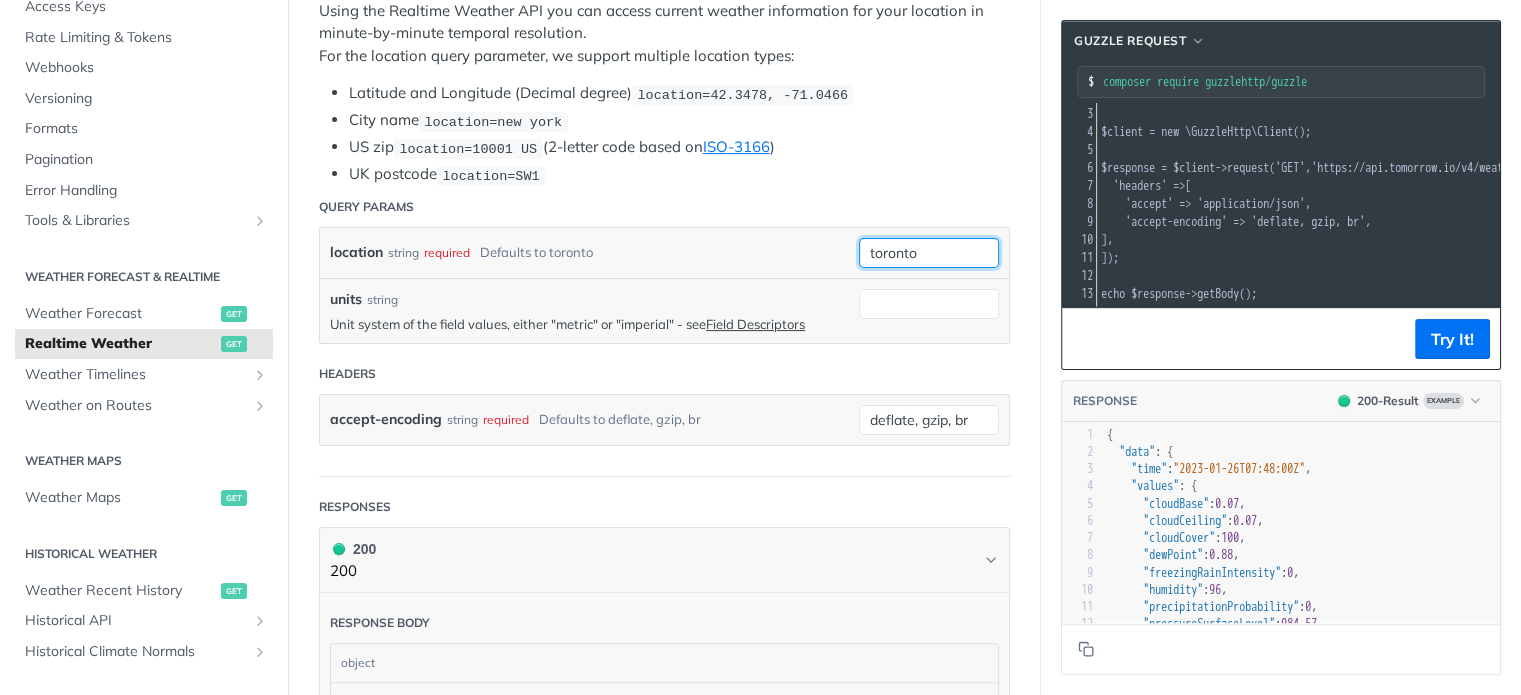 drag, startPoint x: 919, startPoint y: 250, endPoint x: 930, endPoint y: 249, distance: 11.045361 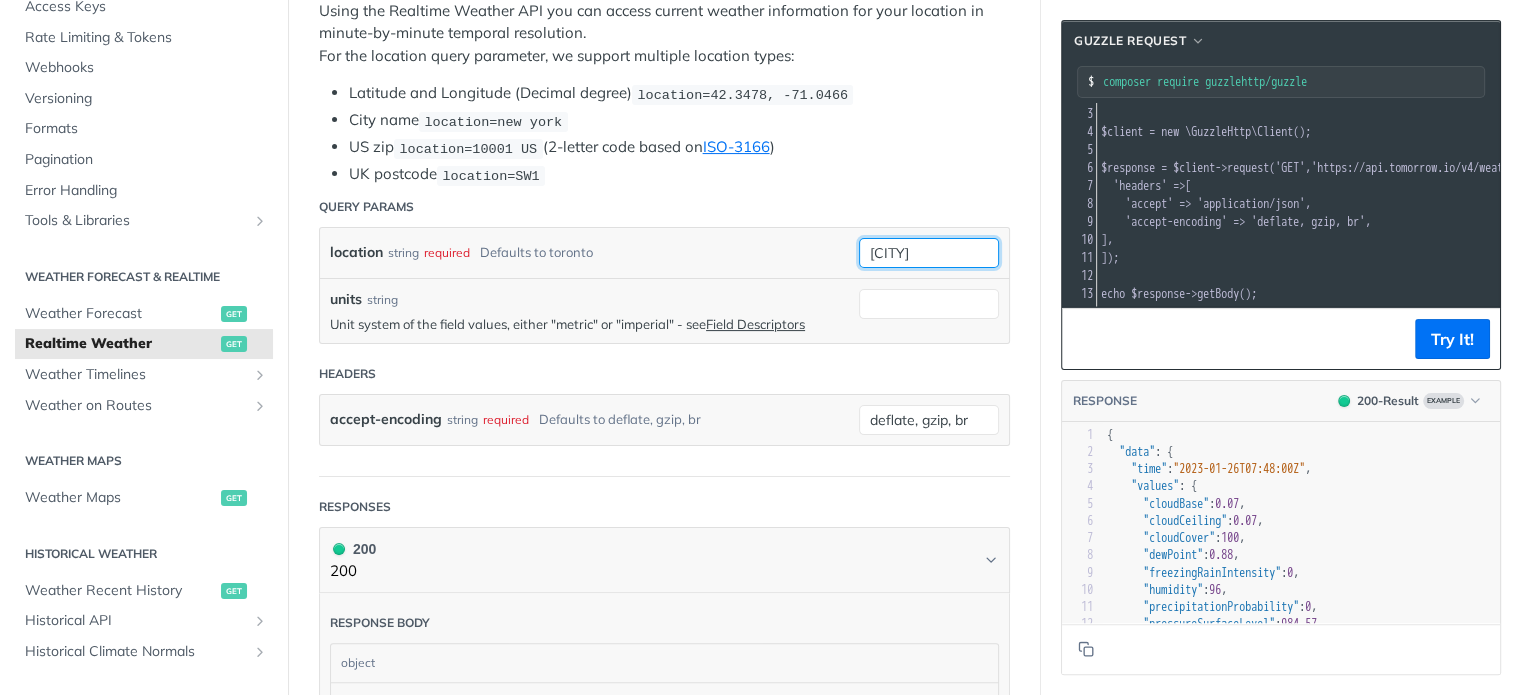 type on "Delhi" 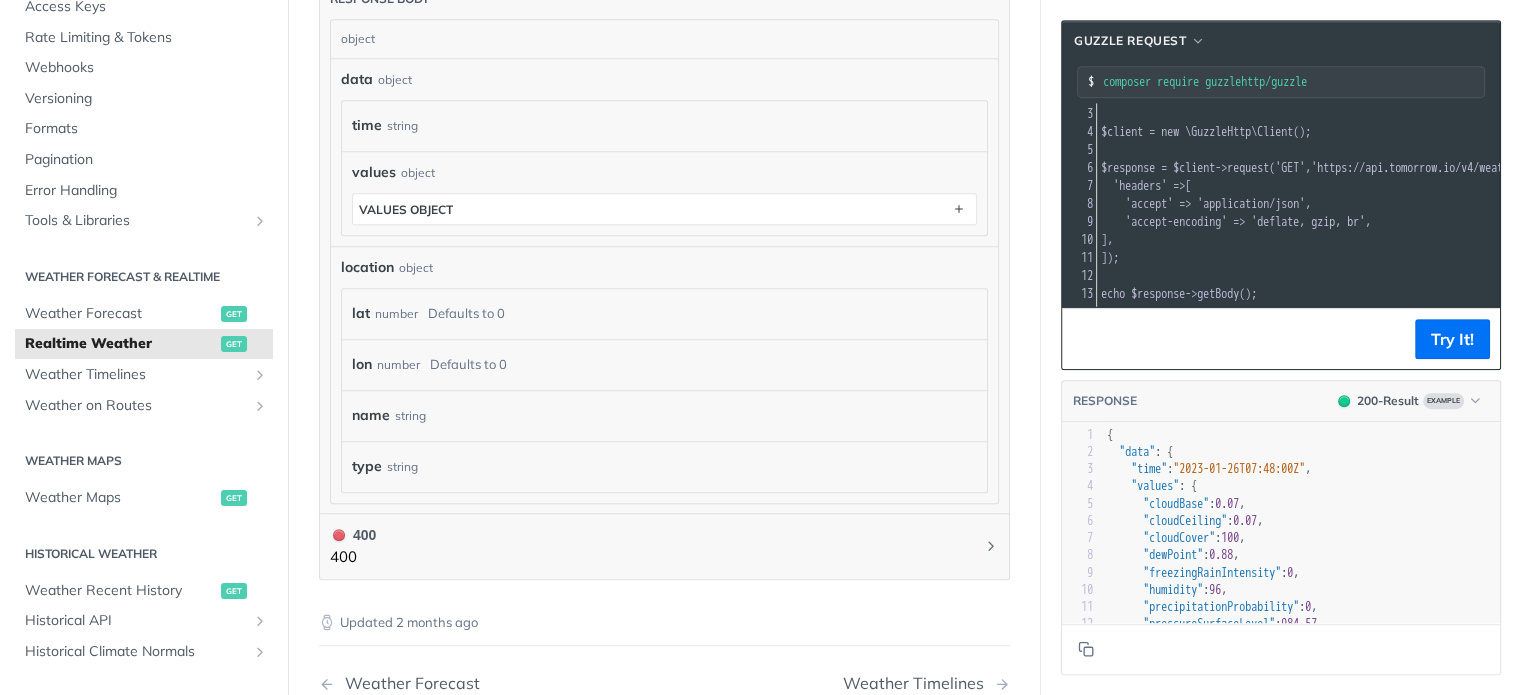 scroll, scrollTop: 1300, scrollLeft: 0, axis: vertical 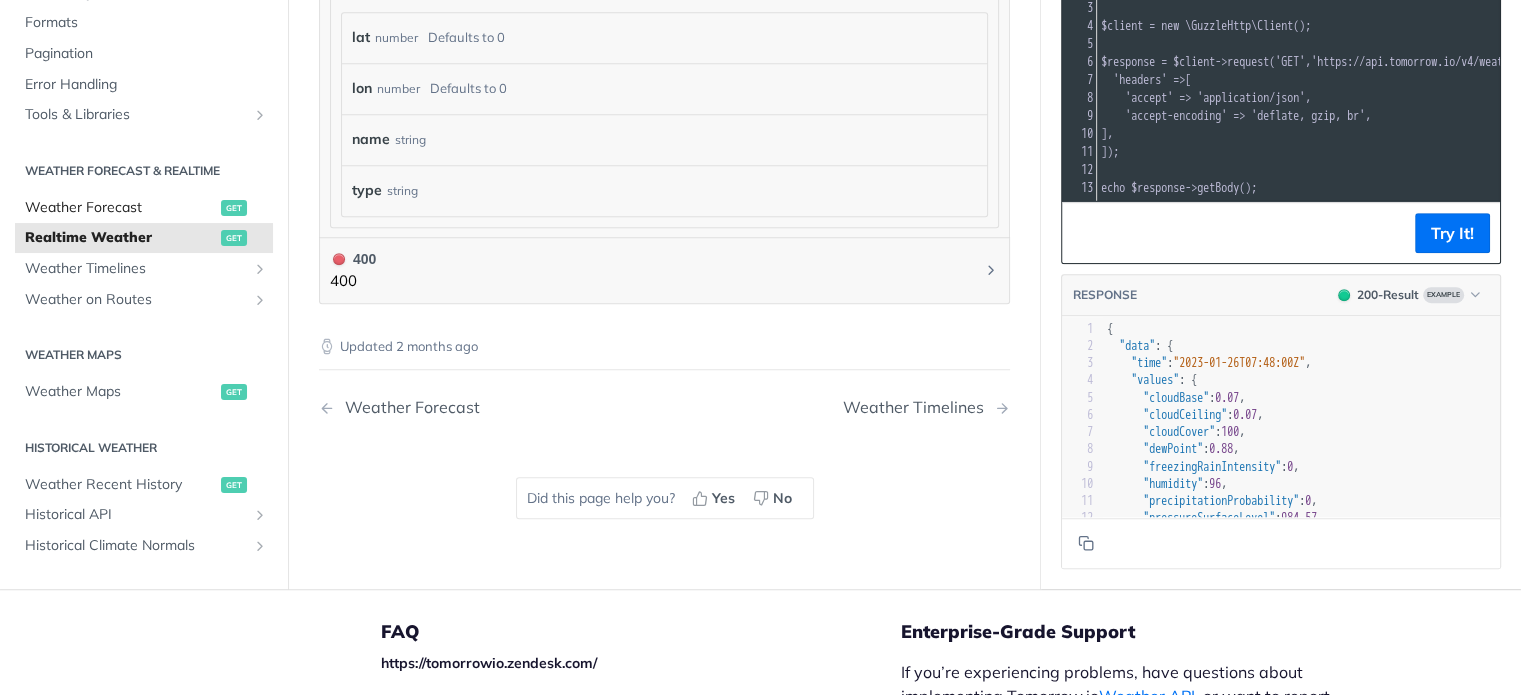 click on "Weather Forecast" at bounding box center [120, 208] 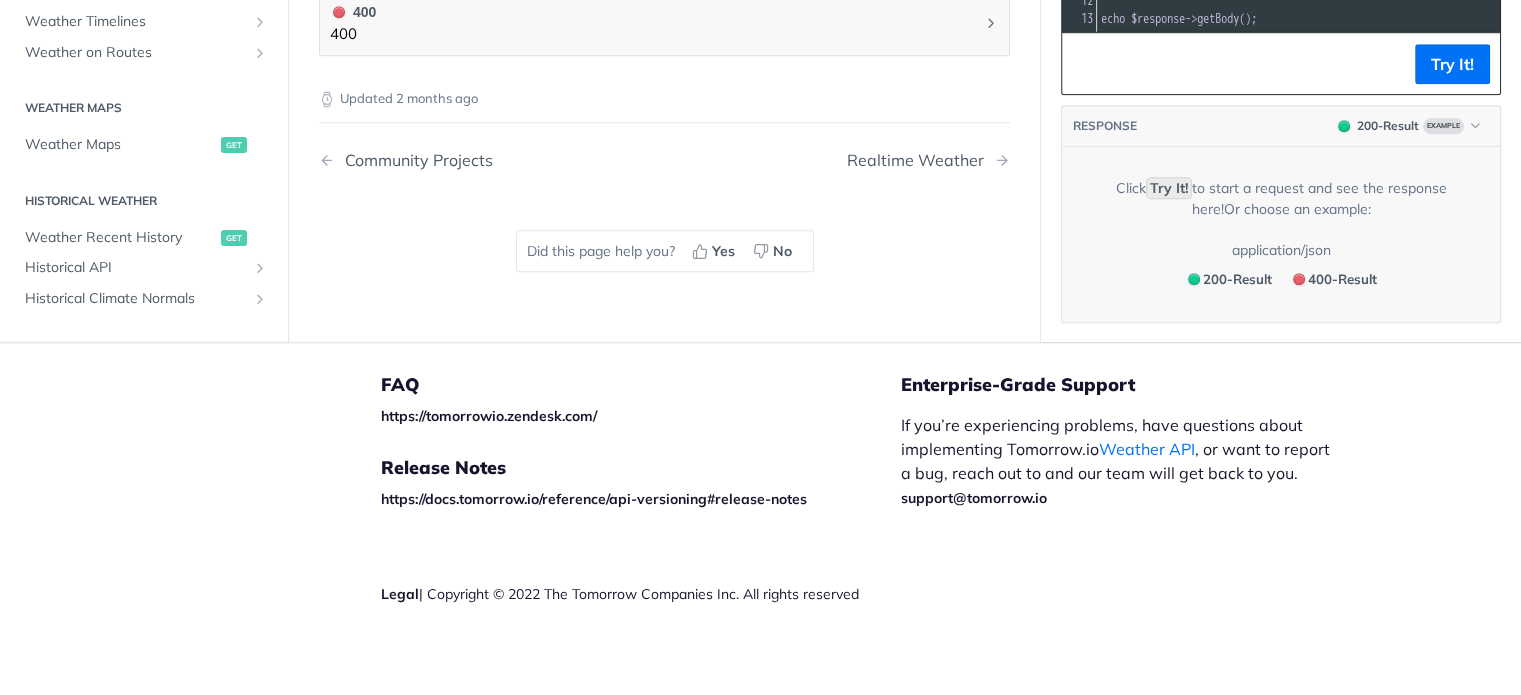 scroll, scrollTop: 0, scrollLeft: 0, axis: both 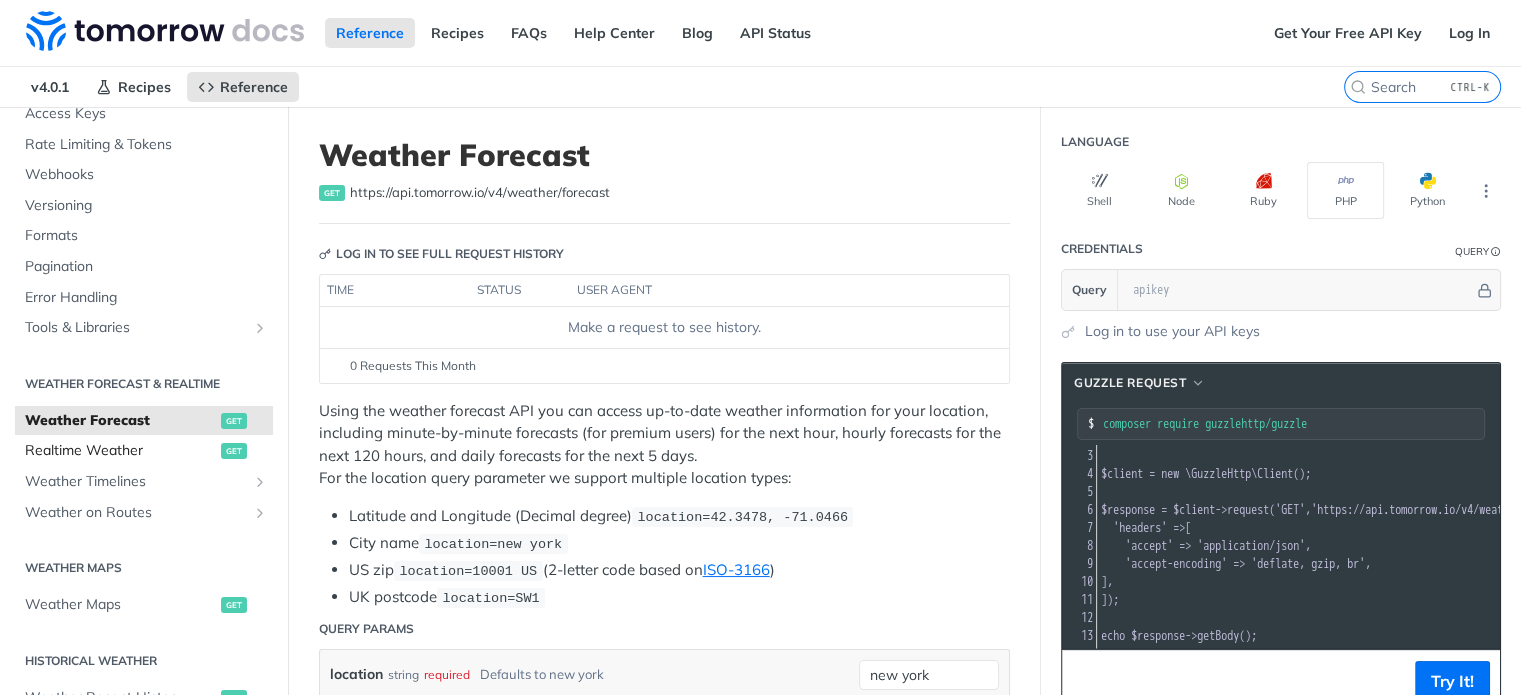 click on "Realtime Weather" at bounding box center [120, 451] 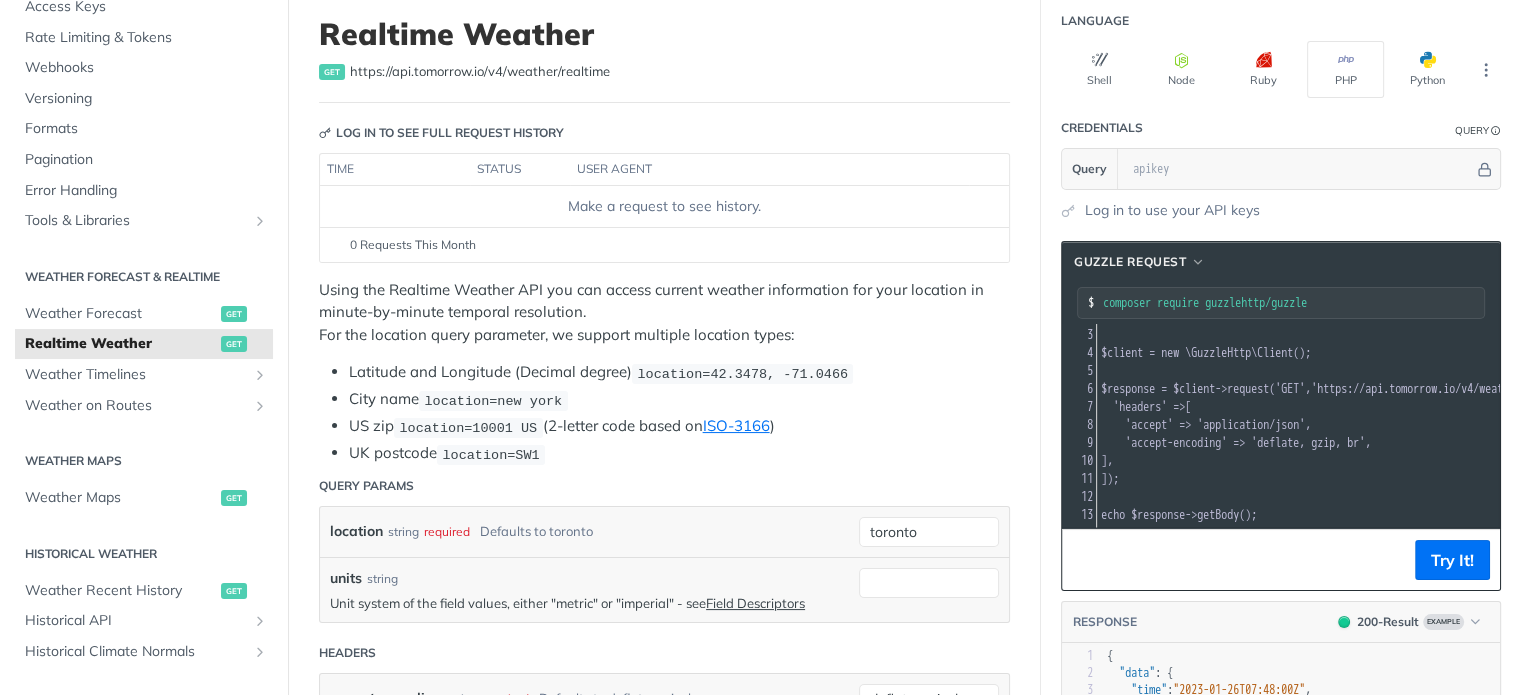 scroll, scrollTop: 300, scrollLeft: 0, axis: vertical 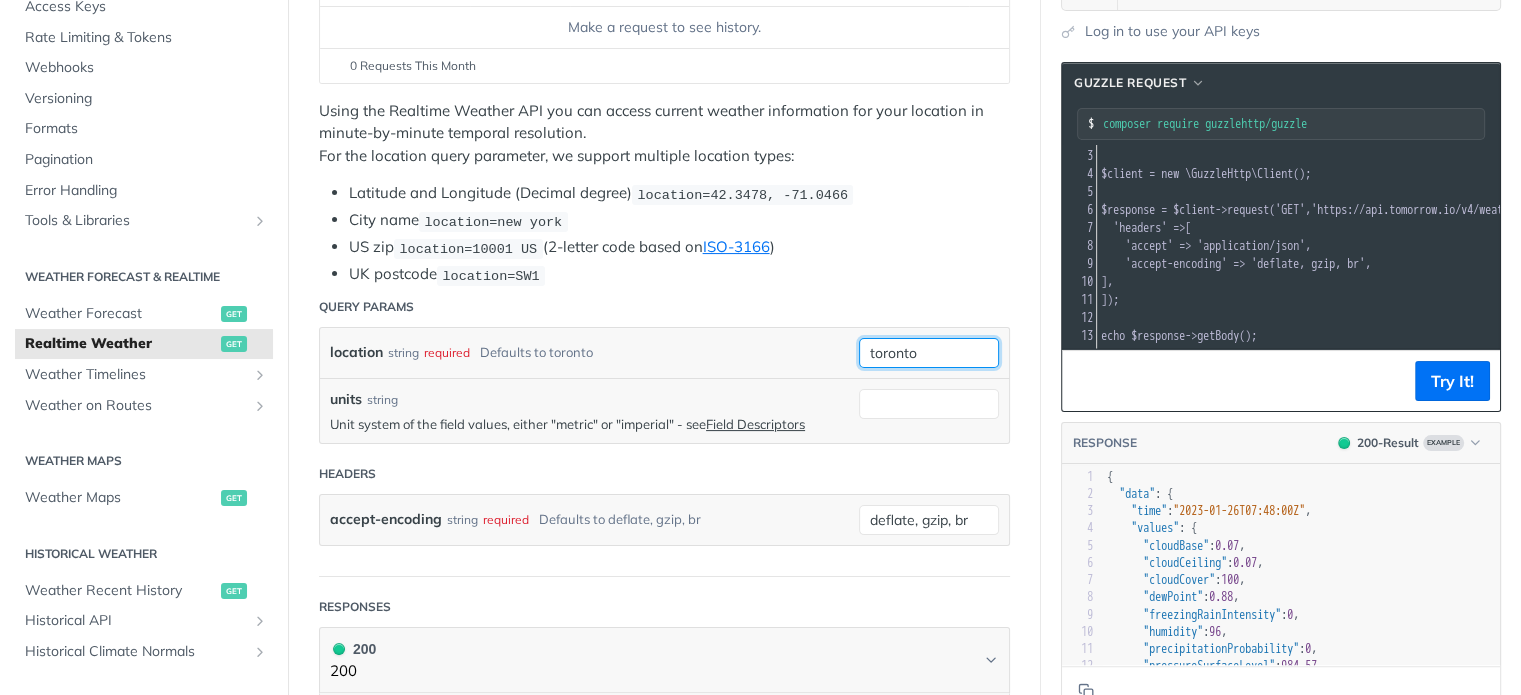 drag, startPoint x: 901, startPoint y: 343, endPoint x: 813, endPoint y: 349, distance: 88.20431 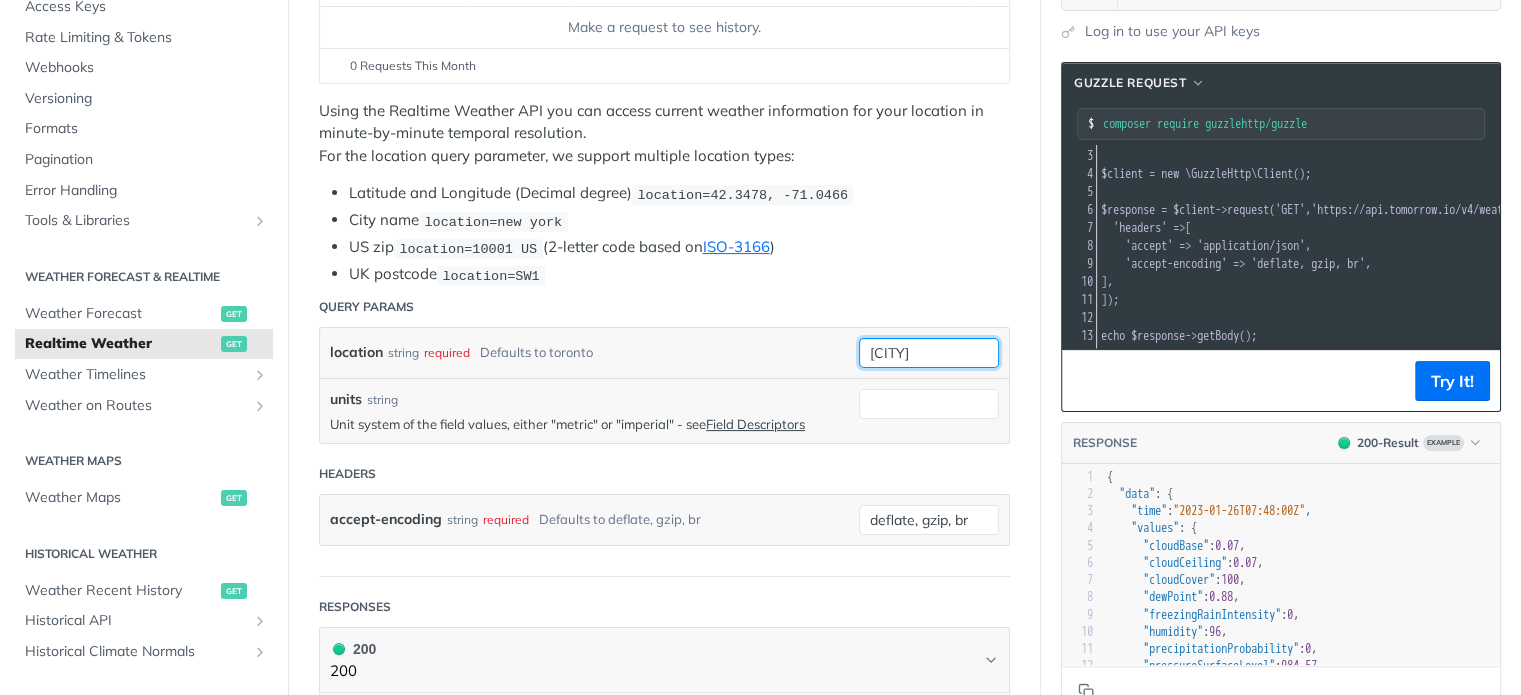 type on "delhi" 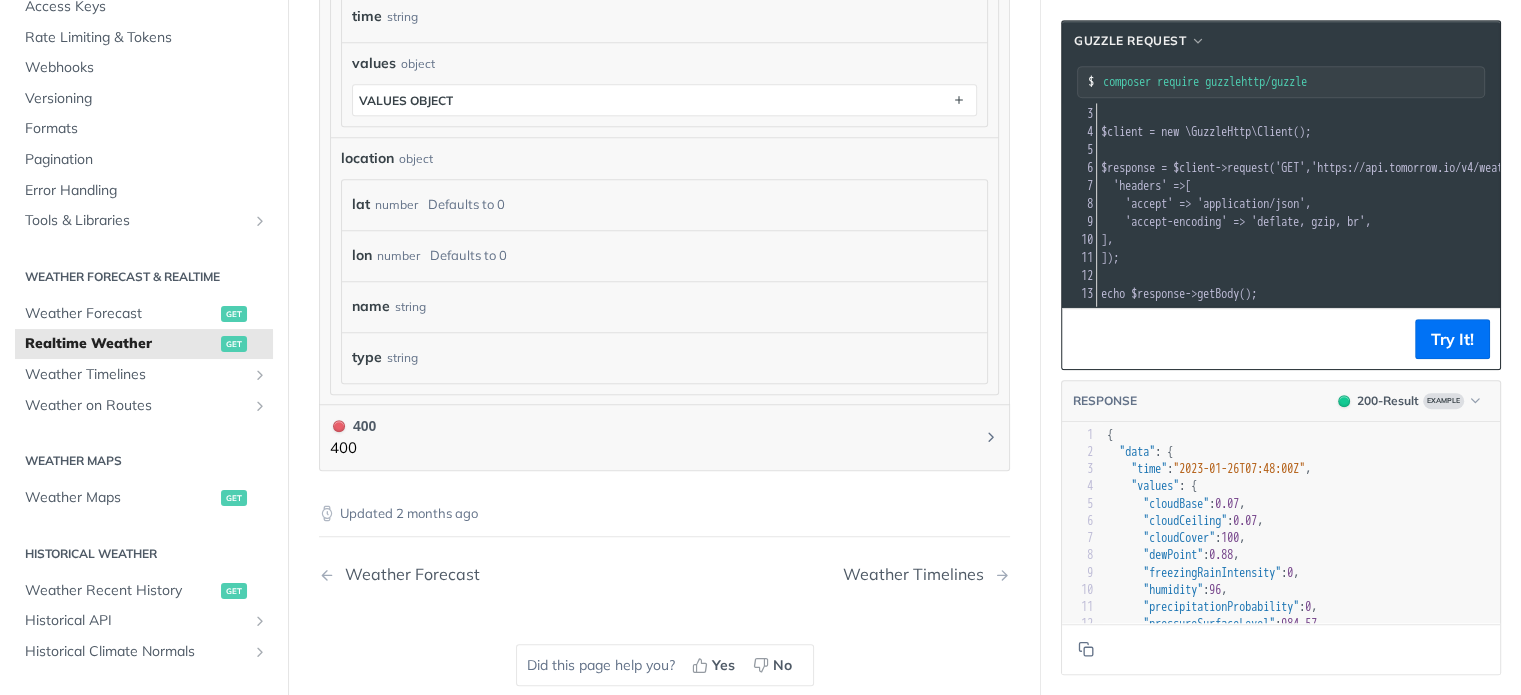 scroll, scrollTop: 1300, scrollLeft: 0, axis: vertical 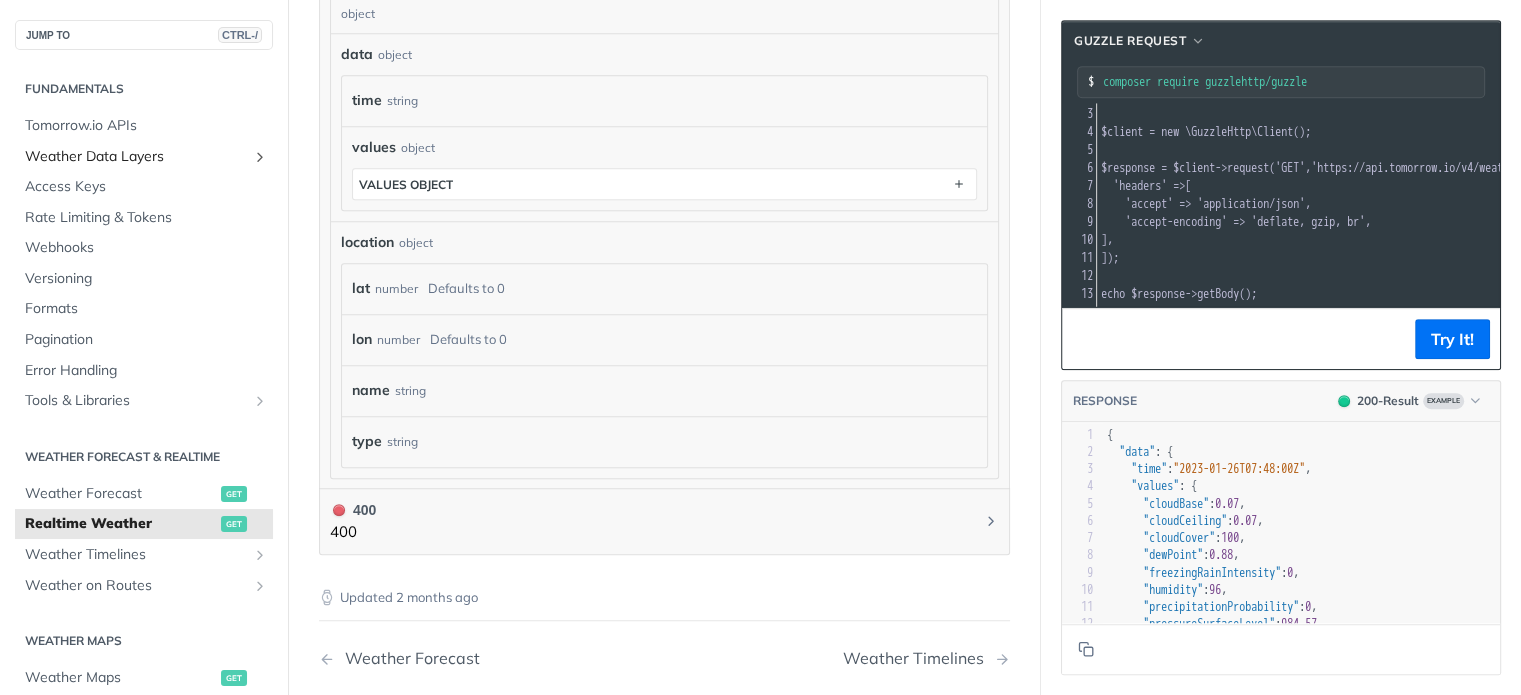 click on "Weather Data Layers" at bounding box center (144, 157) 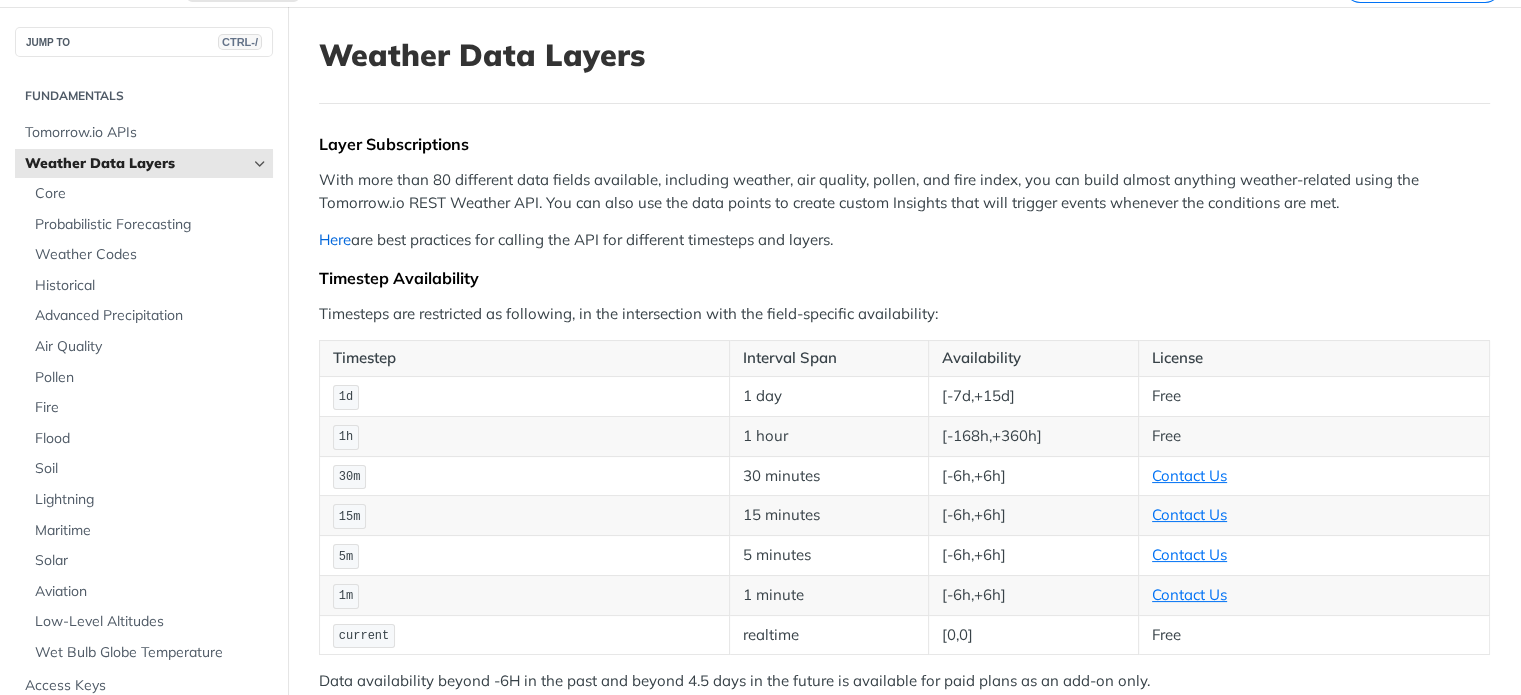 click on "Here" at bounding box center [335, 239] 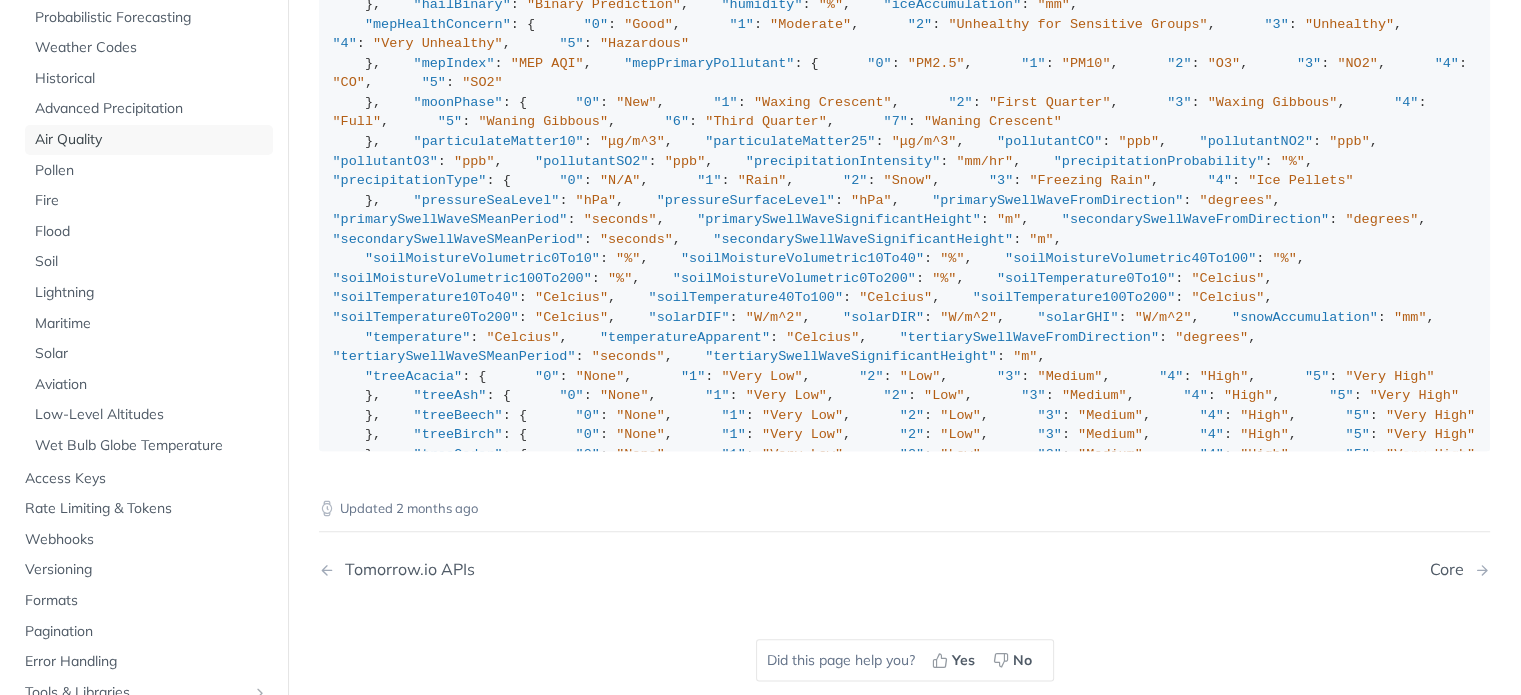 scroll, scrollTop: 2200, scrollLeft: 0, axis: vertical 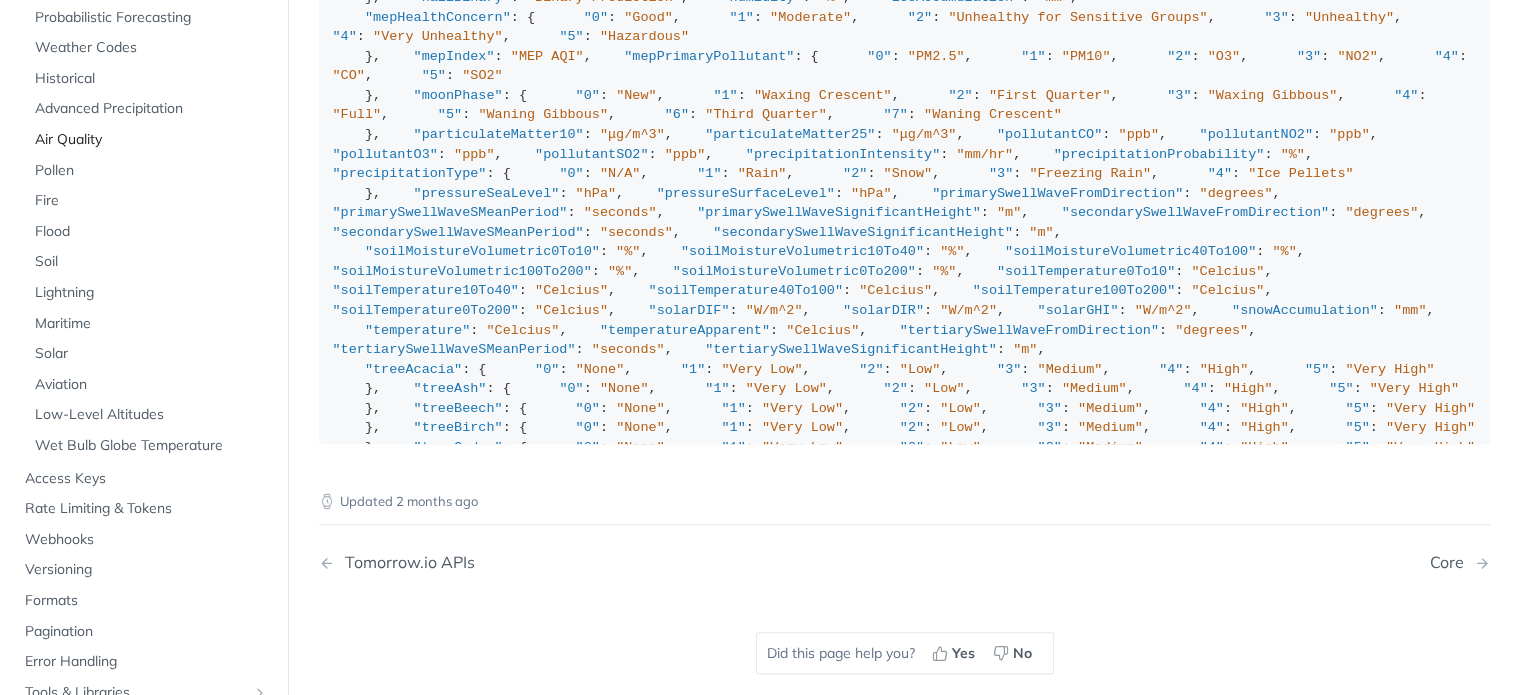 click on "Air Quality" at bounding box center (151, 140) 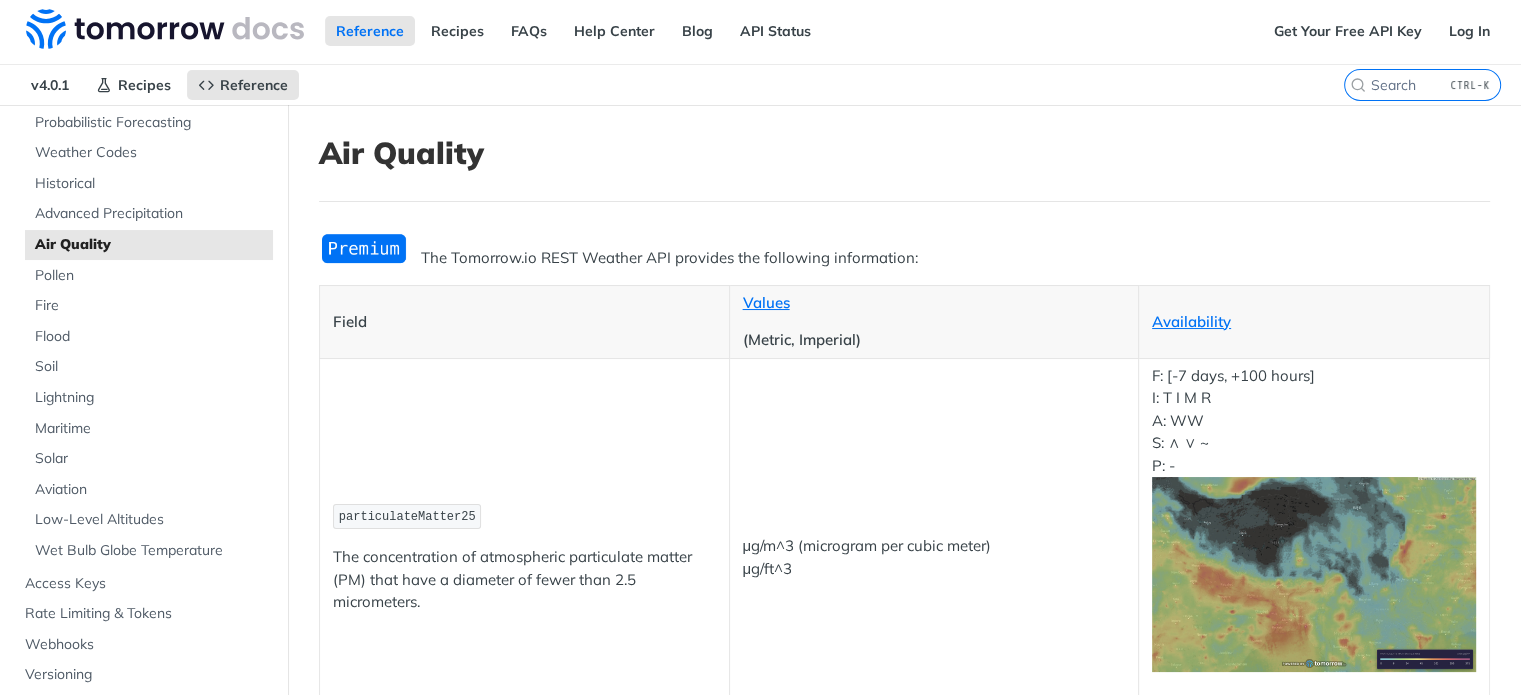 scroll, scrollTop: 0, scrollLeft: 0, axis: both 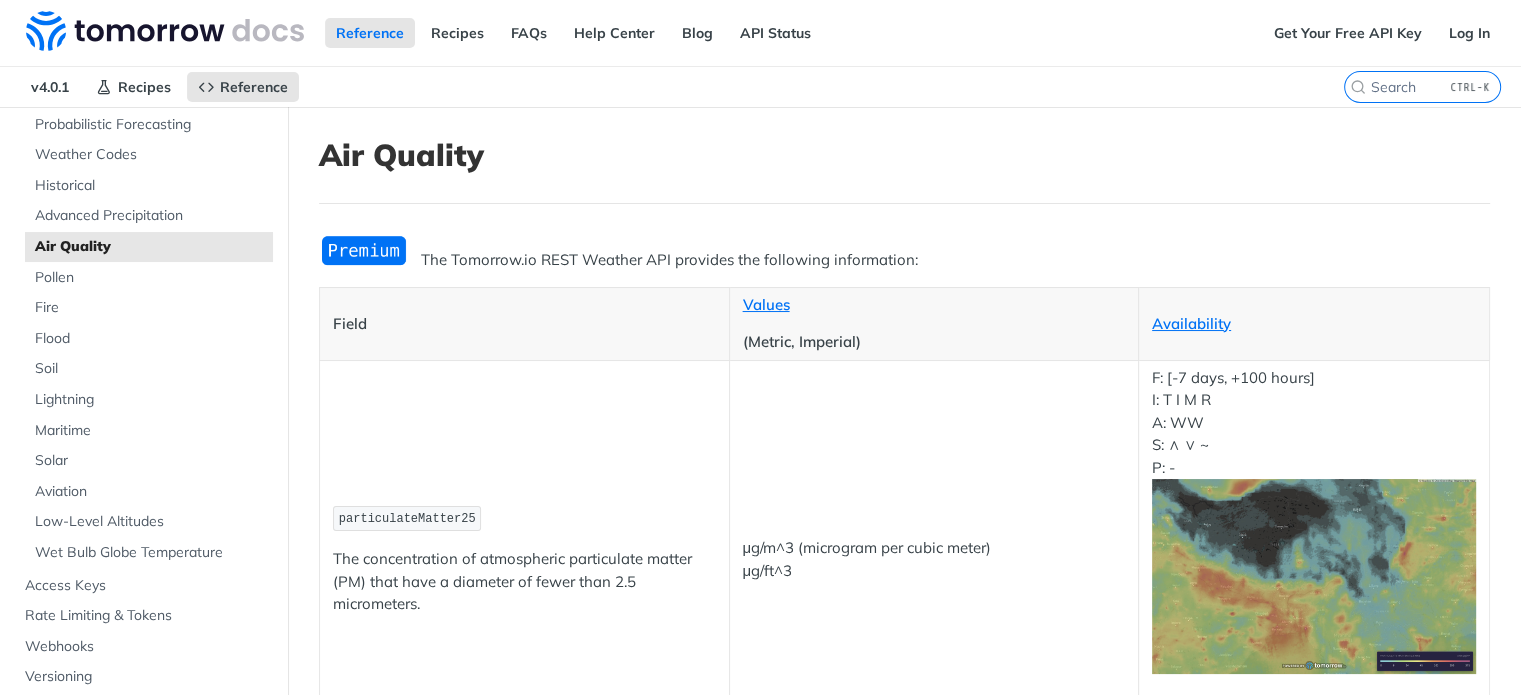 click on "CTRL-K" at bounding box center [1470, 87] 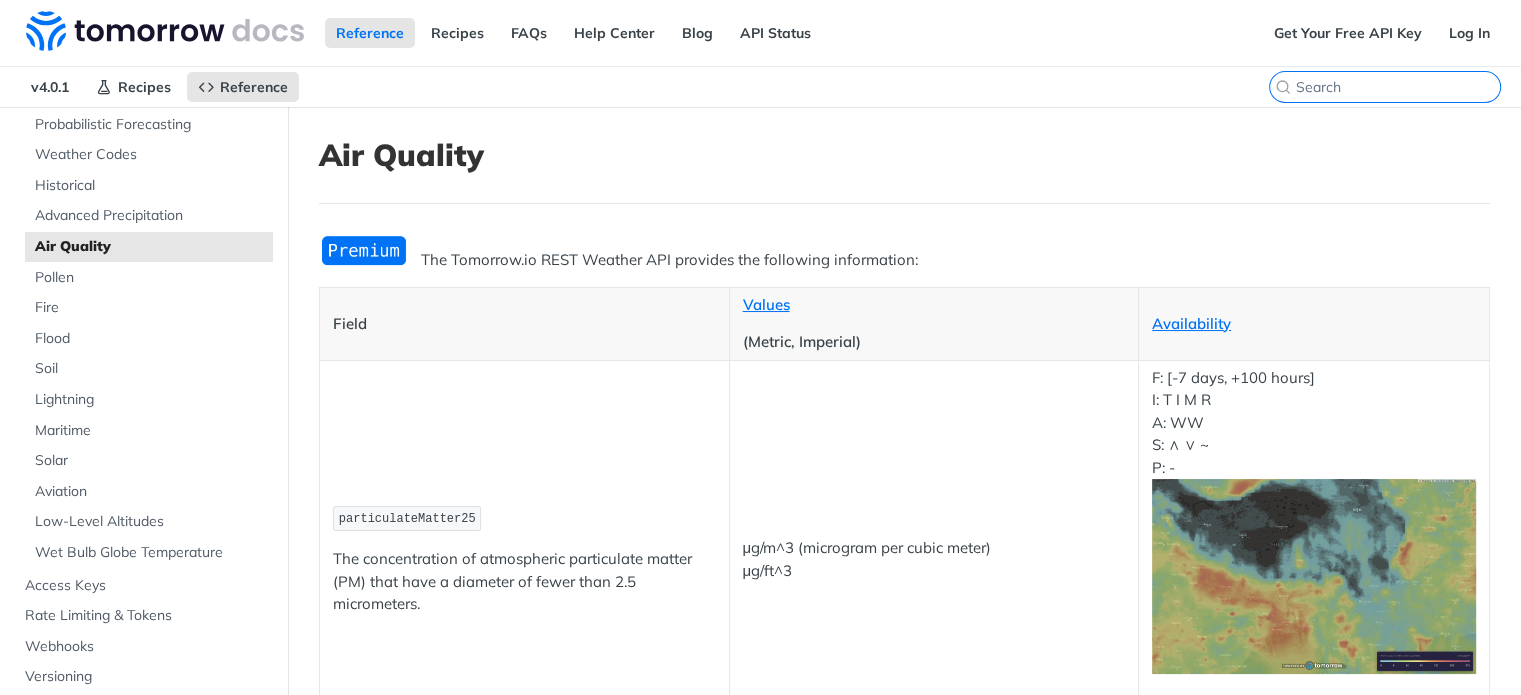 click on "CTRL-K" at bounding box center [1398, 87] 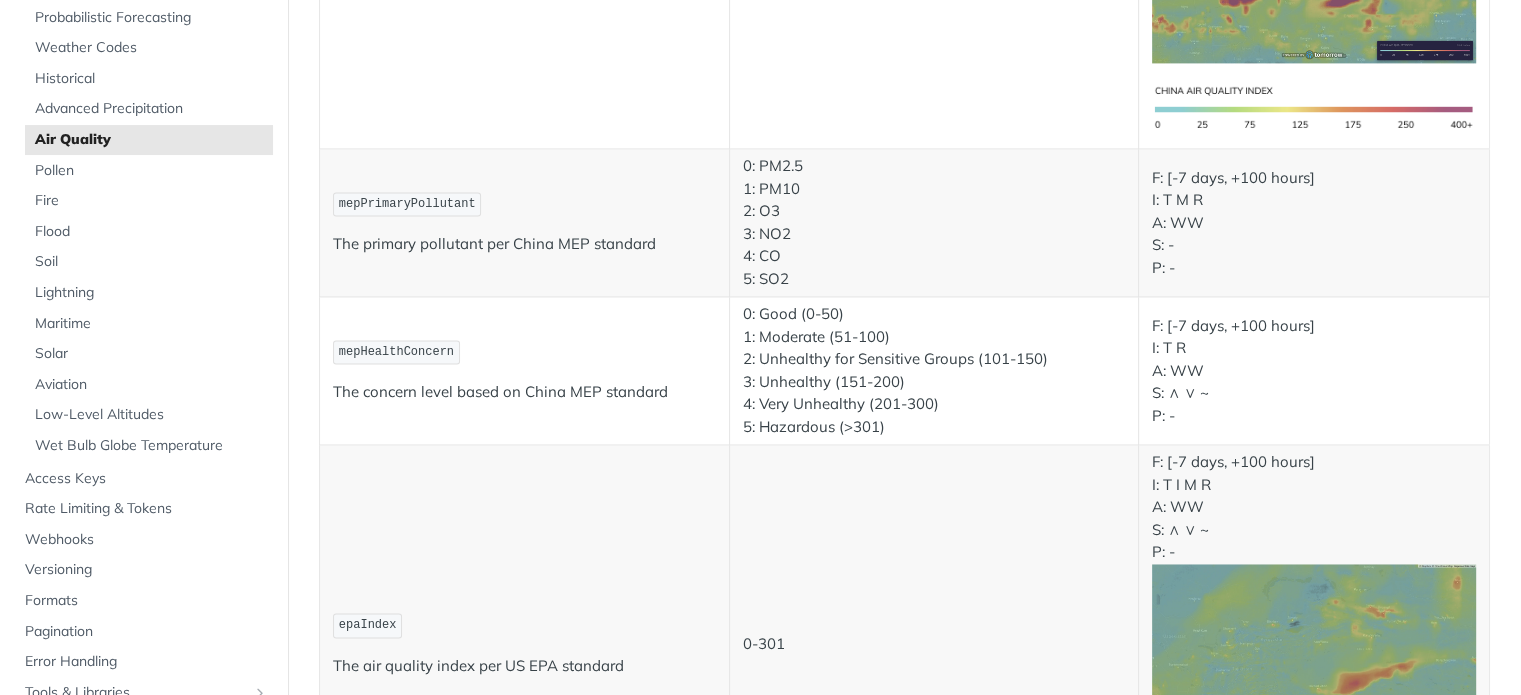scroll, scrollTop: 3000, scrollLeft: 0, axis: vertical 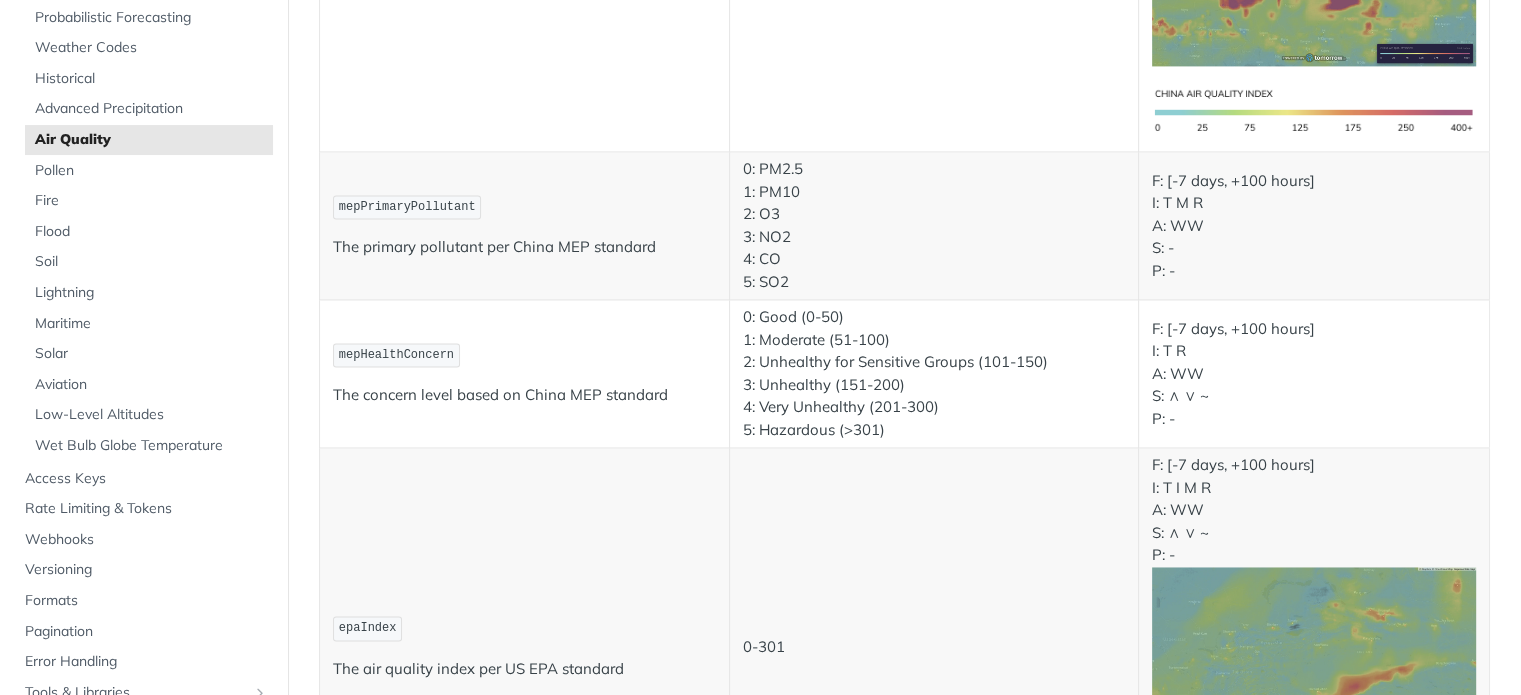 click on "mepPrimaryPollutant" at bounding box center (407, 207) 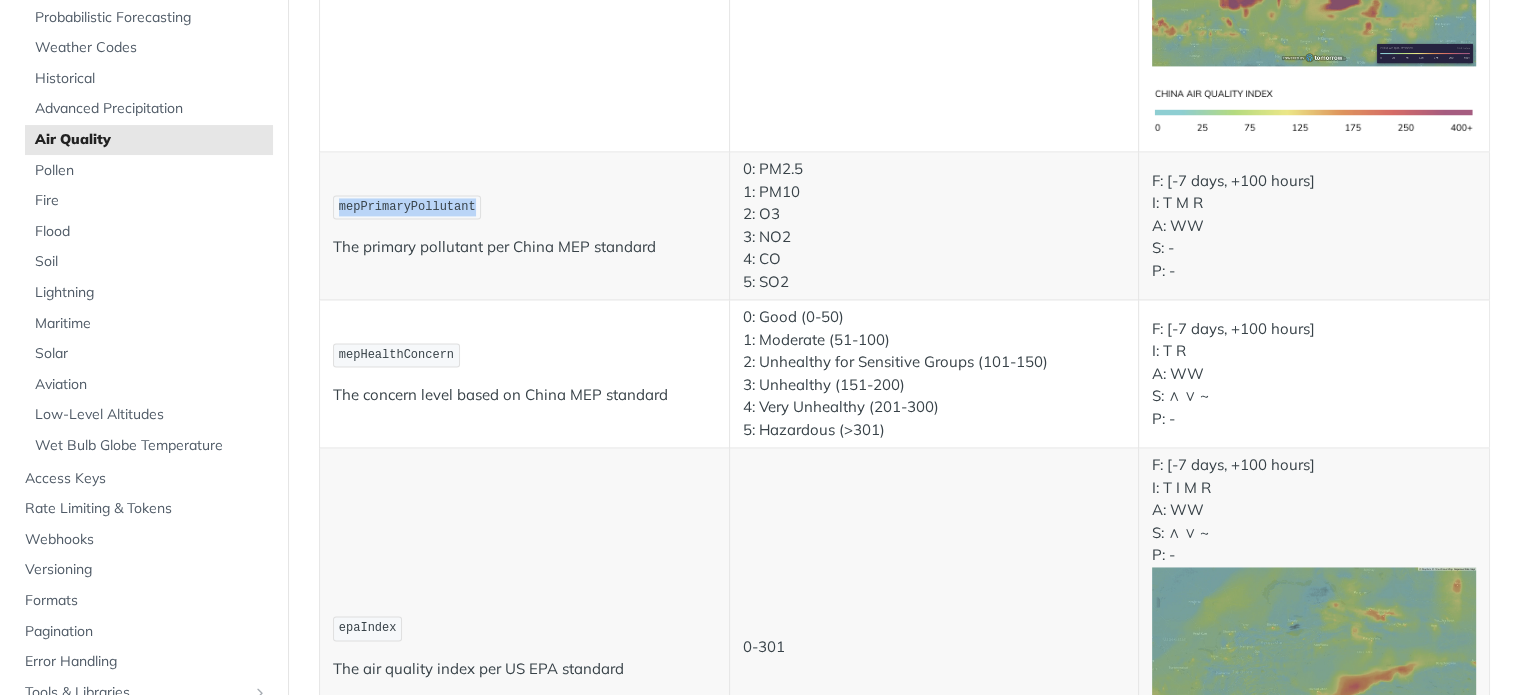 drag, startPoint x: 336, startPoint y: 207, endPoint x: 462, endPoint y: 204, distance: 126.035706 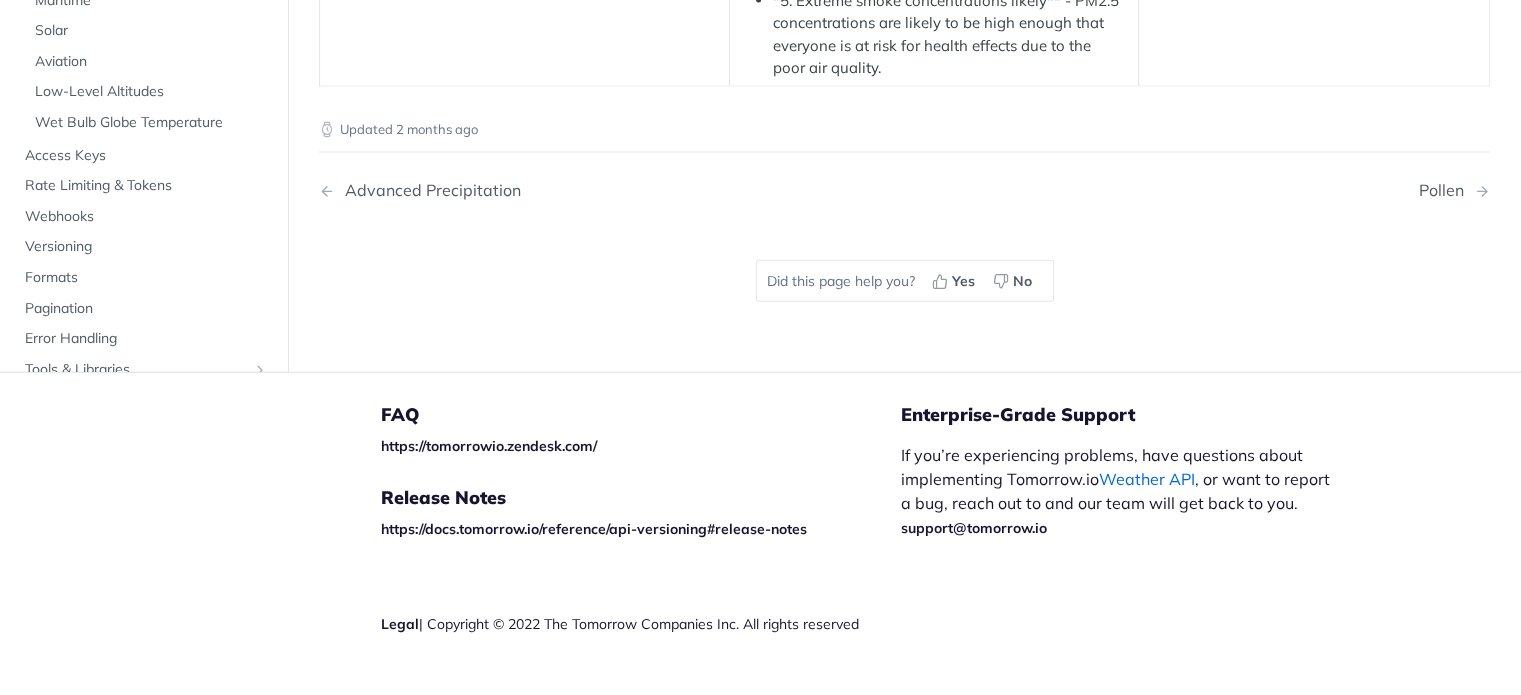 scroll, scrollTop: 4606, scrollLeft: 0, axis: vertical 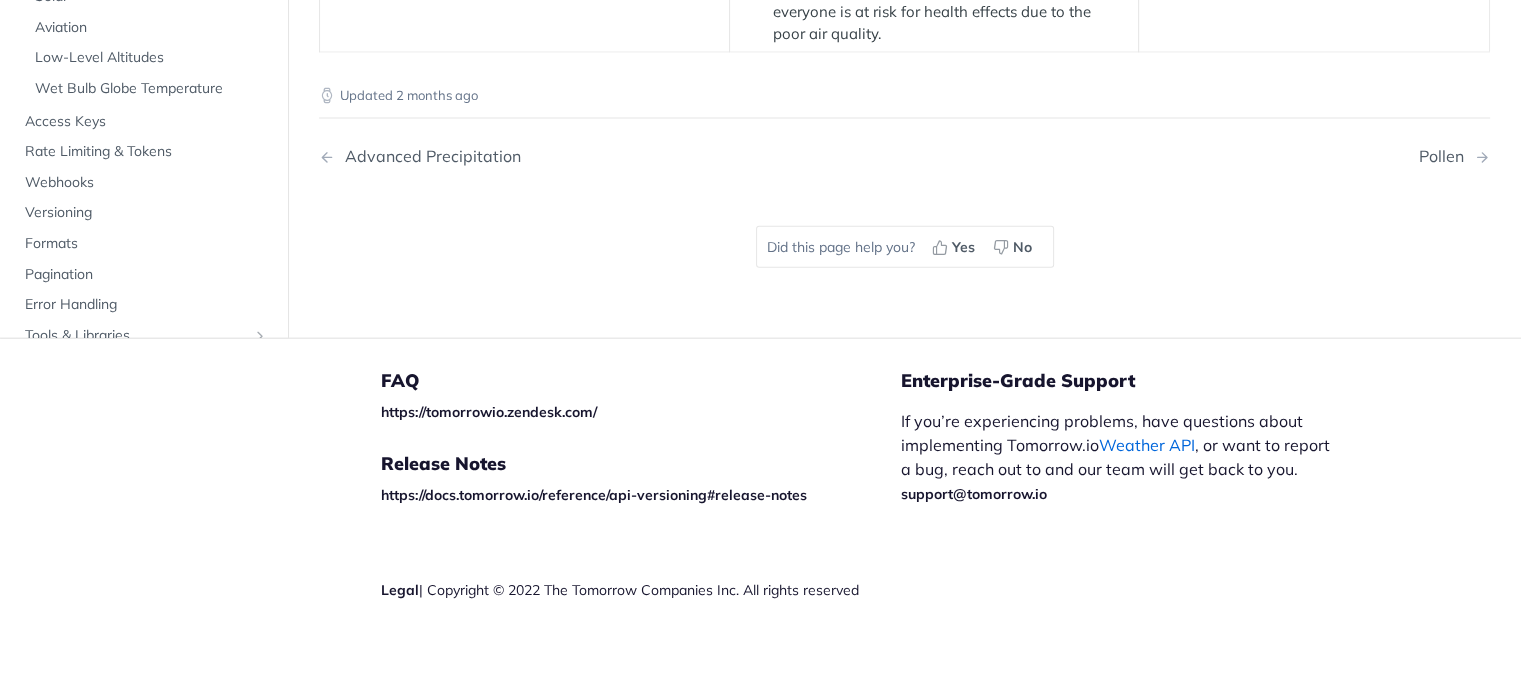 click on "Weather API" at bounding box center [1147, 445] 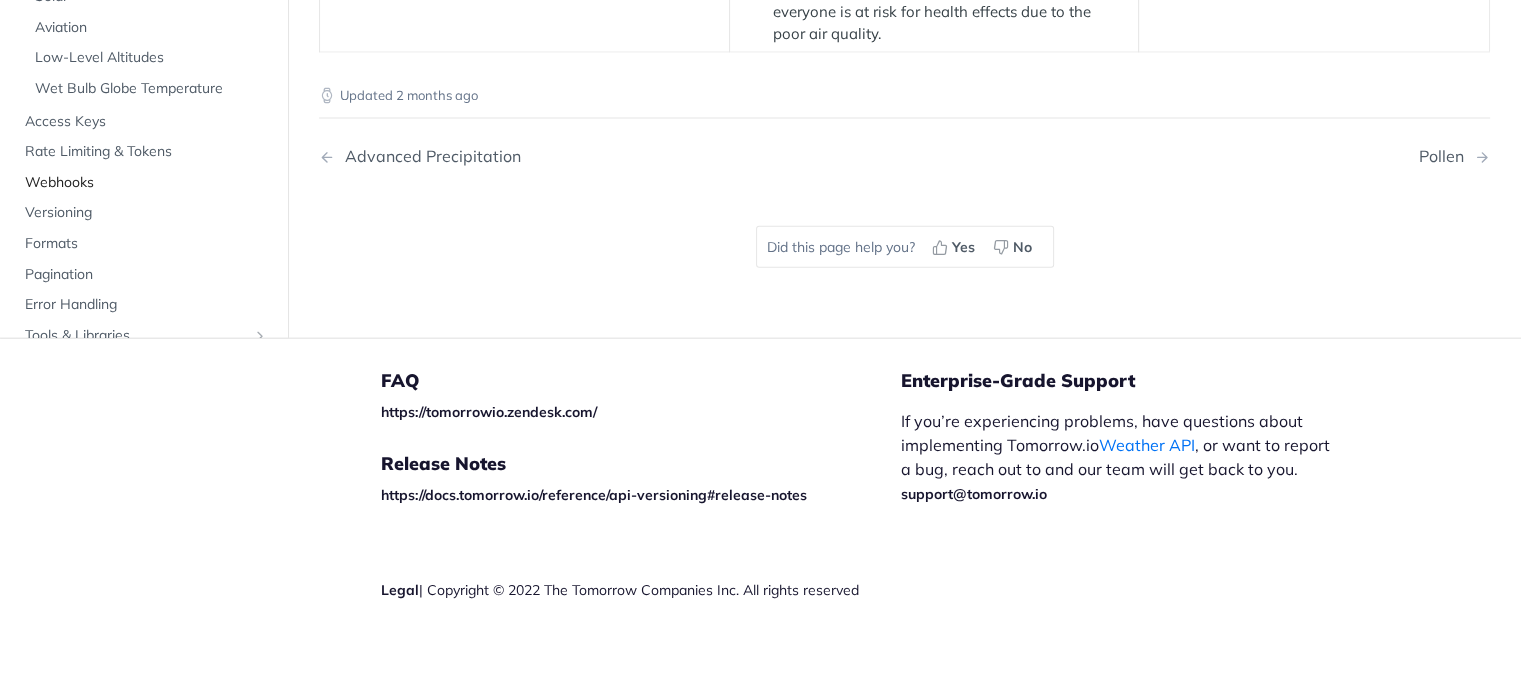 scroll, scrollTop: 100, scrollLeft: 0, axis: vertical 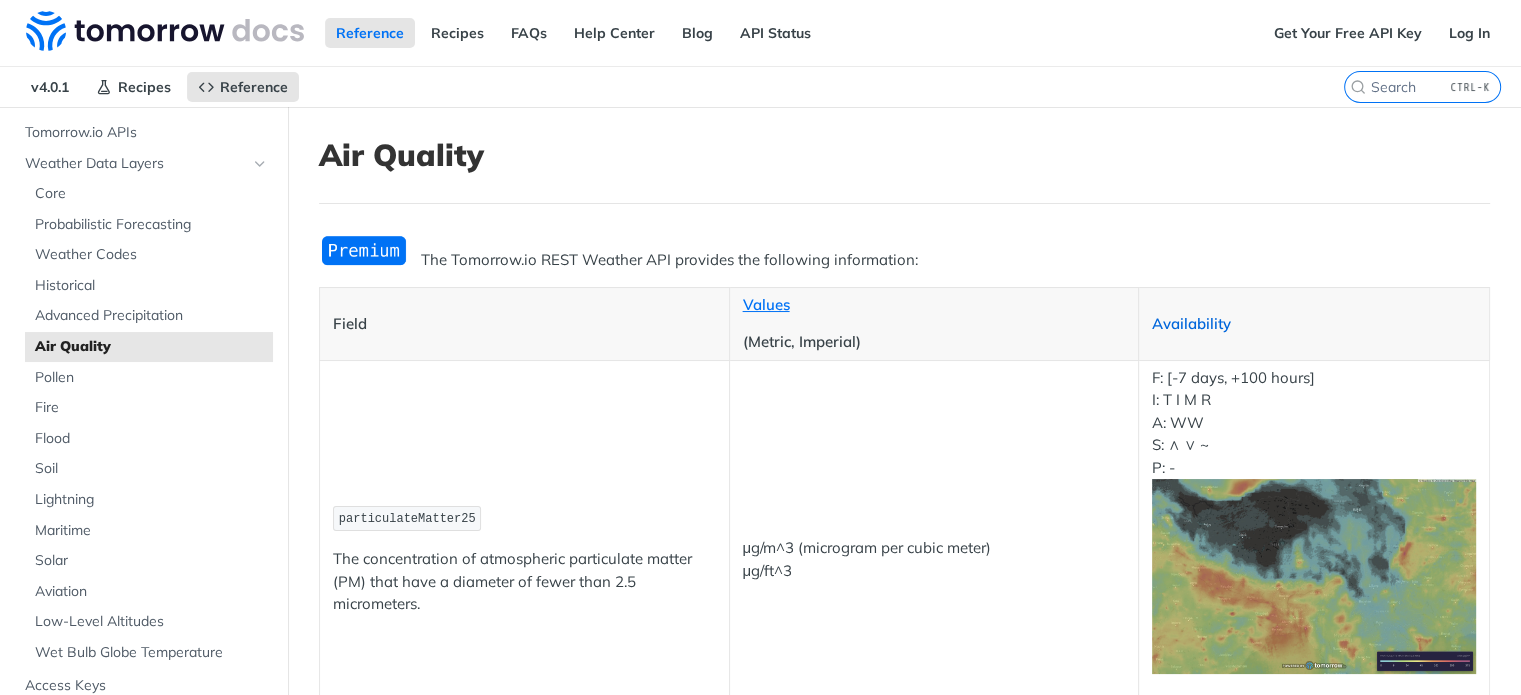 click on "Availability" at bounding box center [1191, 323] 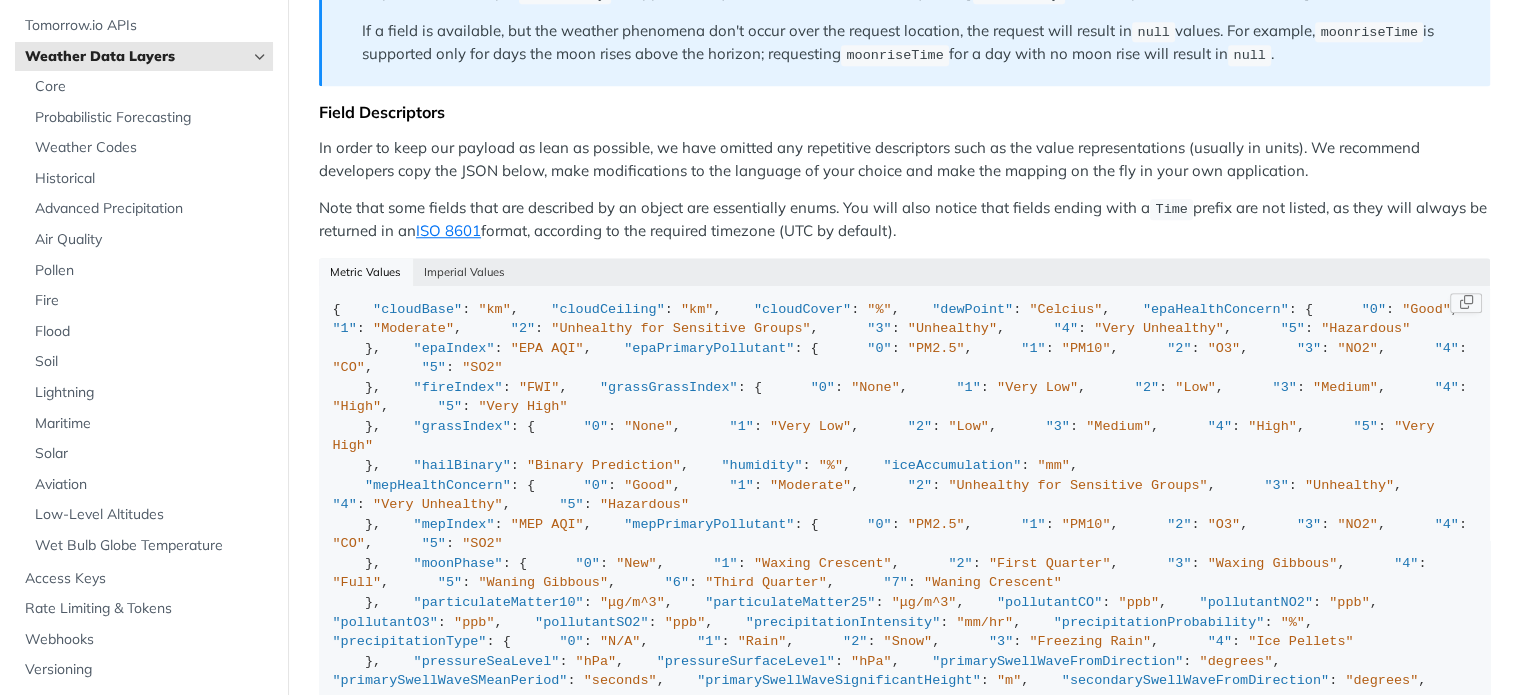 scroll, scrollTop: 1700, scrollLeft: 0, axis: vertical 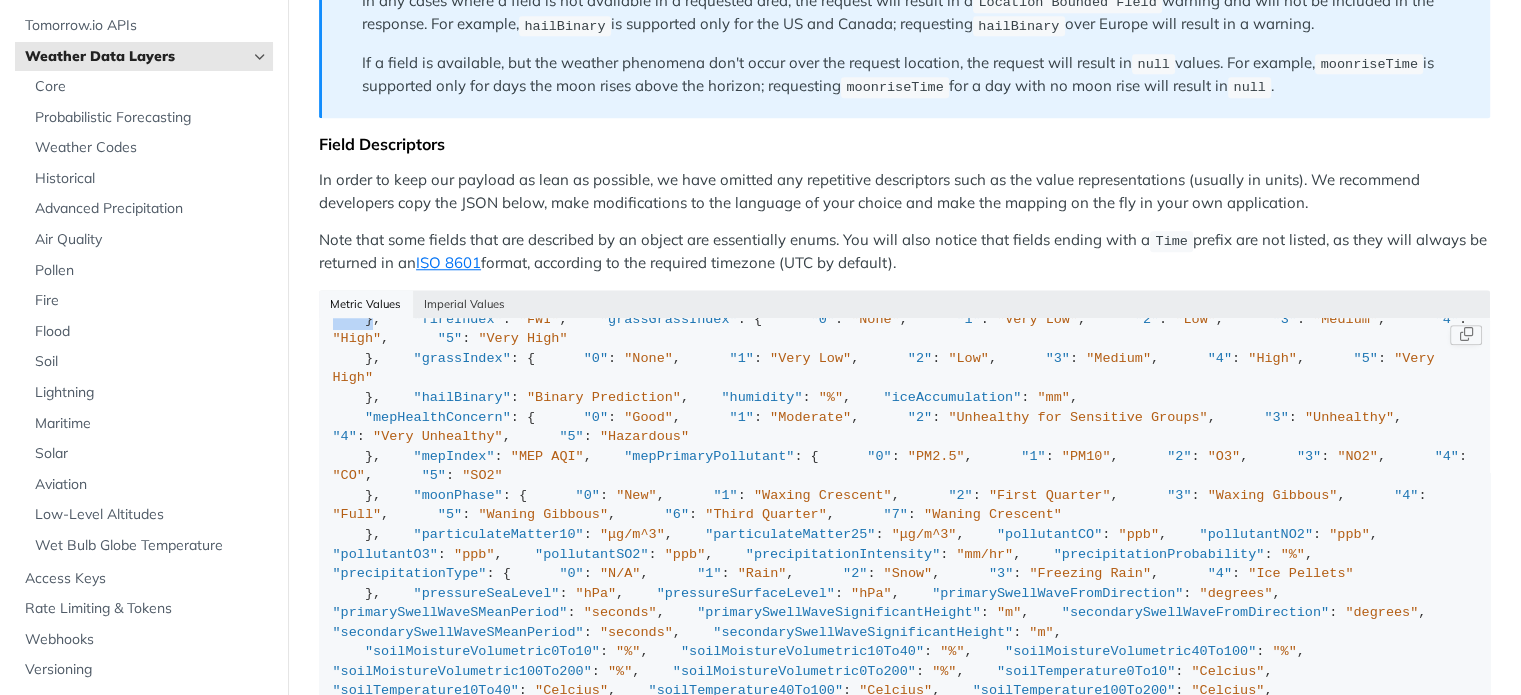 drag, startPoint x: 357, startPoint y: 478, endPoint x: 372, endPoint y: 631, distance: 153.73354 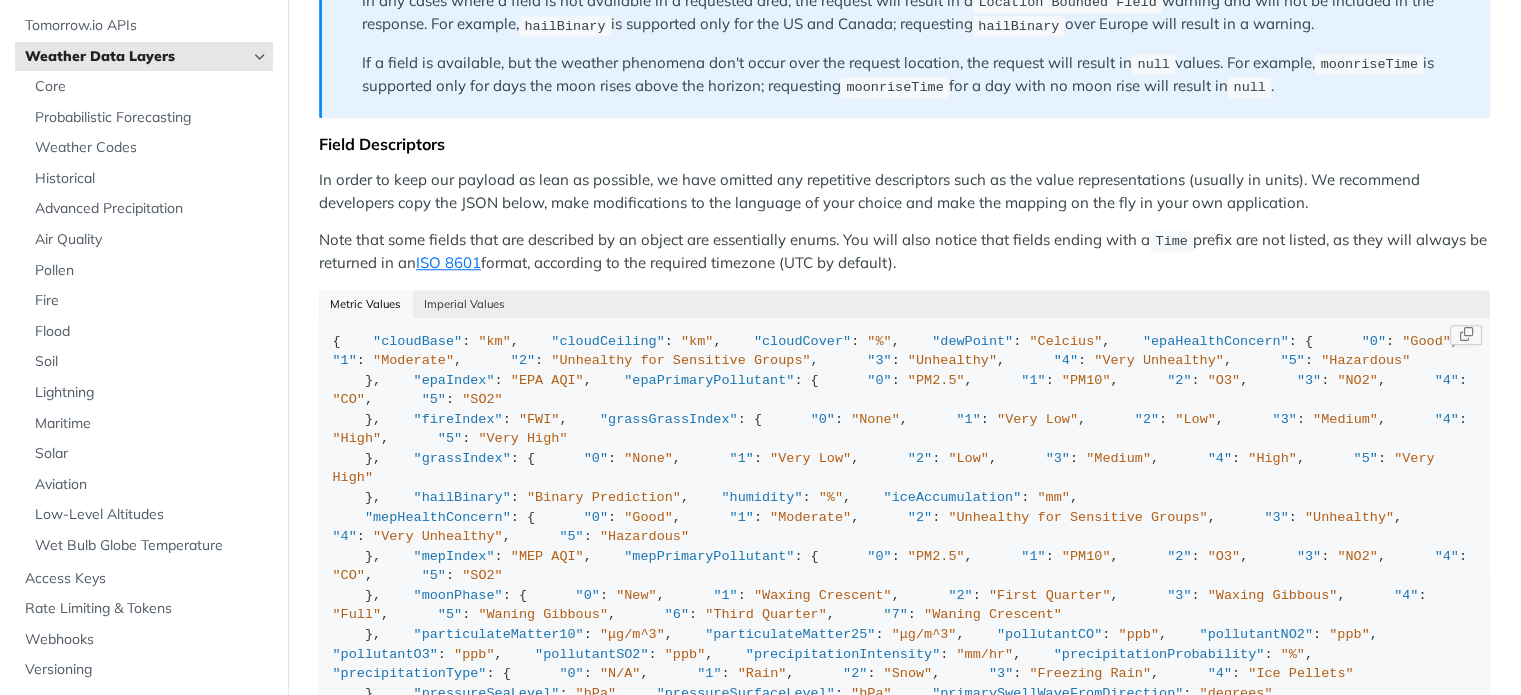 scroll, scrollTop: 0, scrollLeft: 0, axis: both 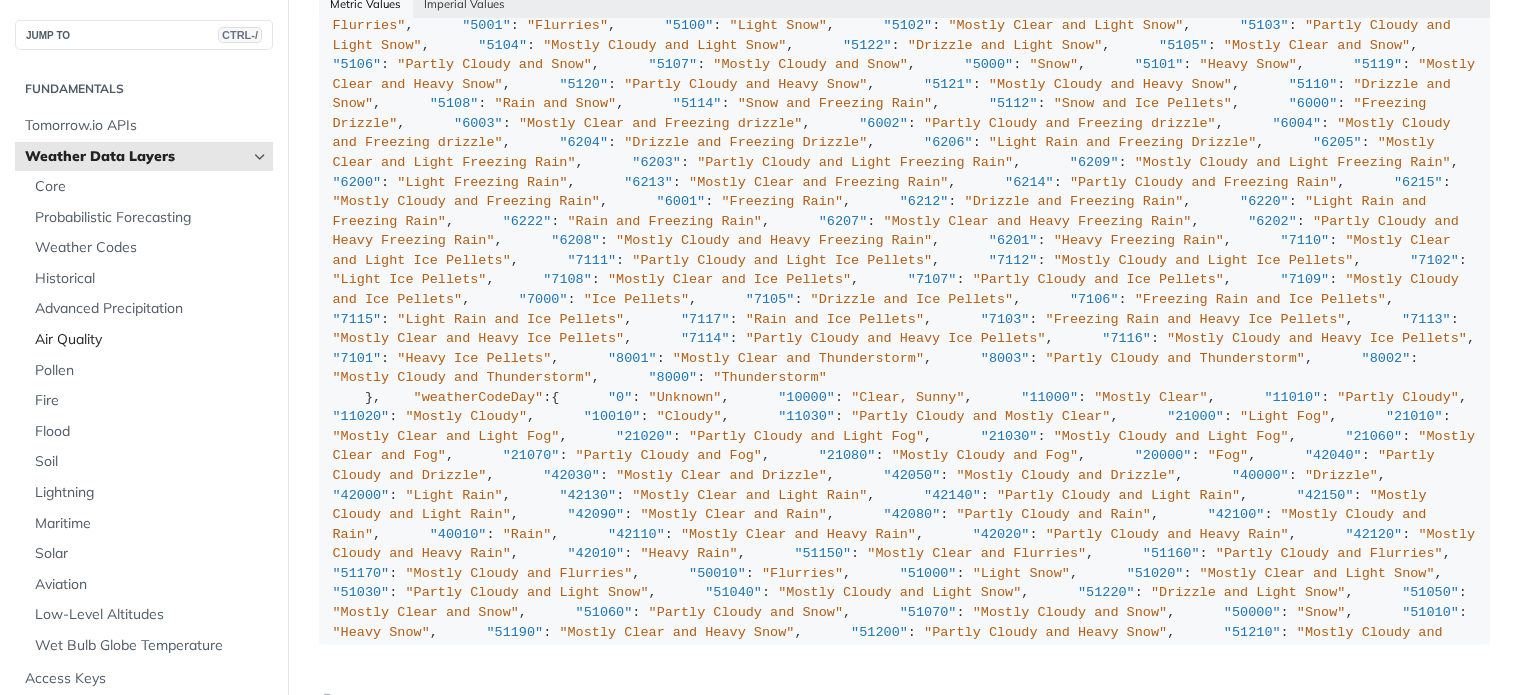 click on "Air Quality" at bounding box center [151, 340] 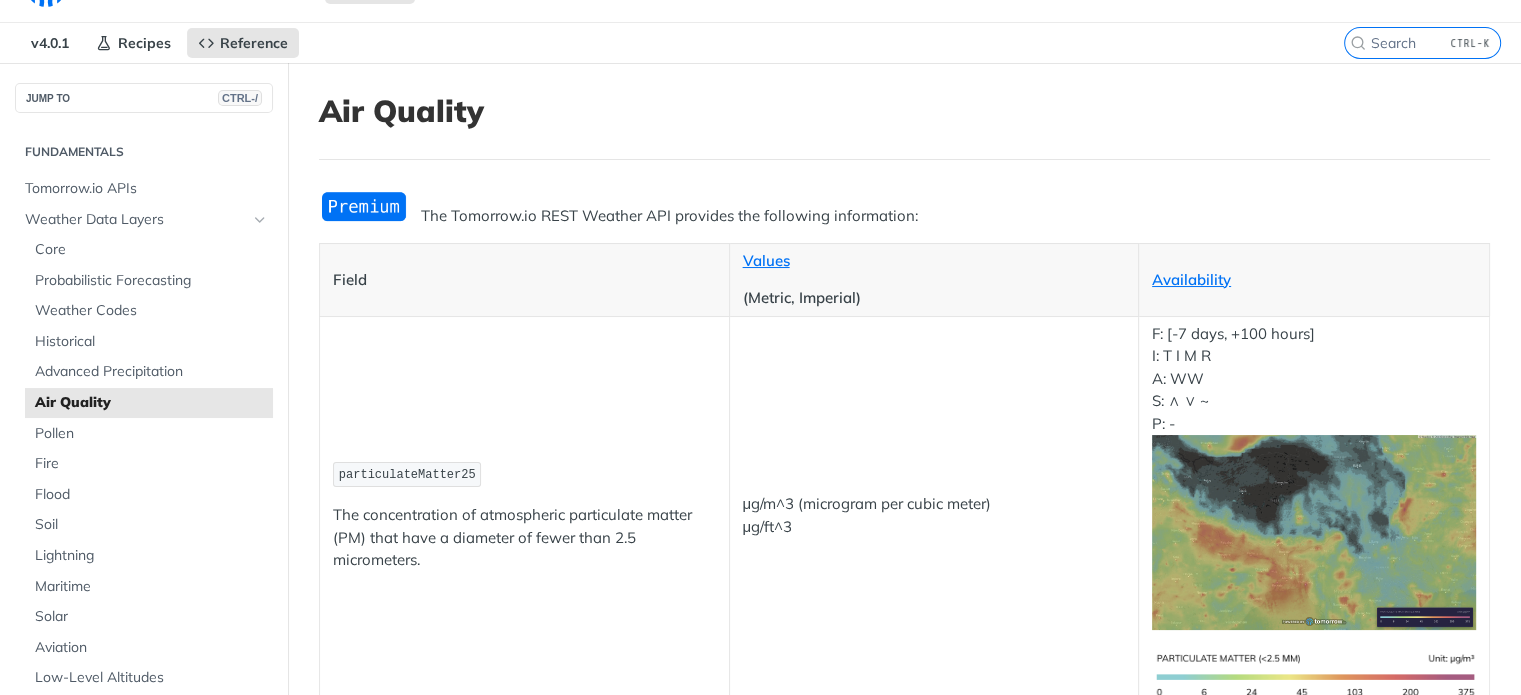 scroll, scrollTop: 0, scrollLeft: 0, axis: both 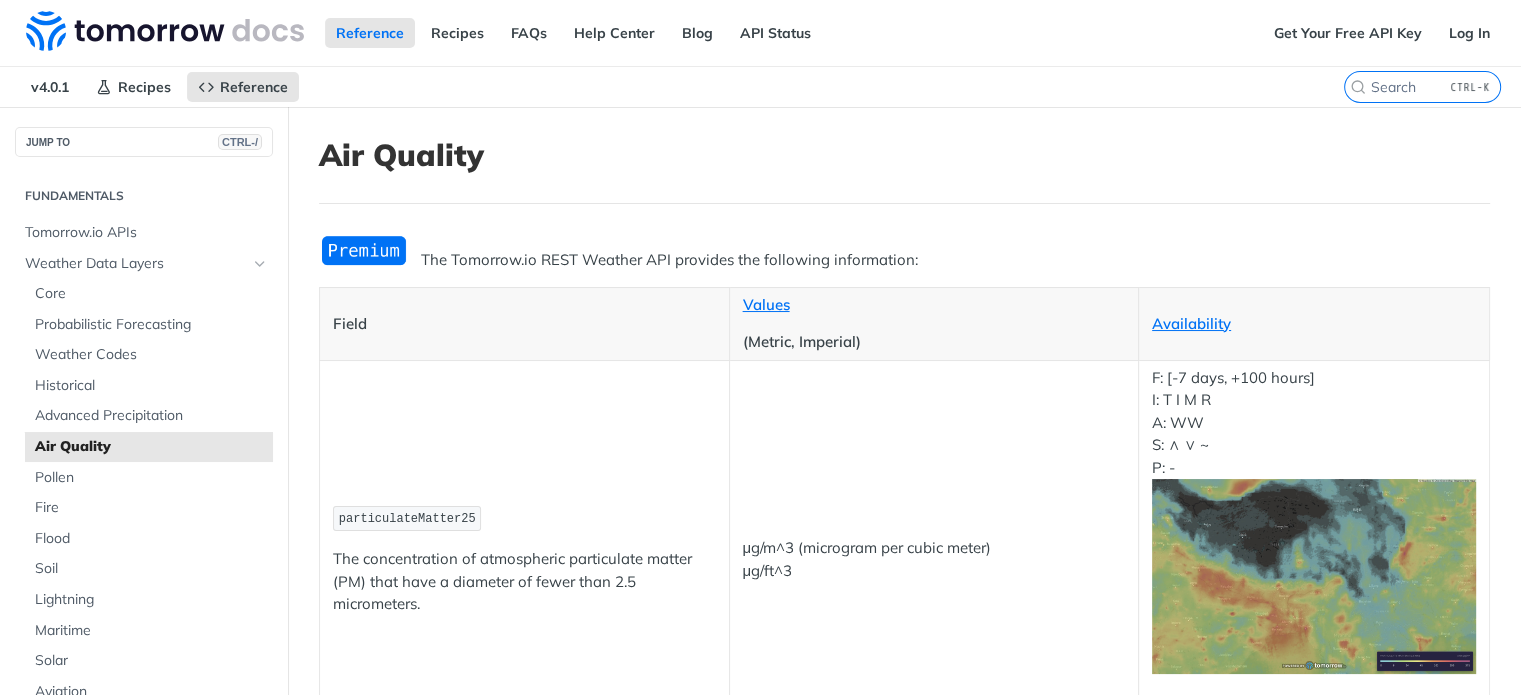 click on "CTRL-K" at bounding box center (1470, 87) 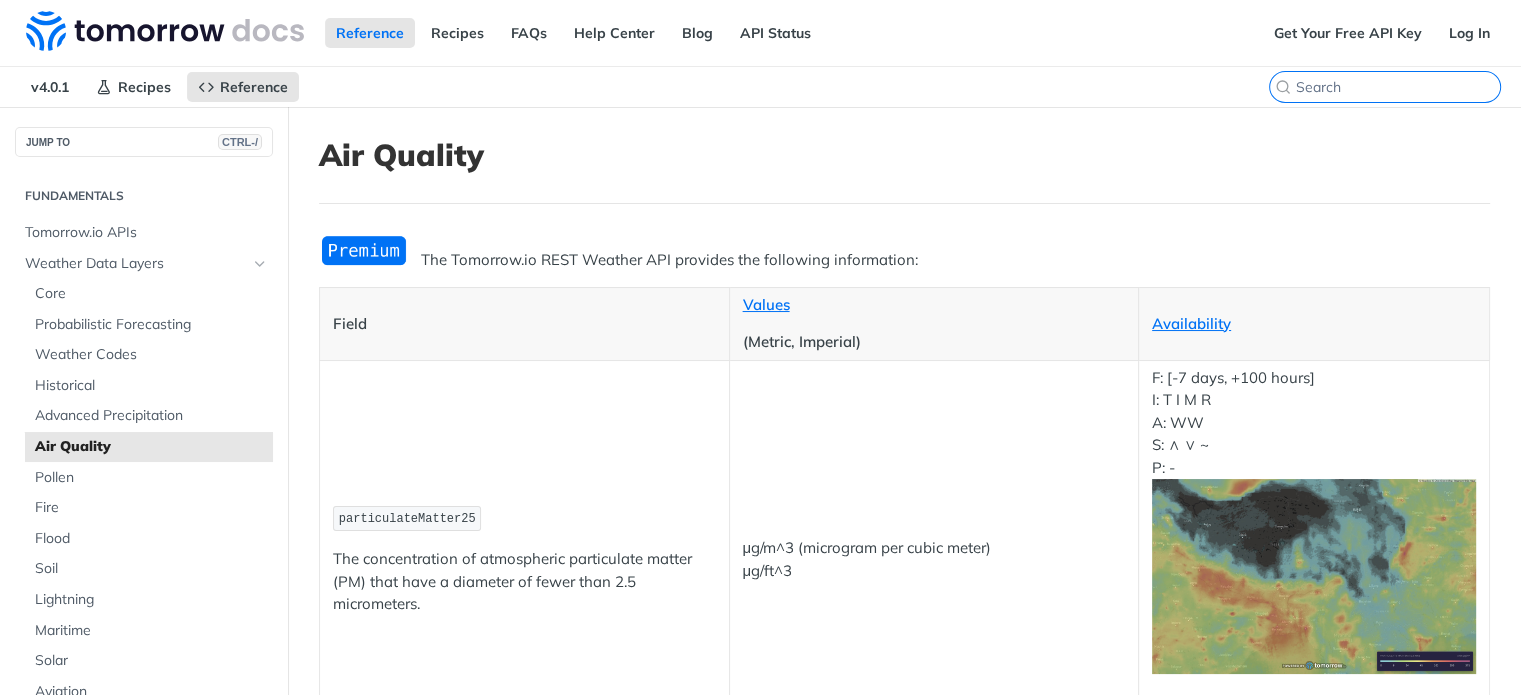 click on "CTRL-K" at bounding box center [1398, 87] 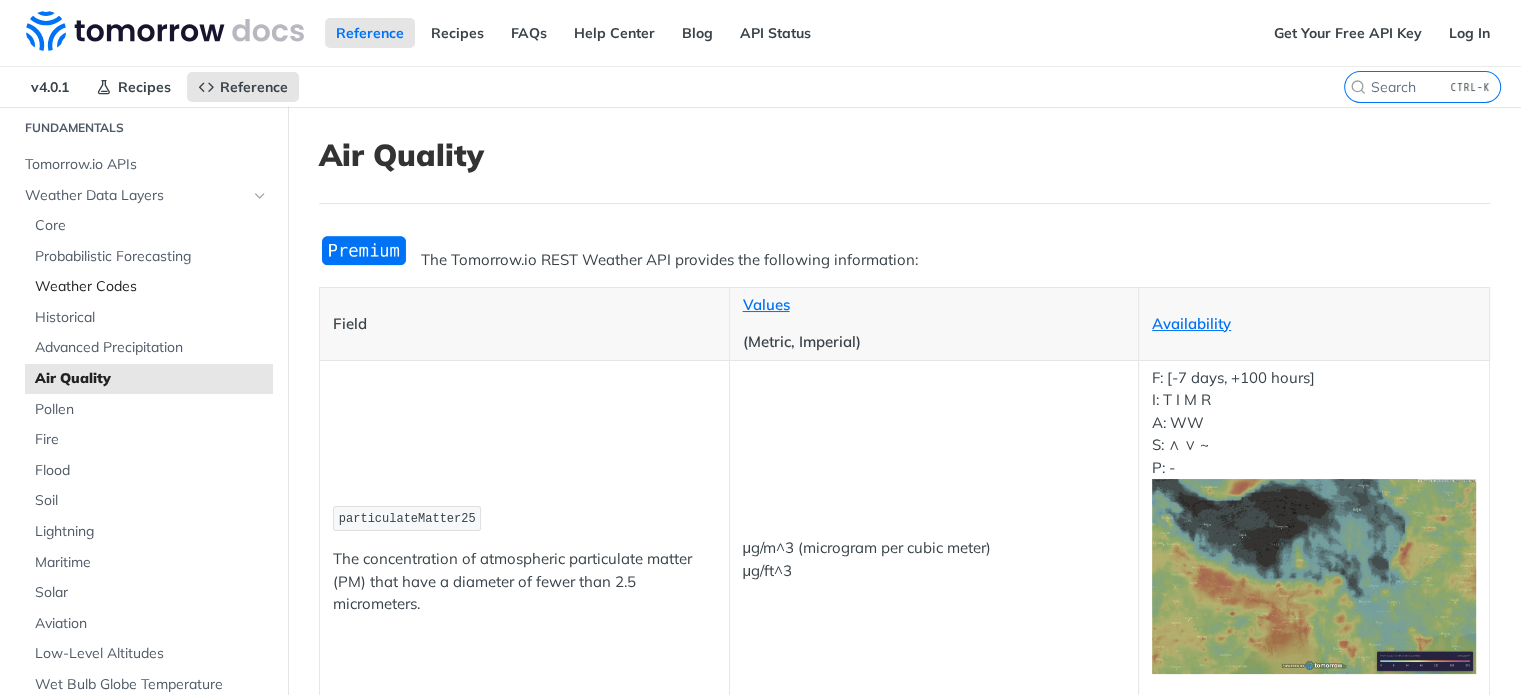 scroll, scrollTop: 100, scrollLeft: 0, axis: vertical 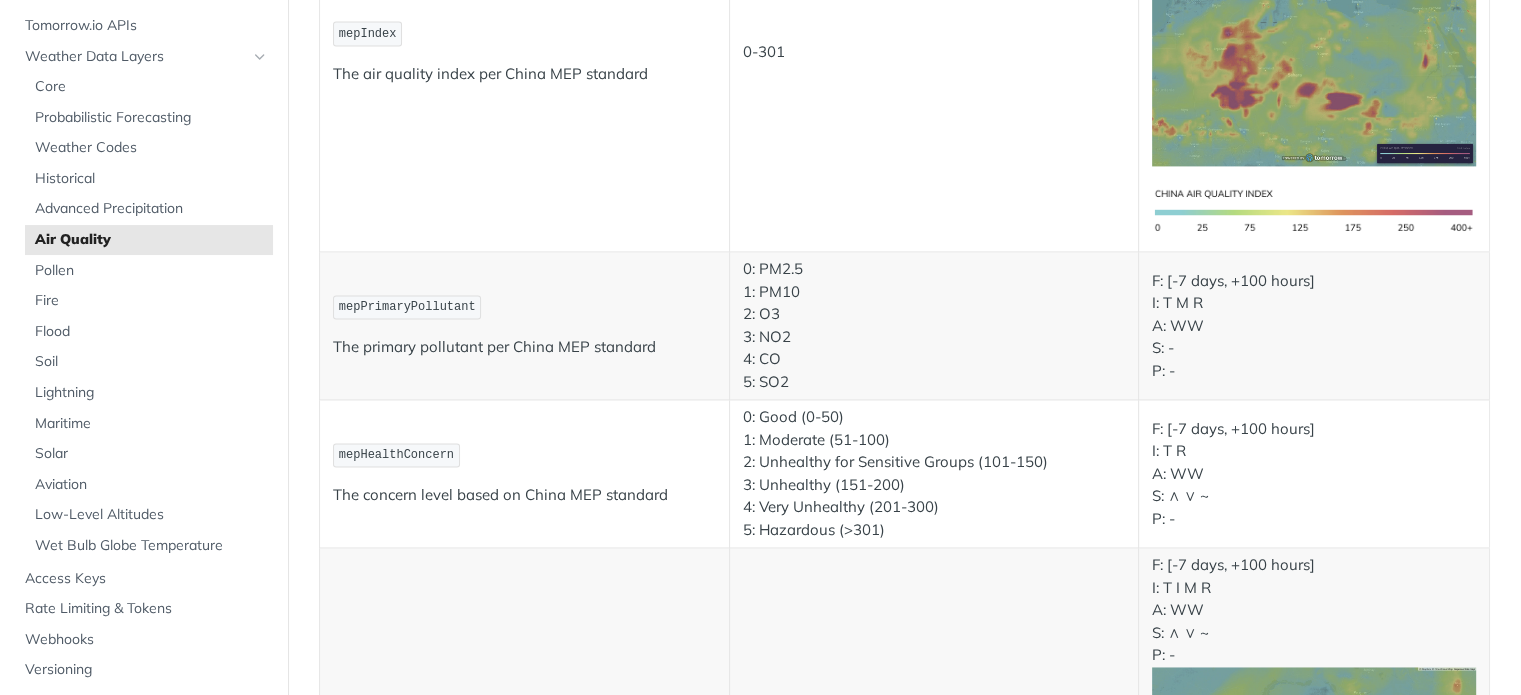 click on "mepPrimaryPollutant" at bounding box center (407, 307) 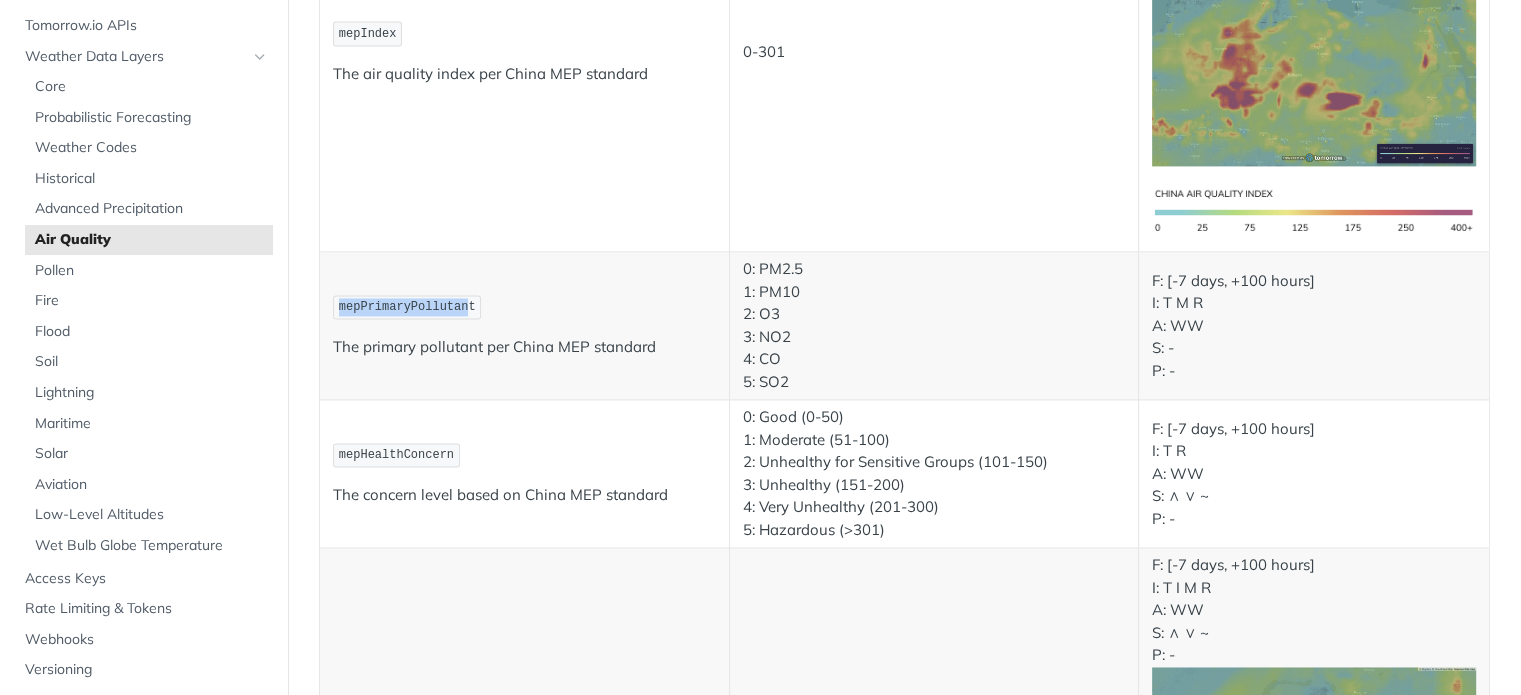 drag, startPoint x: 340, startPoint y: 305, endPoint x: 456, endPoint y: 303, distance: 116.01724 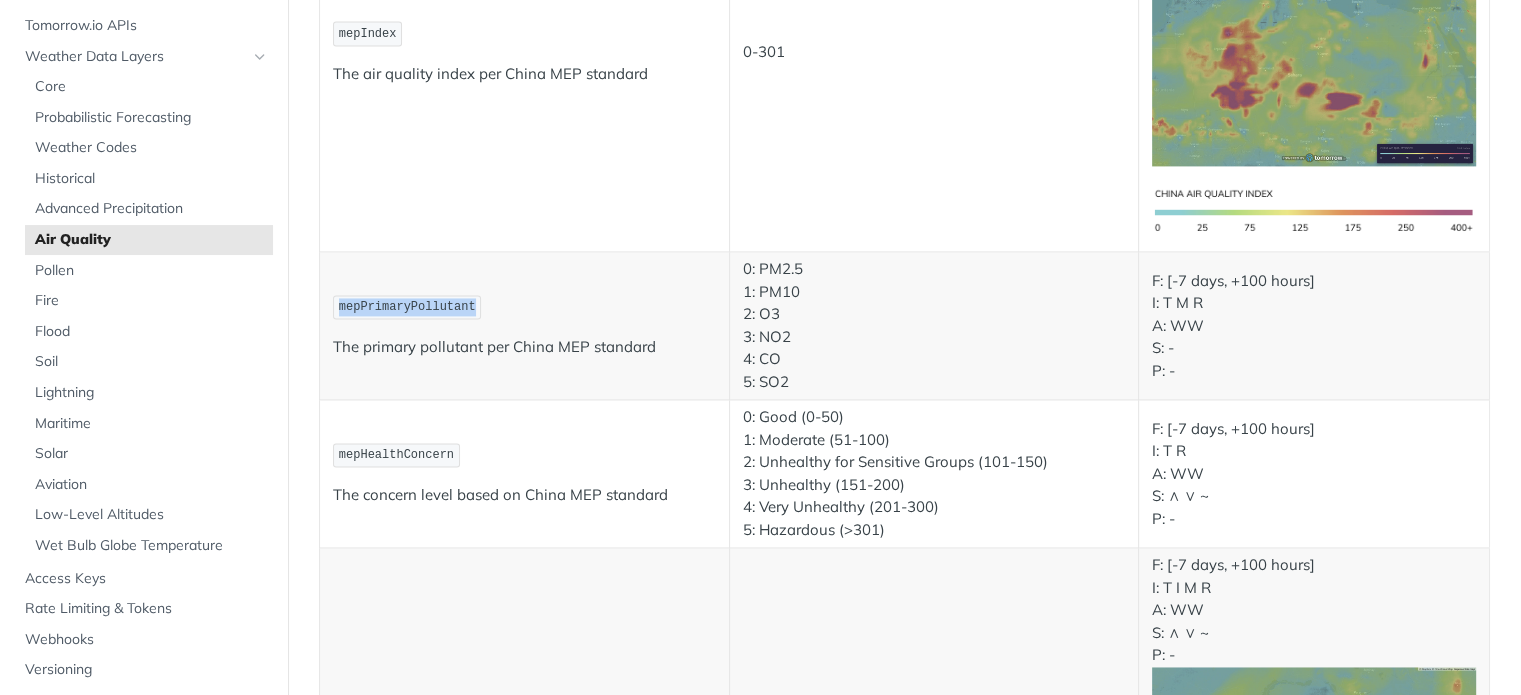 drag, startPoint x: 464, startPoint y: 303, endPoint x: 334, endPoint y: 303, distance: 130 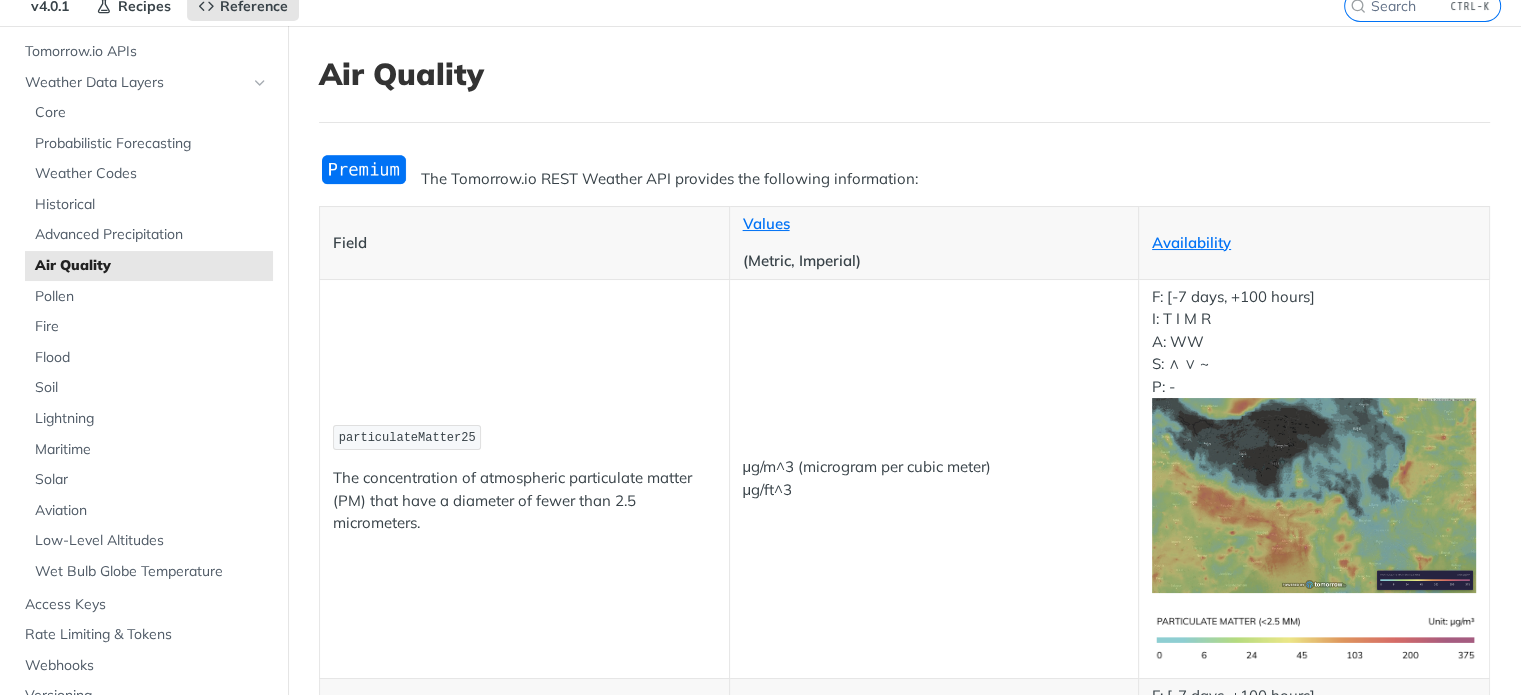 scroll, scrollTop: 0, scrollLeft: 0, axis: both 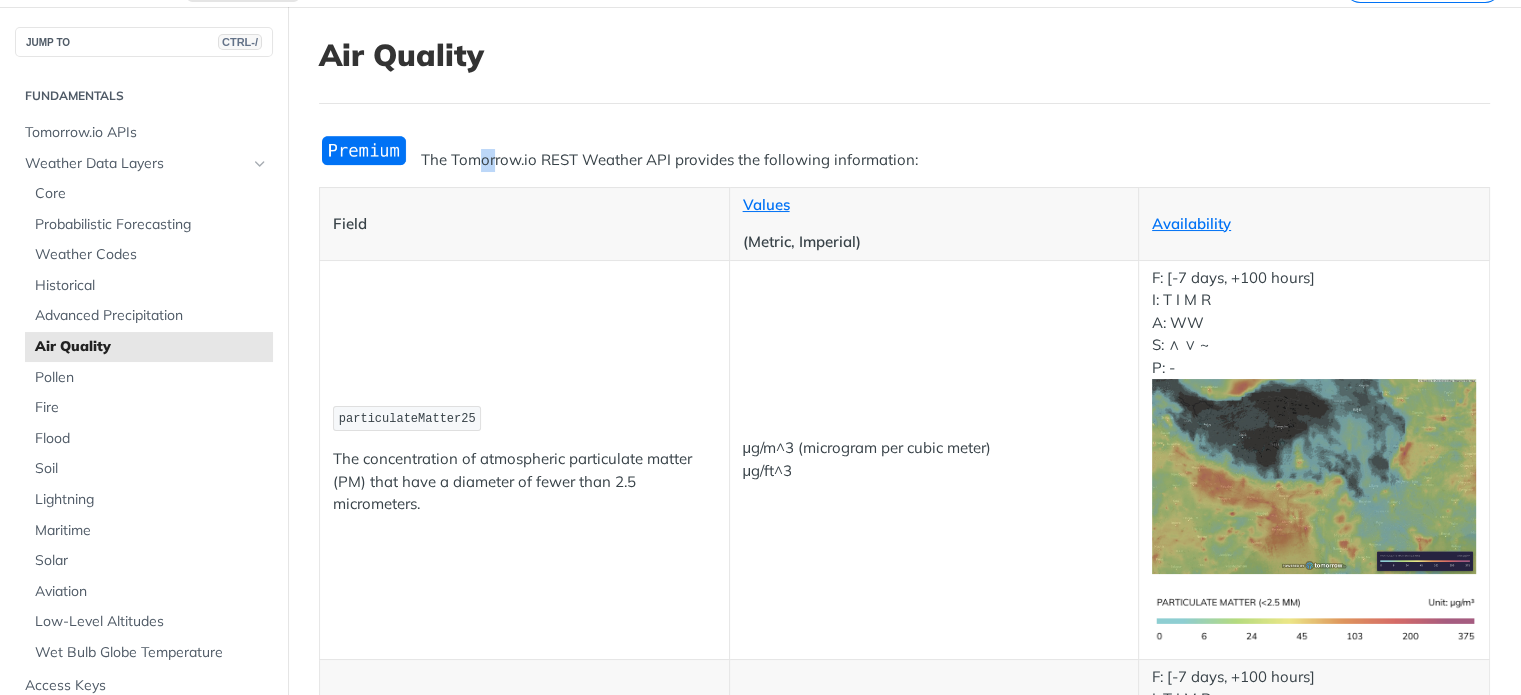 drag, startPoint x: 484, startPoint y: 152, endPoint x: 524, endPoint y: 151, distance: 40.012497 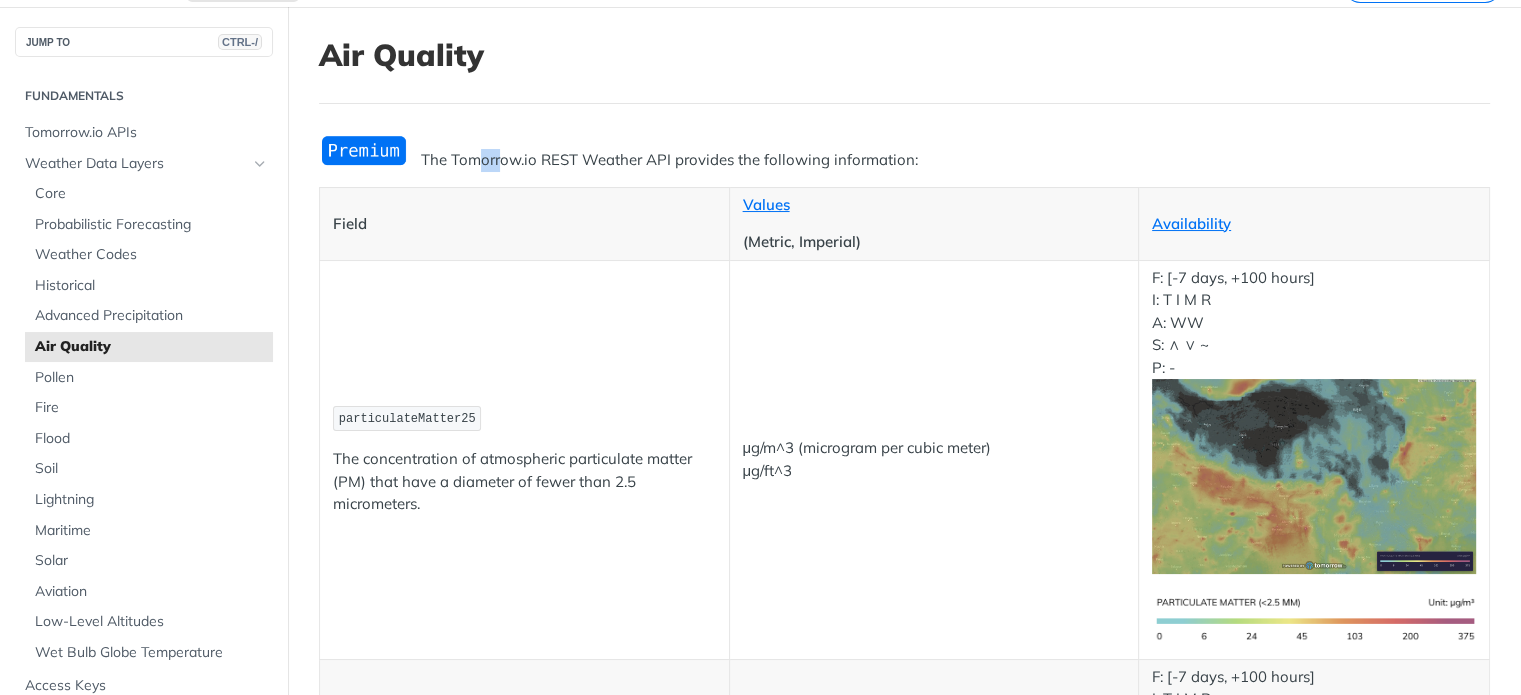 click at bounding box center [364, 150] 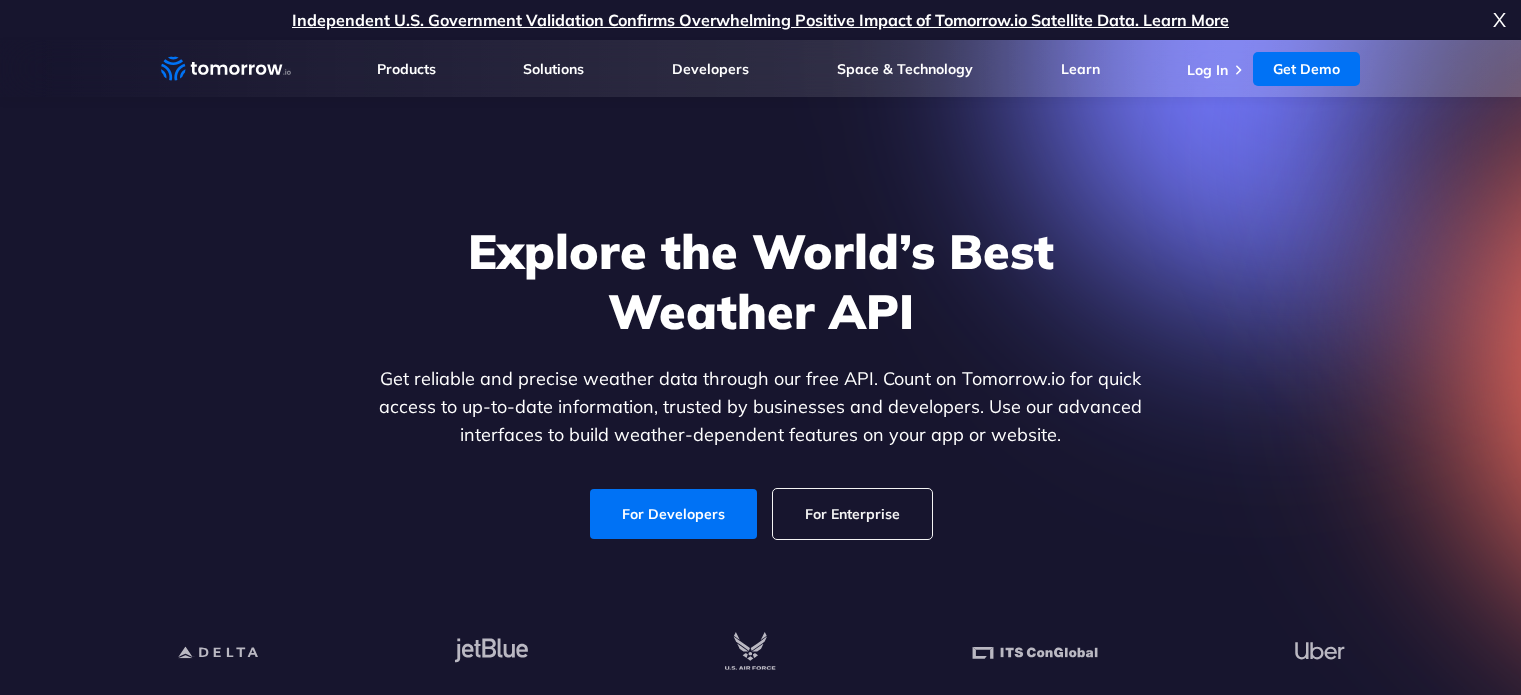 scroll, scrollTop: 0, scrollLeft: 0, axis: both 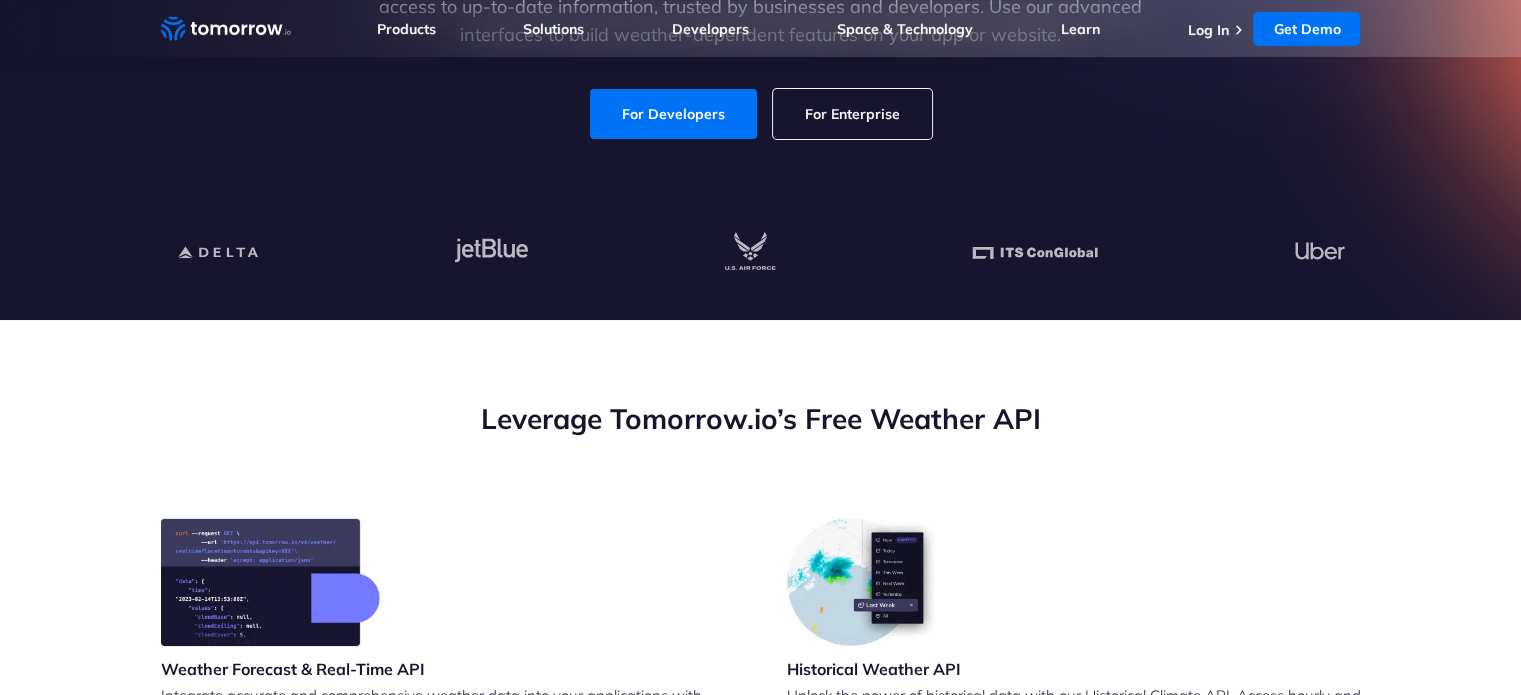 click on "For Enterprise" at bounding box center (852, 114) 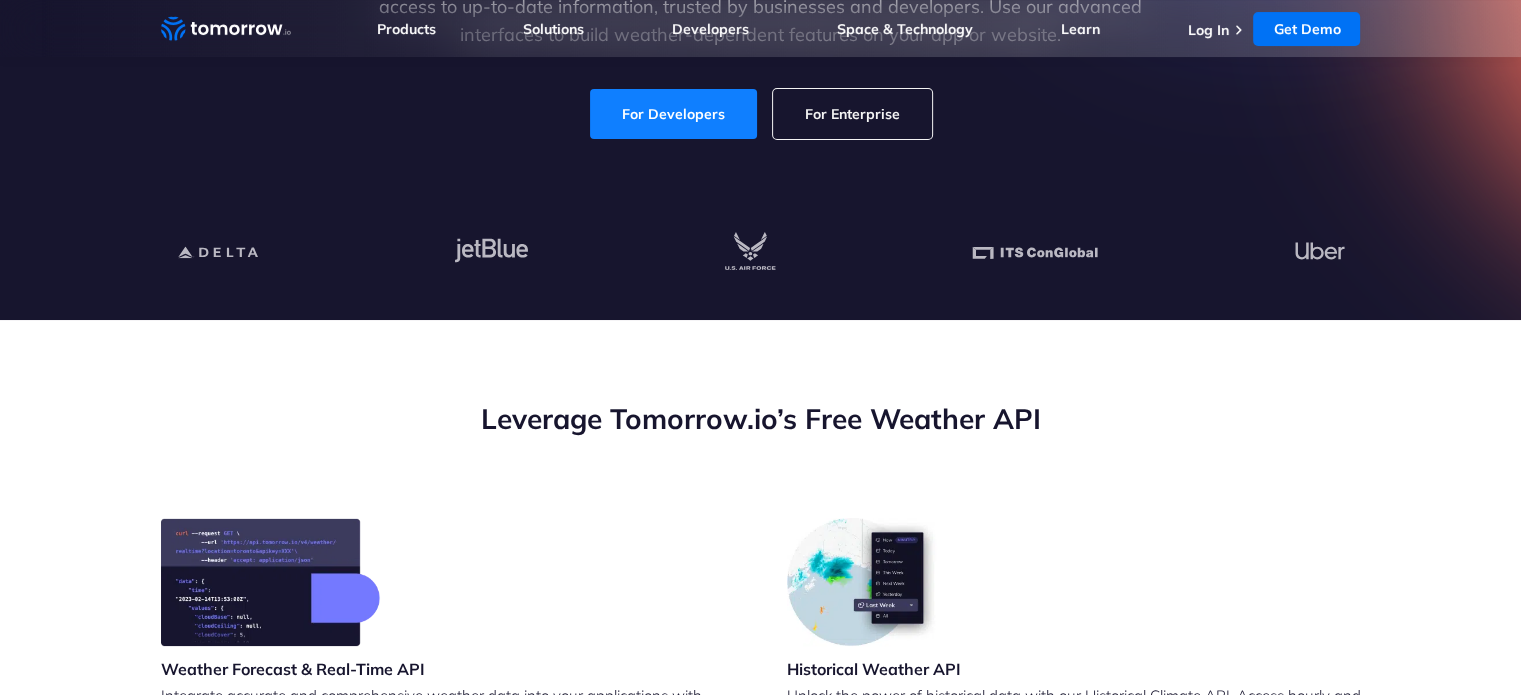 click on "For Developers" at bounding box center [673, 114] 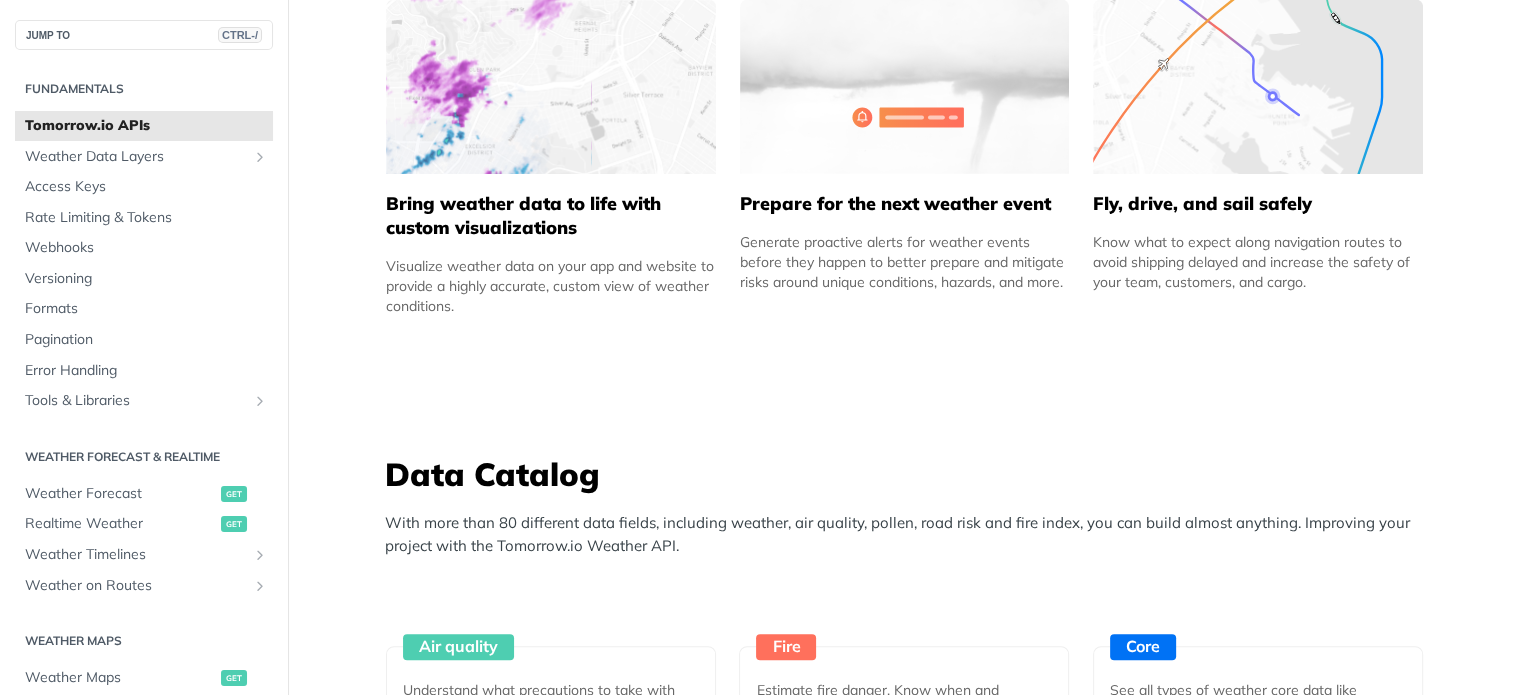 scroll, scrollTop: 1500, scrollLeft: 0, axis: vertical 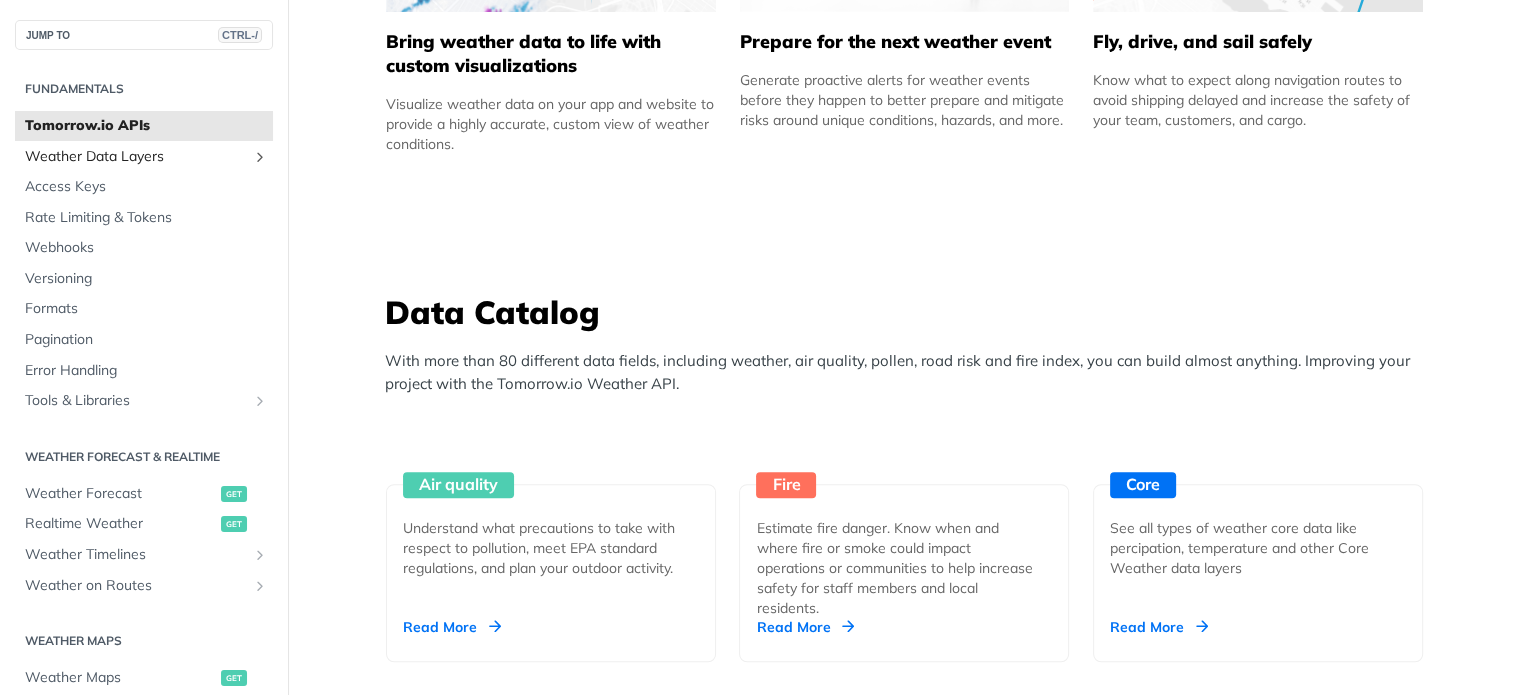 click at bounding box center [260, 157] 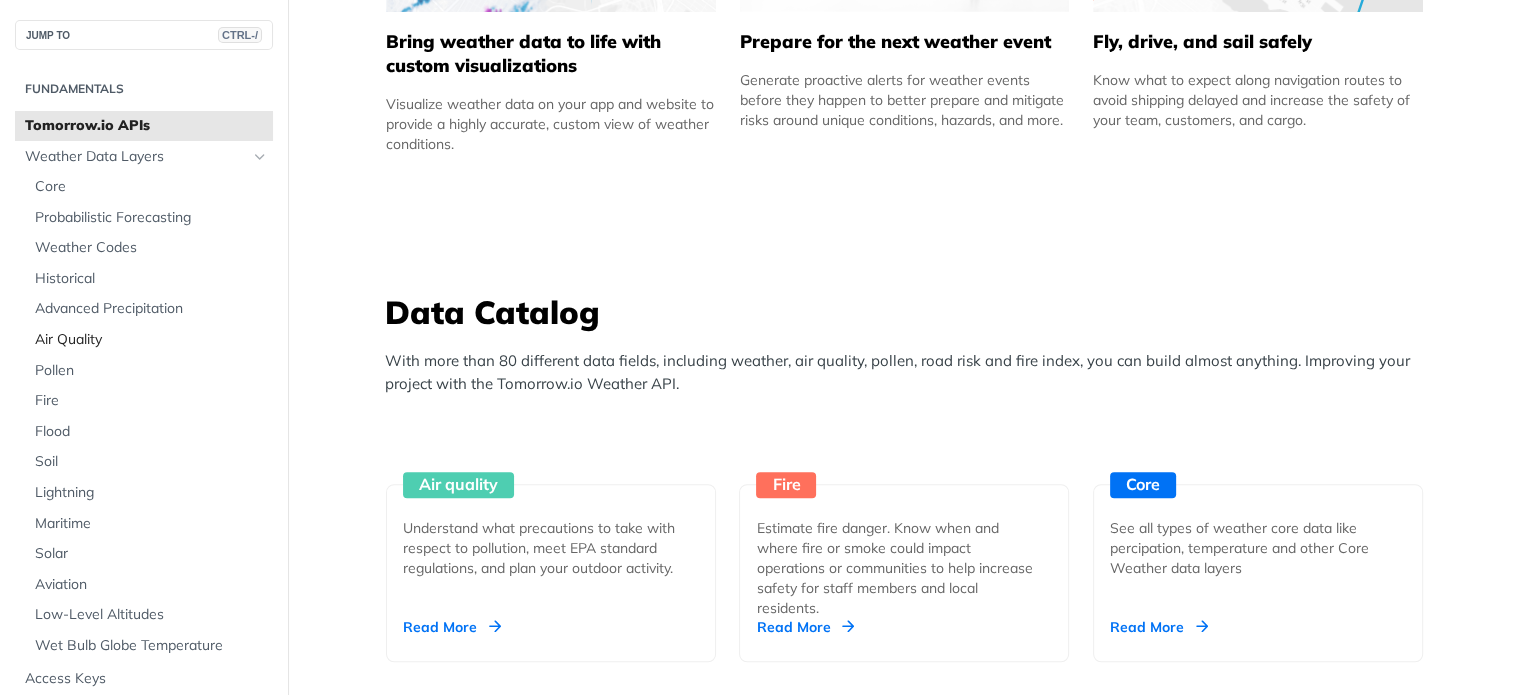 click on "Air Quality" at bounding box center (151, 340) 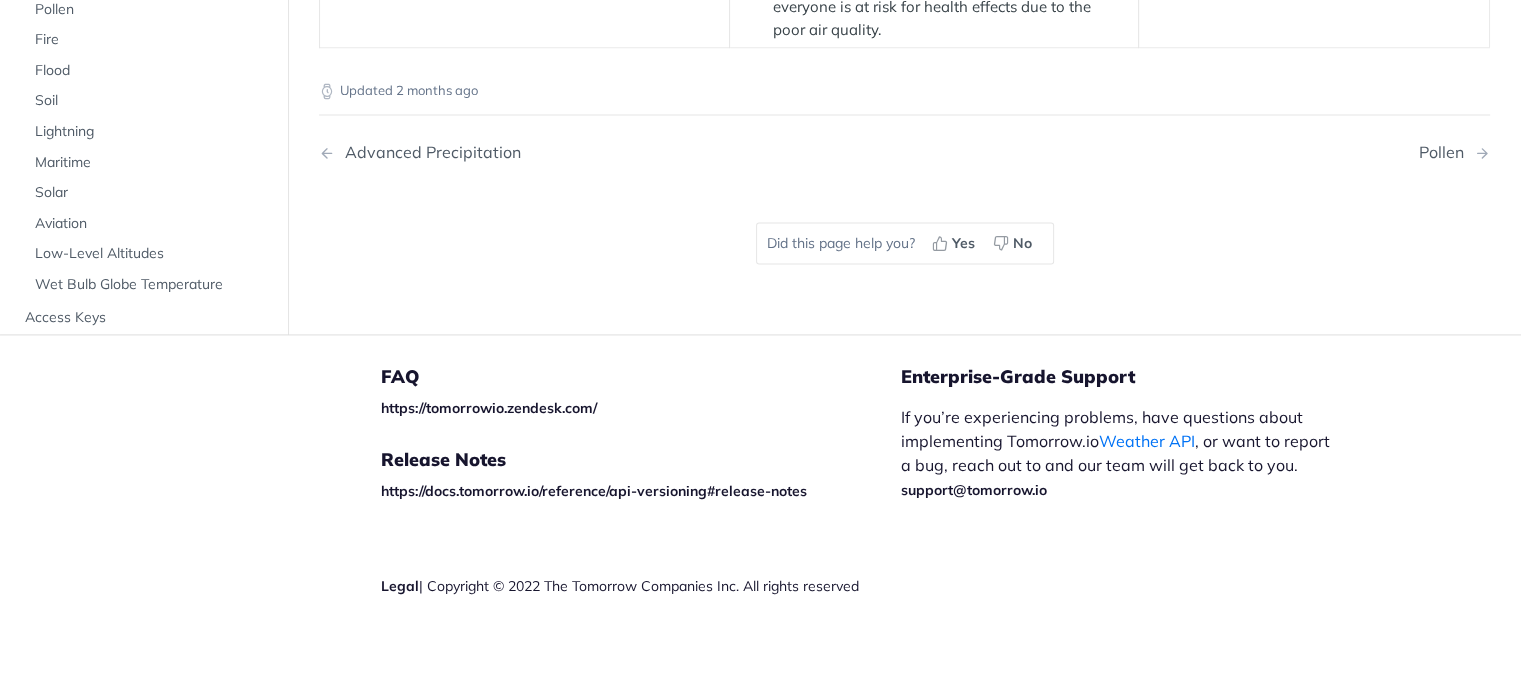 scroll, scrollTop: 3706, scrollLeft: 0, axis: vertical 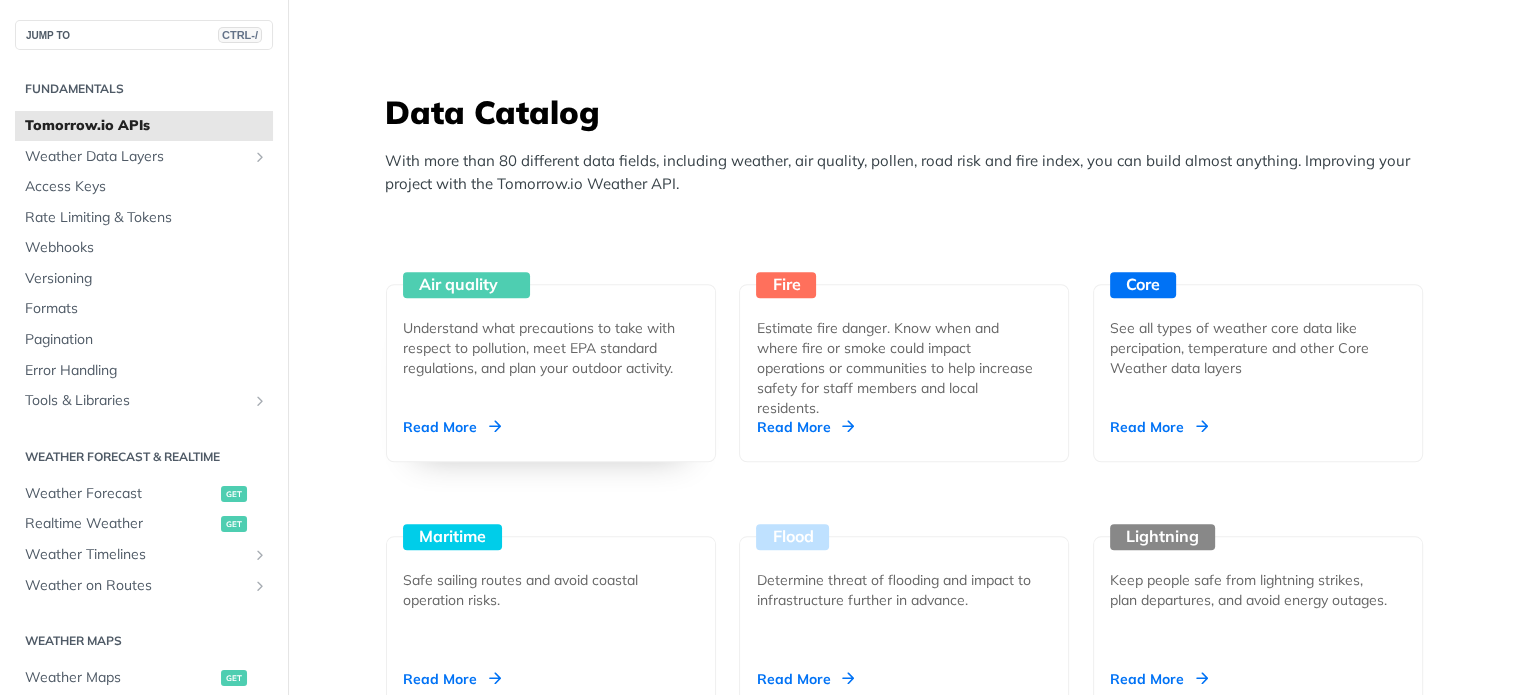 click on "Read More" at bounding box center [452, 427] 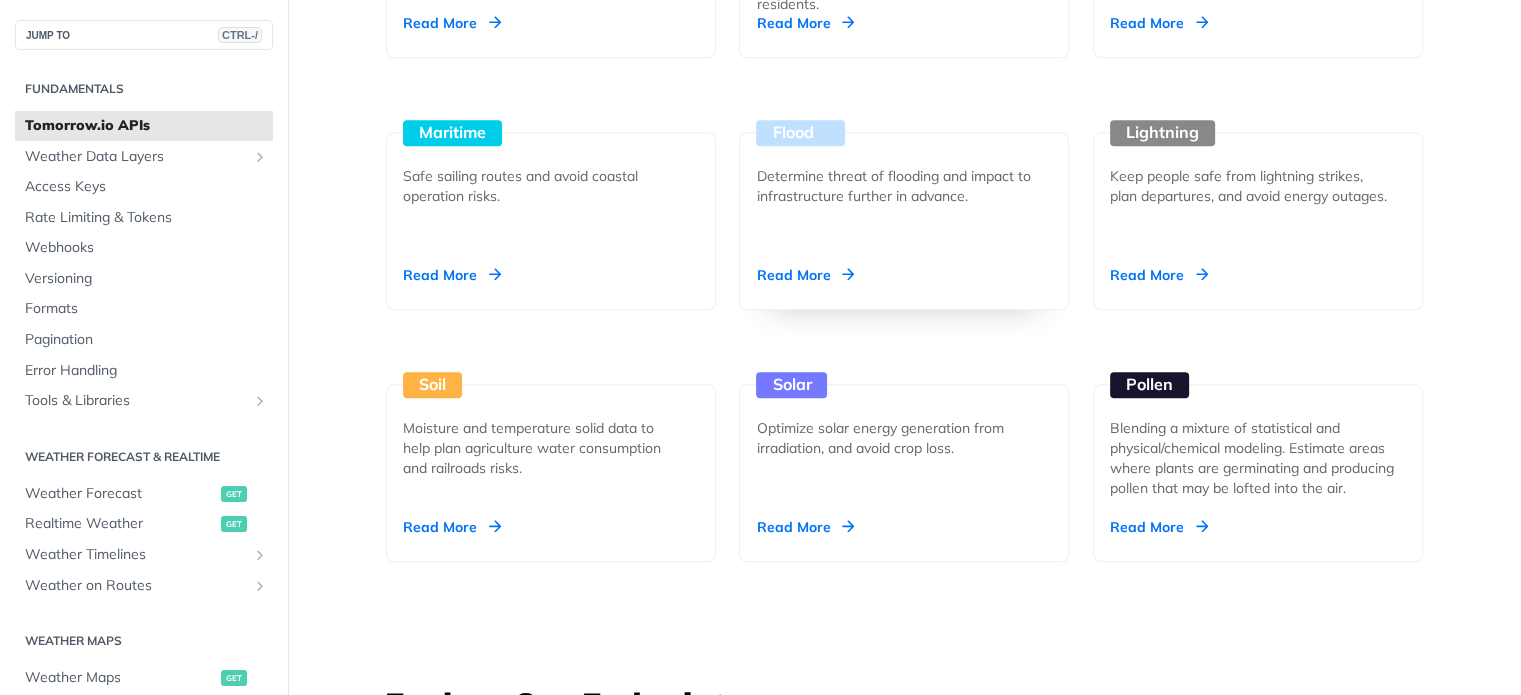 scroll, scrollTop: 1900, scrollLeft: 0, axis: vertical 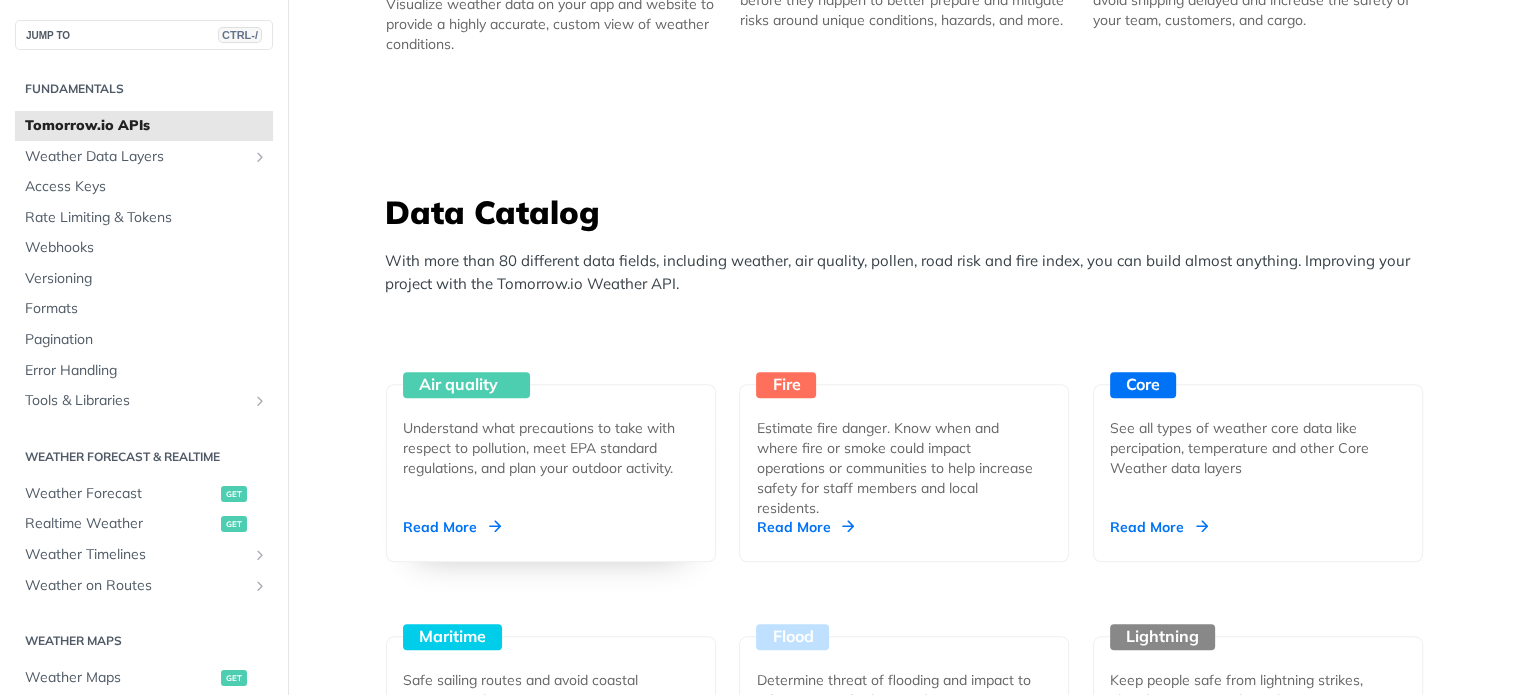 click on "Air quality" at bounding box center (466, 385) 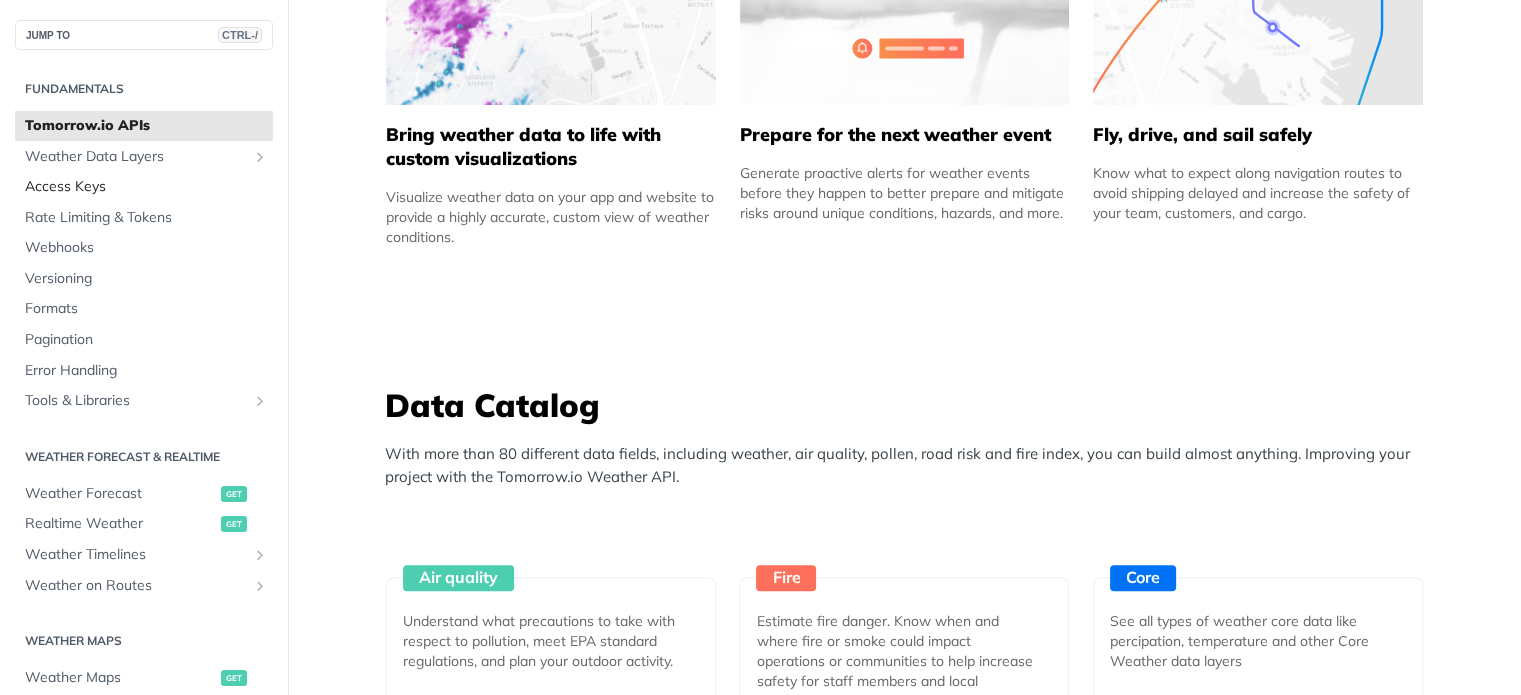 scroll, scrollTop: 1400, scrollLeft: 0, axis: vertical 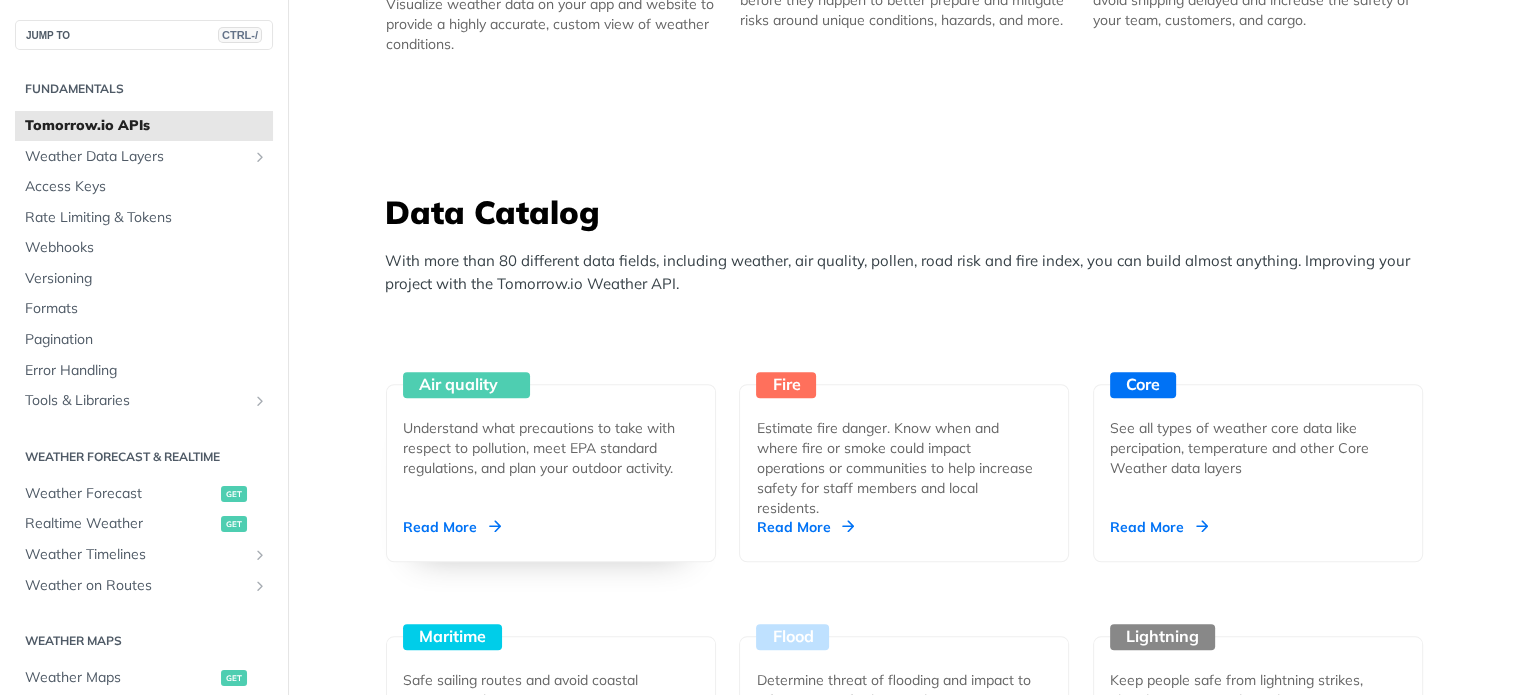 click on "Read More" at bounding box center [452, 527] 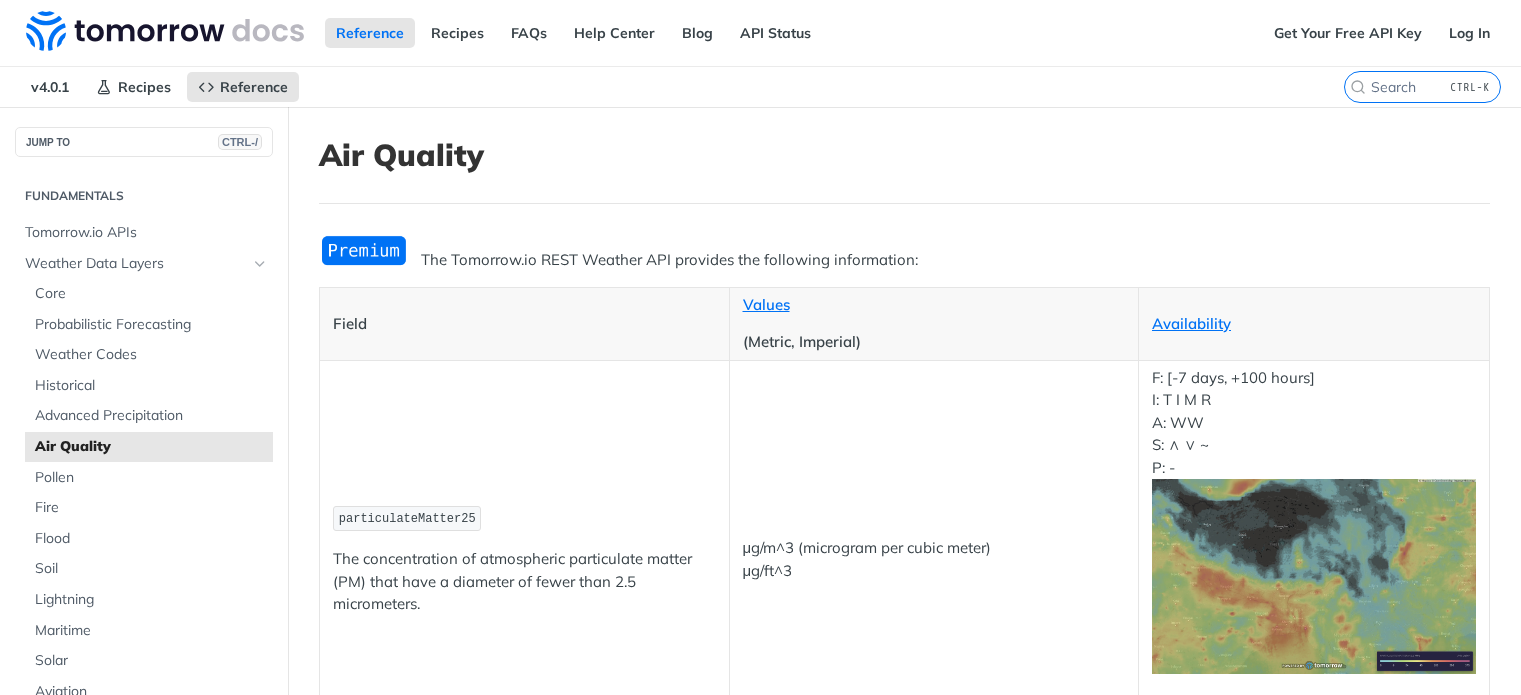 scroll, scrollTop: 0, scrollLeft: 0, axis: both 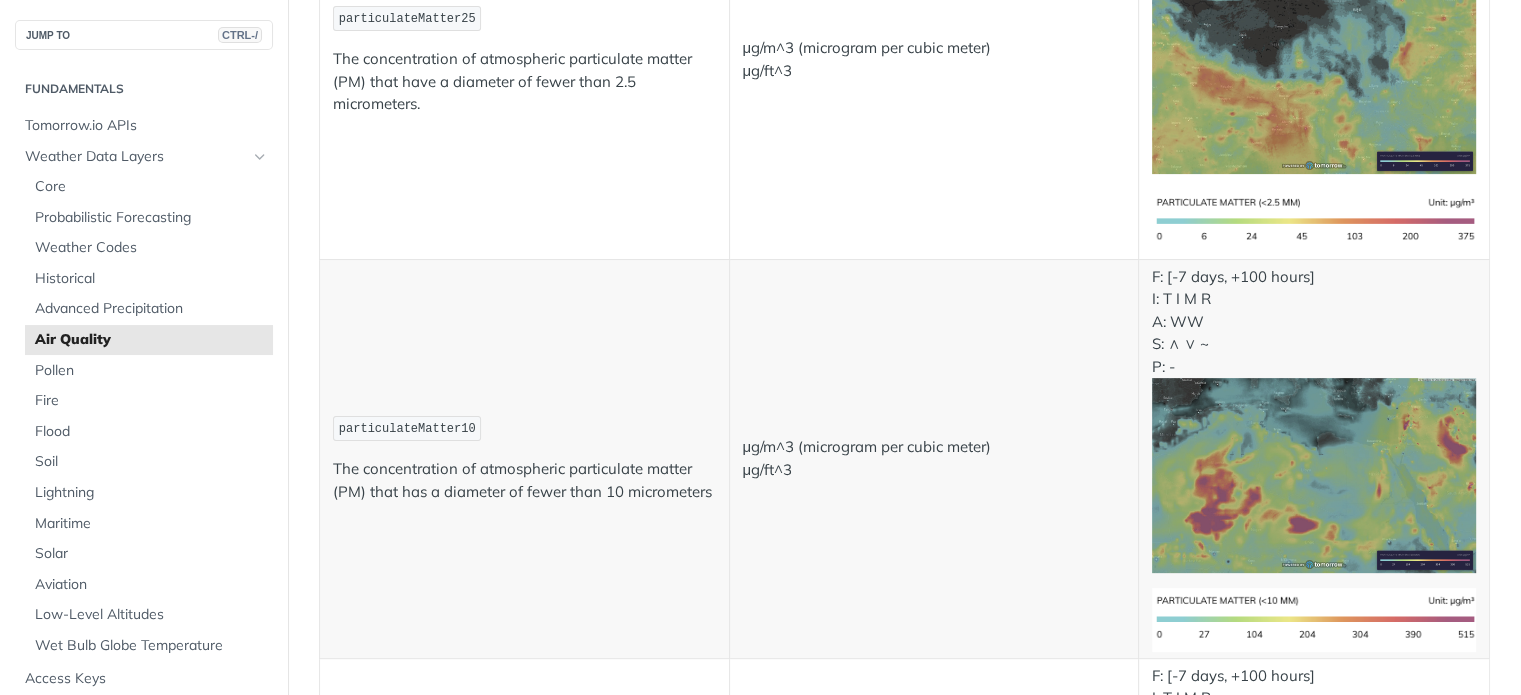 click on "Air Quality" at bounding box center (151, 340) 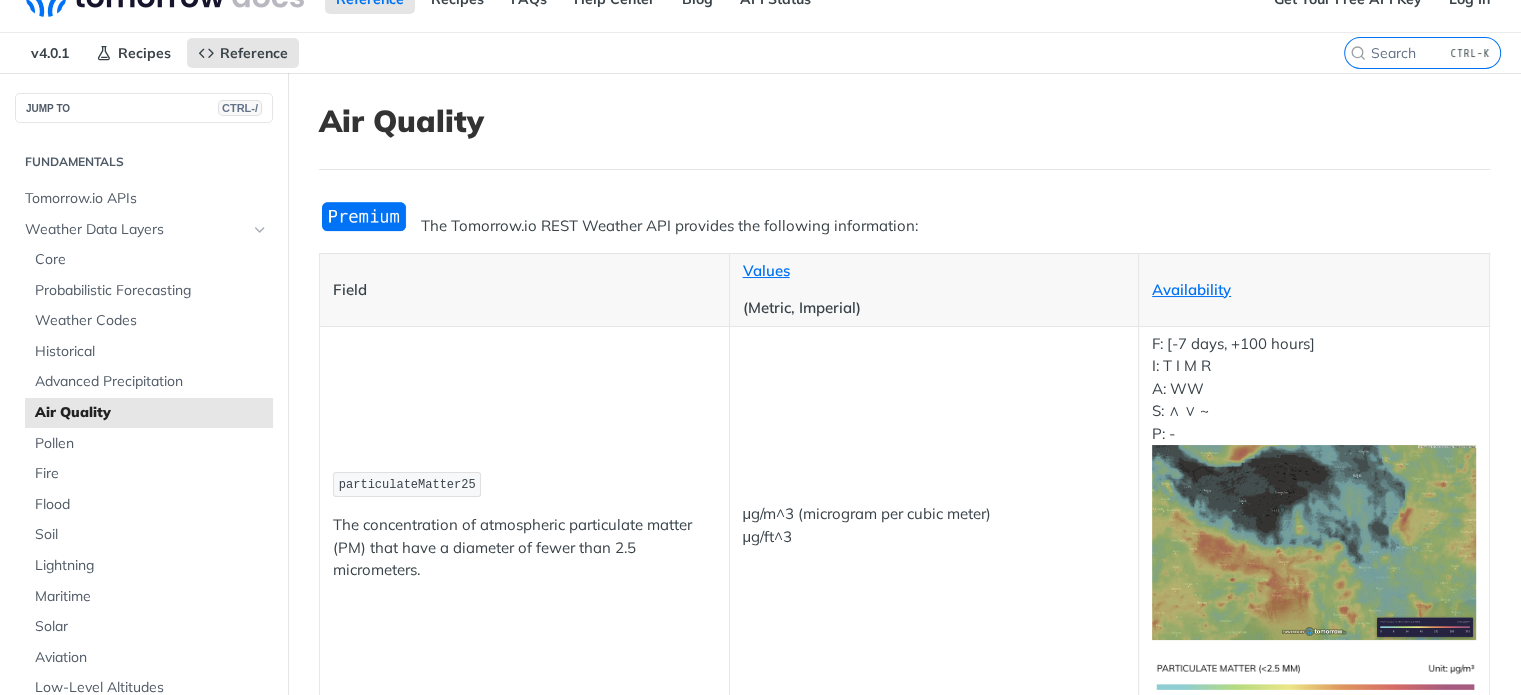 scroll, scrollTop: 0, scrollLeft: 0, axis: both 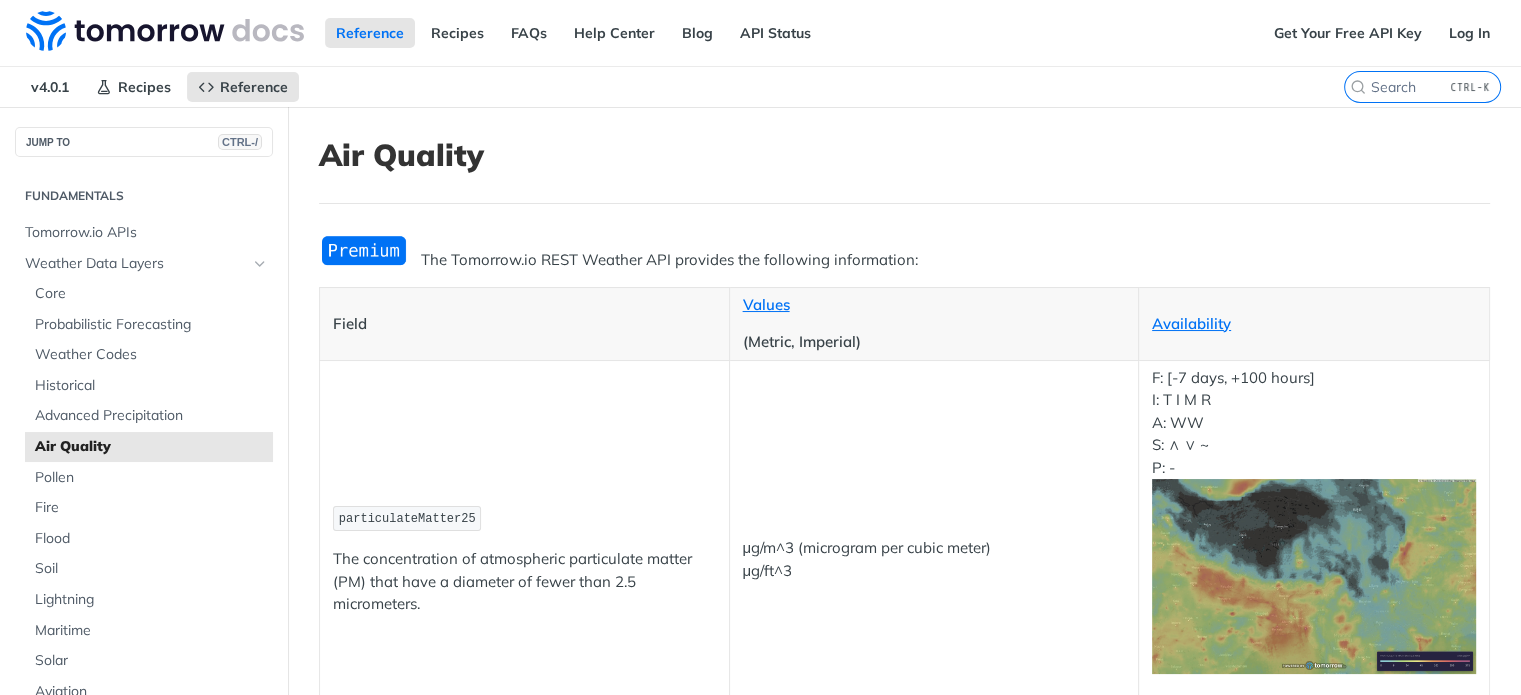 click on "CTRL-K" at bounding box center (1422, 87) 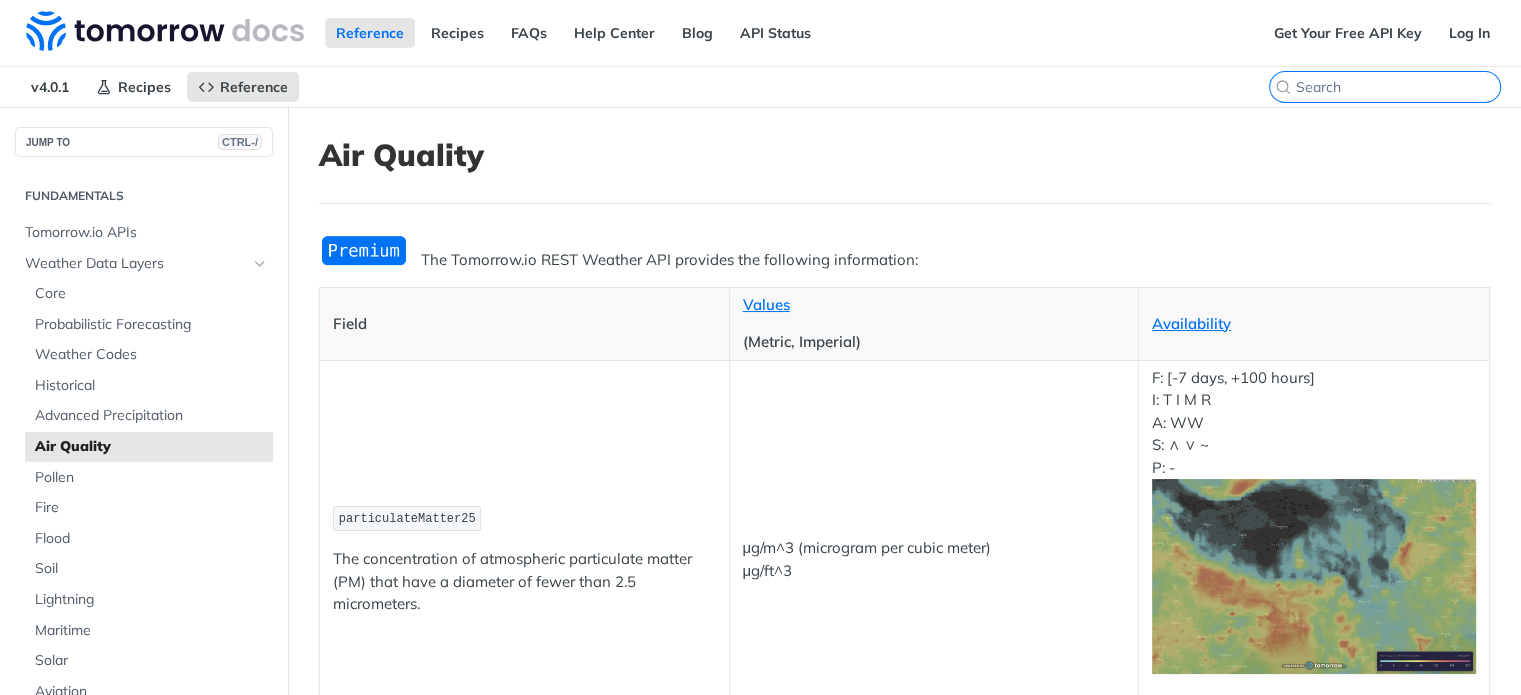 click on "CTRL-K" at bounding box center (1398, 87) 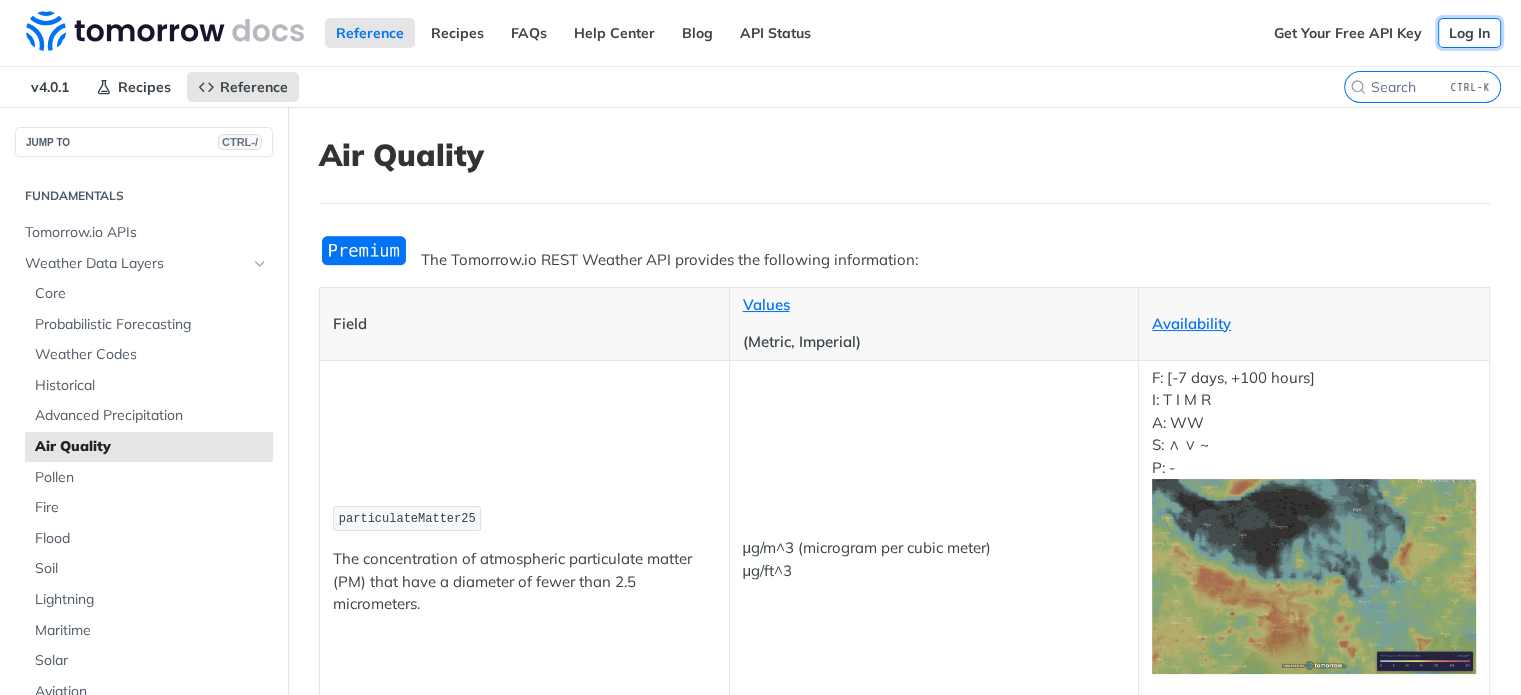 click on "Log In" at bounding box center [1469, 33] 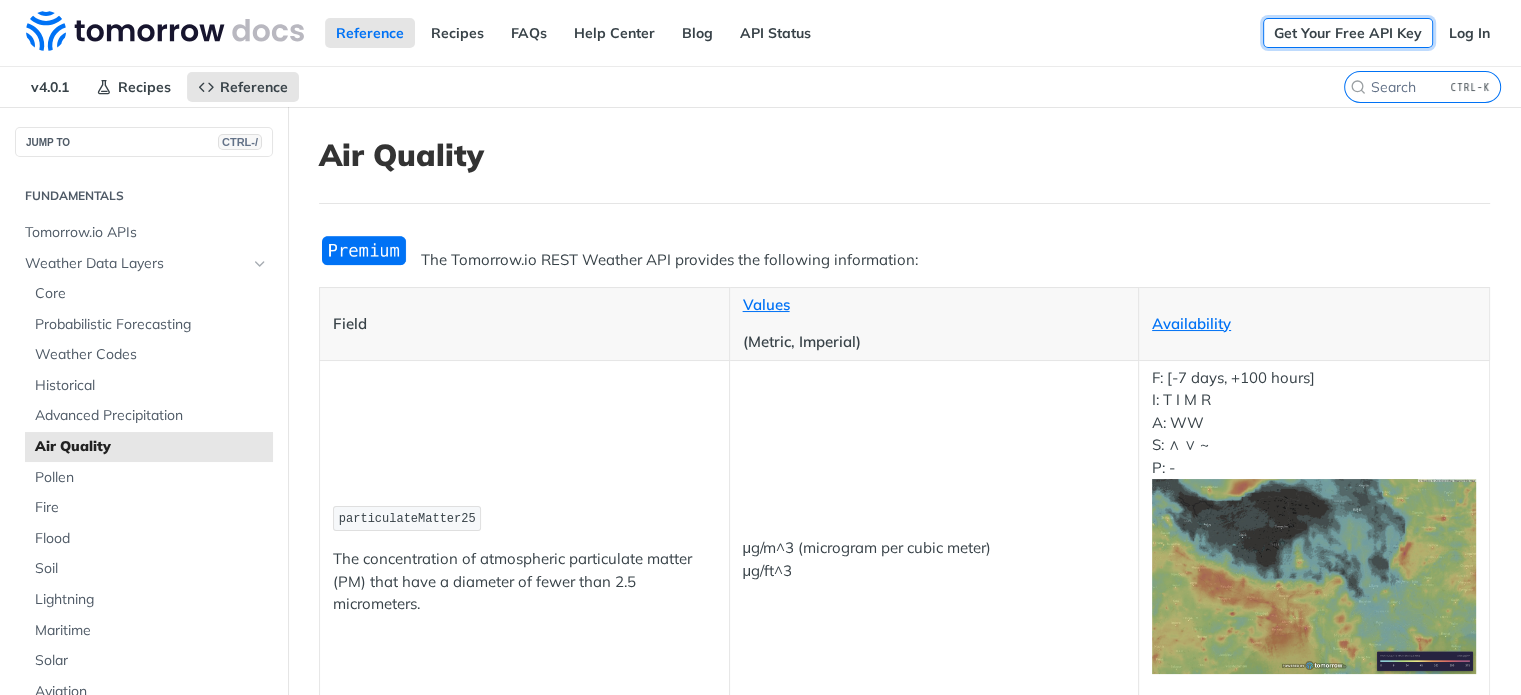 click on "Get Your Free API Key" at bounding box center [1348, 33] 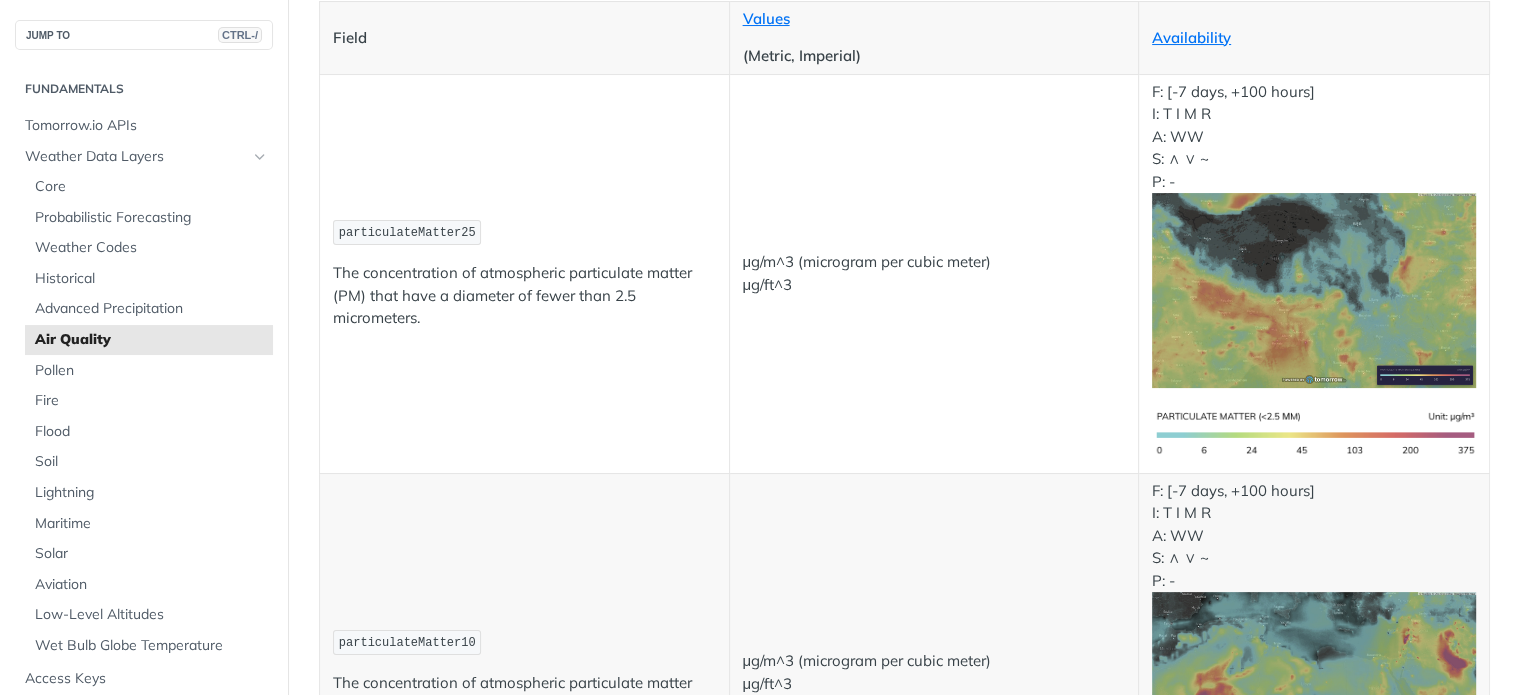 scroll, scrollTop: 500, scrollLeft: 0, axis: vertical 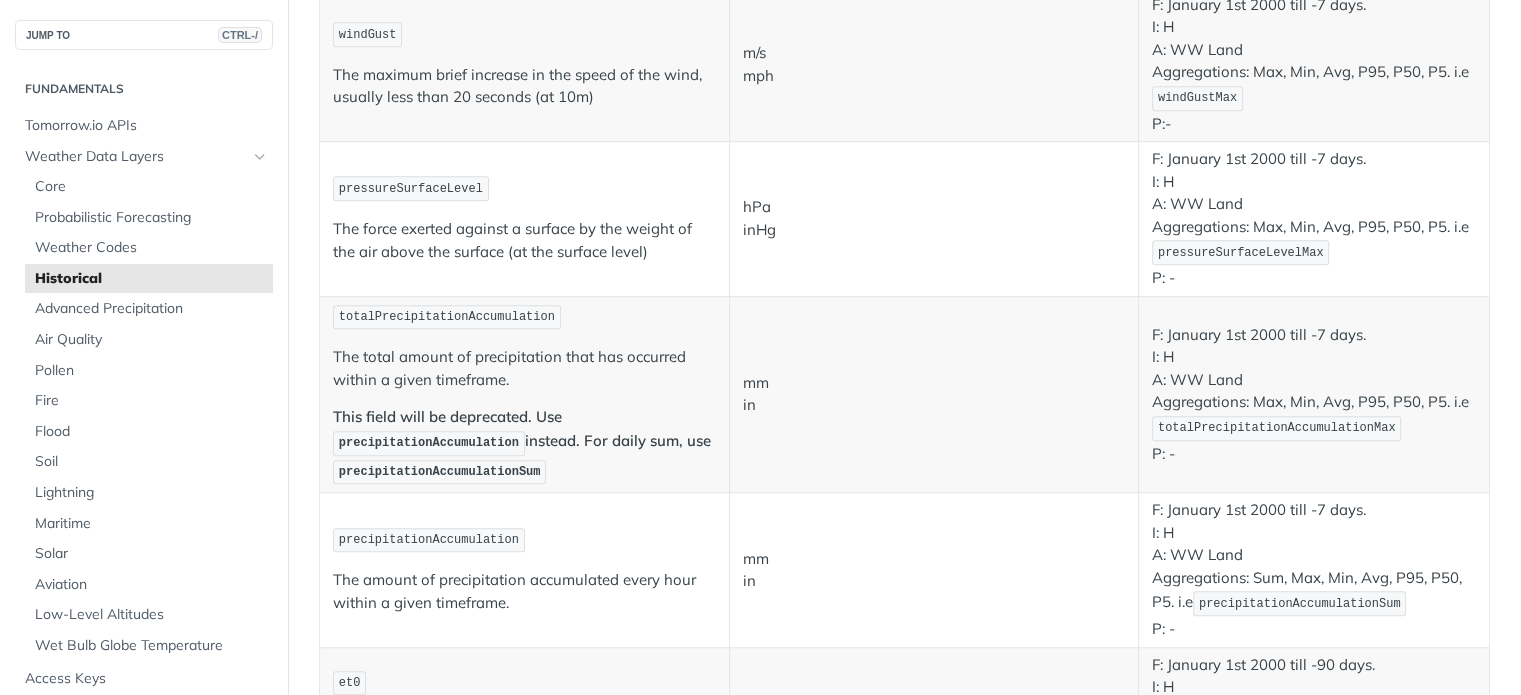 click on "totalPrecipitationAccumulation" at bounding box center [447, 317] 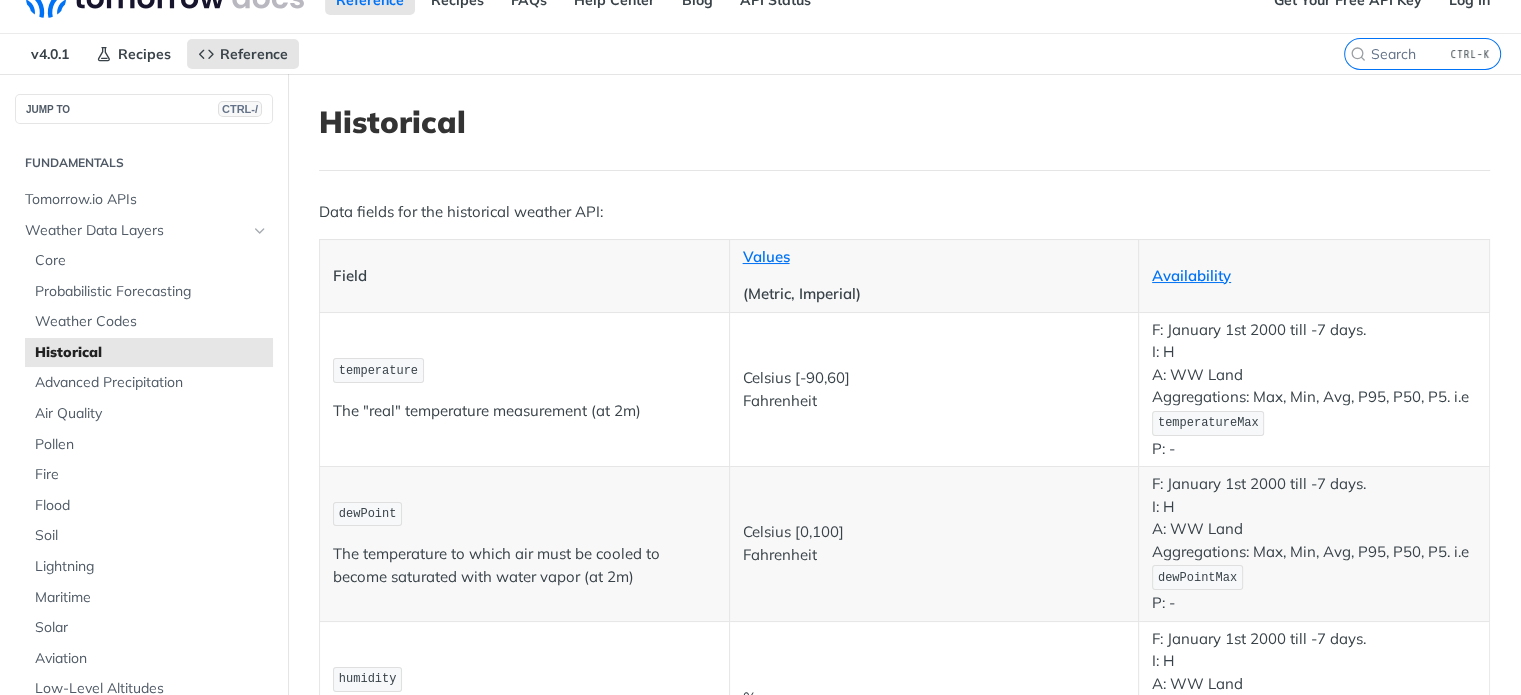 scroll, scrollTop: 0, scrollLeft: 0, axis: both 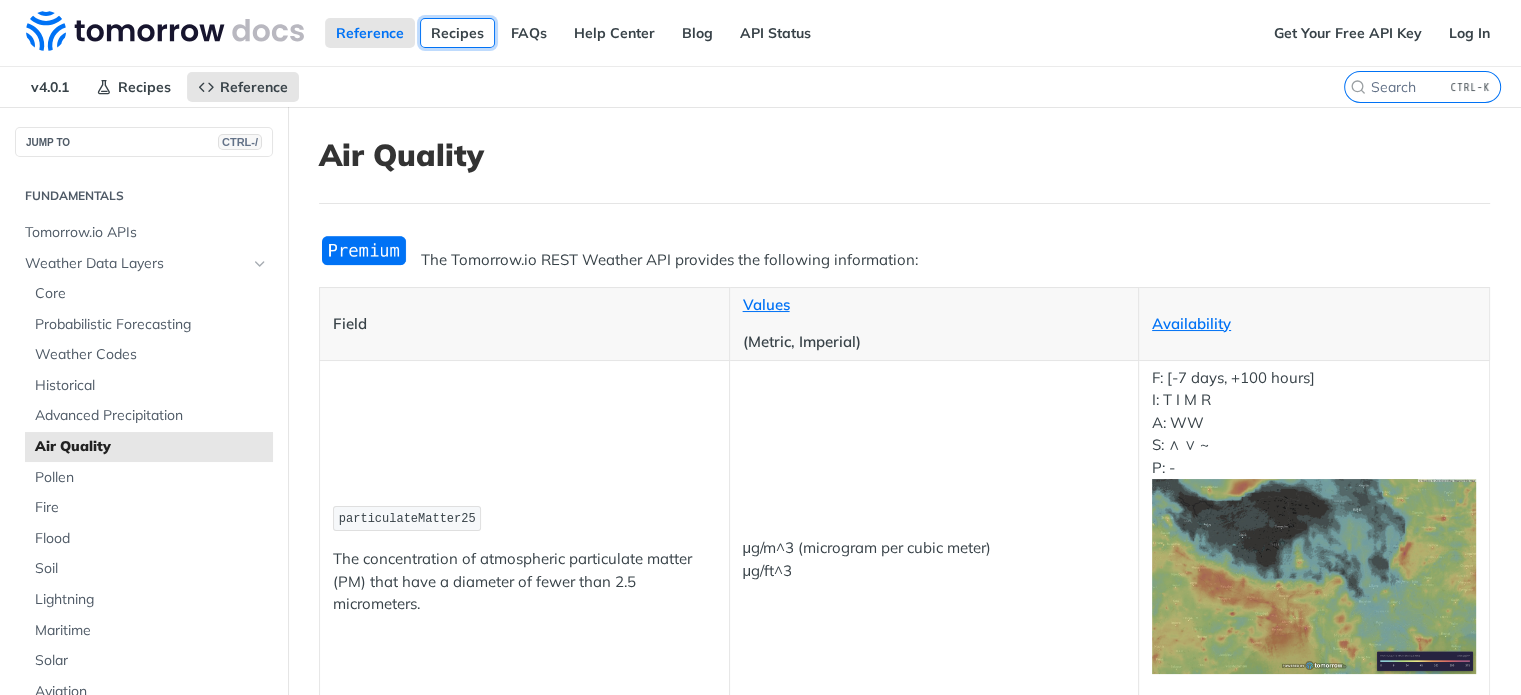 click on "Recipes" at bounding box center [457, 33] 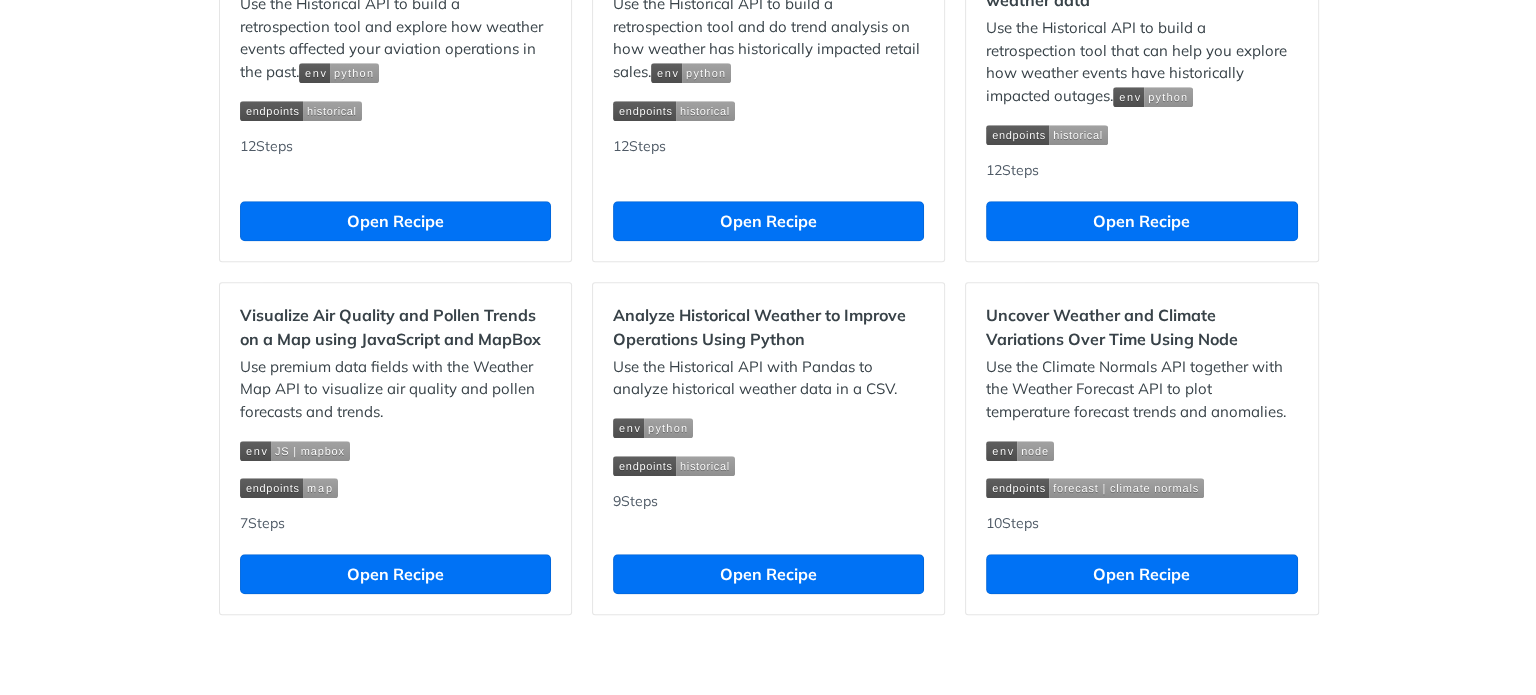 scroll, scrollTop: 1956, scrollLeft: 0, axis: vertical 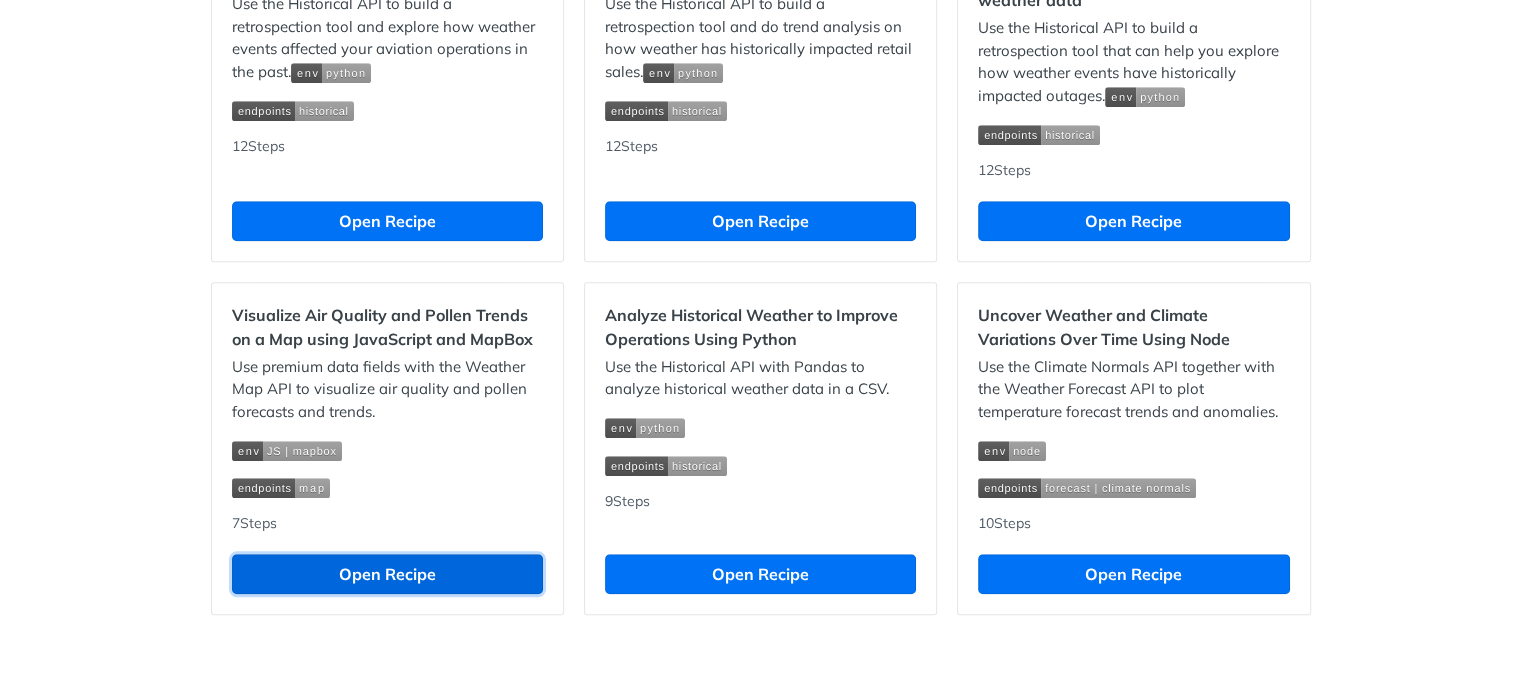 click on "Open Recipe" at bounding box center (387, 574) 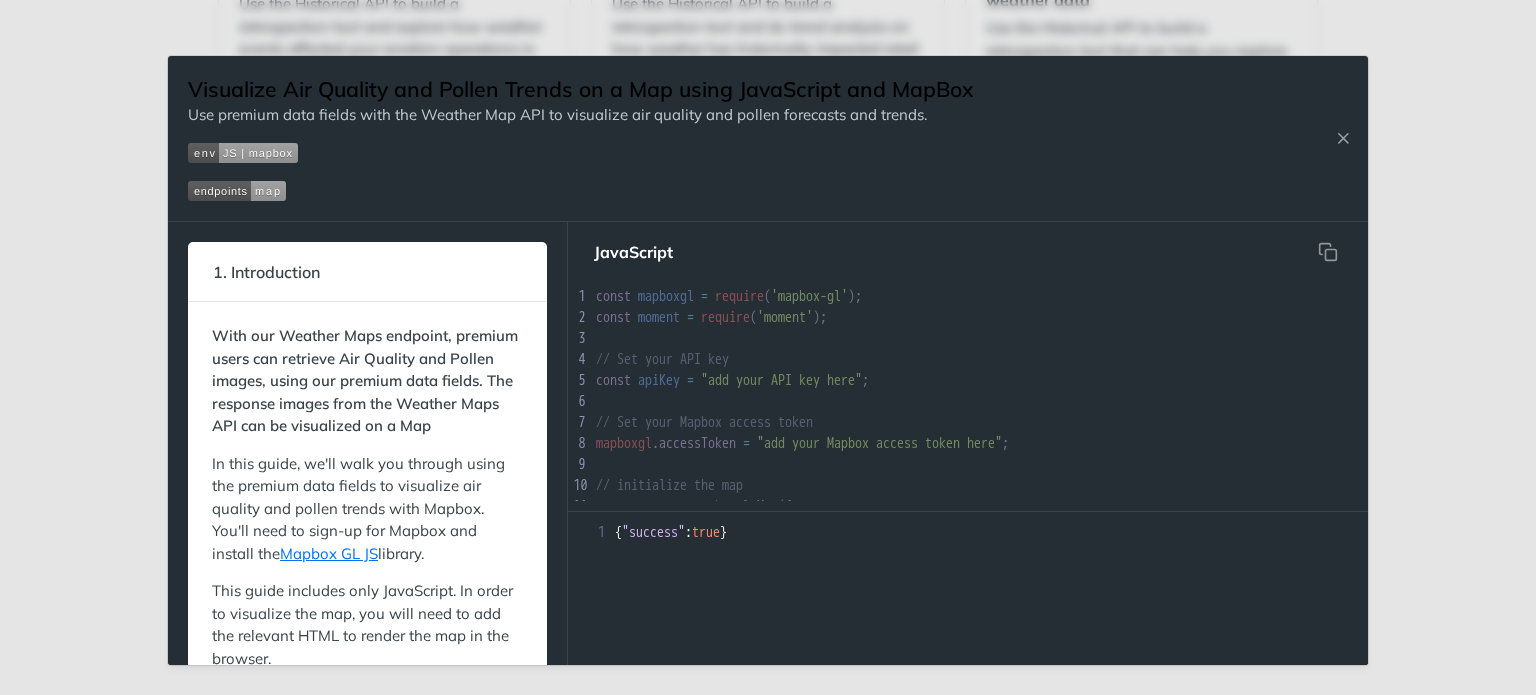 scroll, scrollTop: 175, scrollLeft: 0, axis: vertical 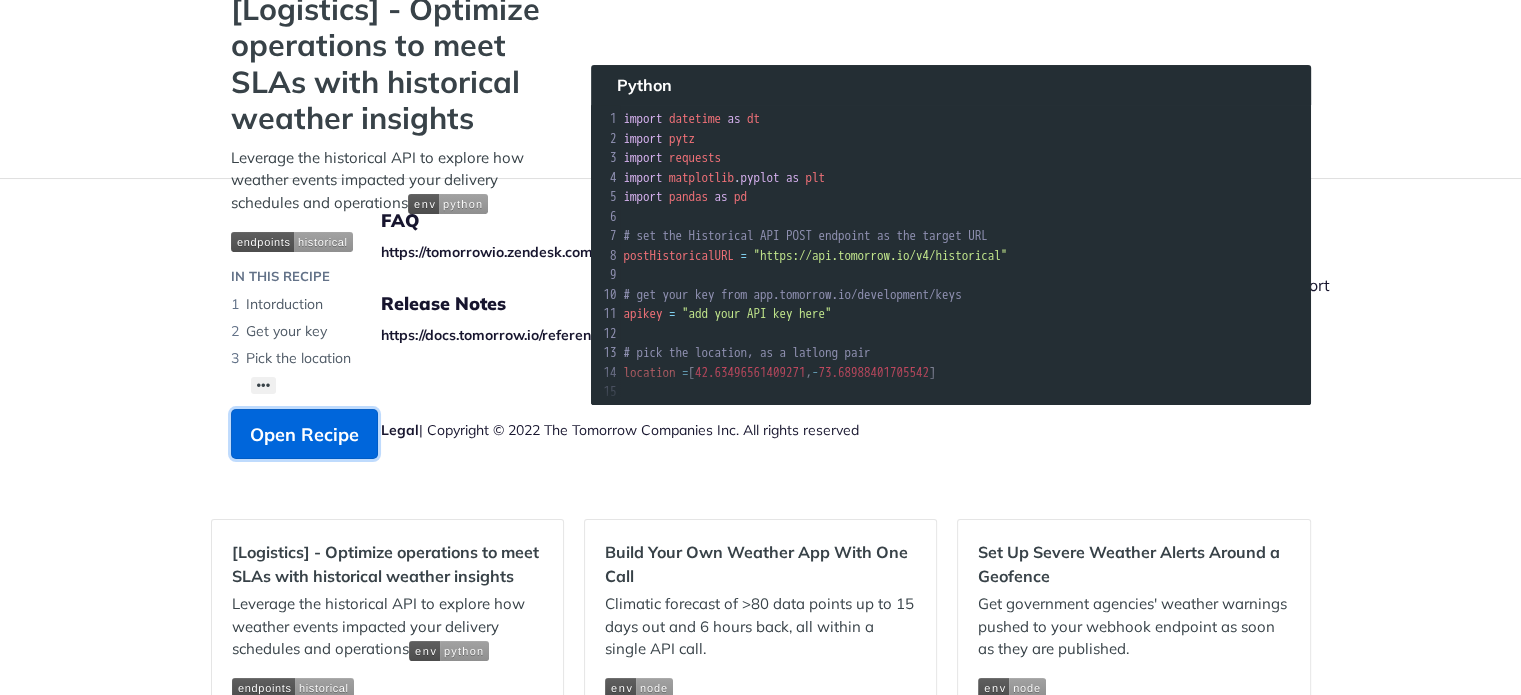 click on "Open Recipe" at bounding box center [304, 434] 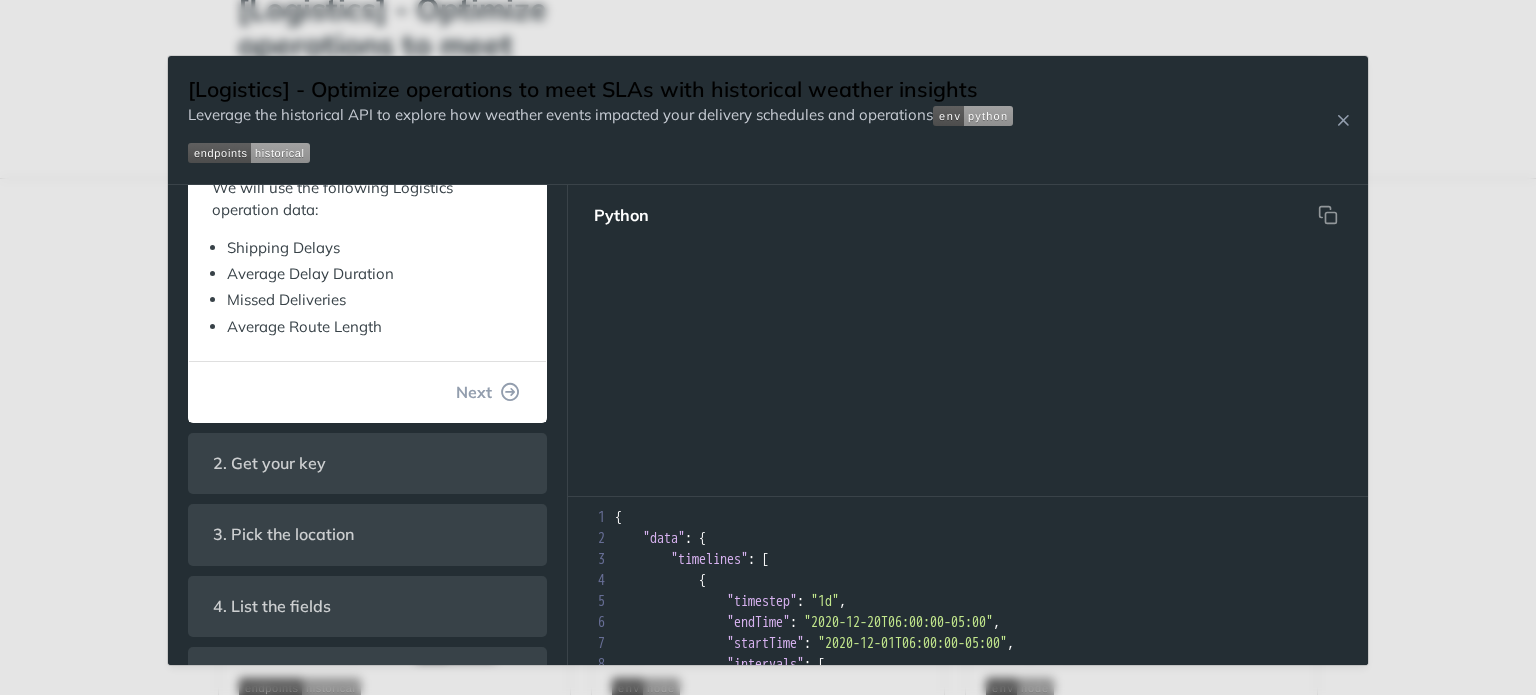 scroll, scrollTop: 1156, scrollLeft: 0, axis: vertical 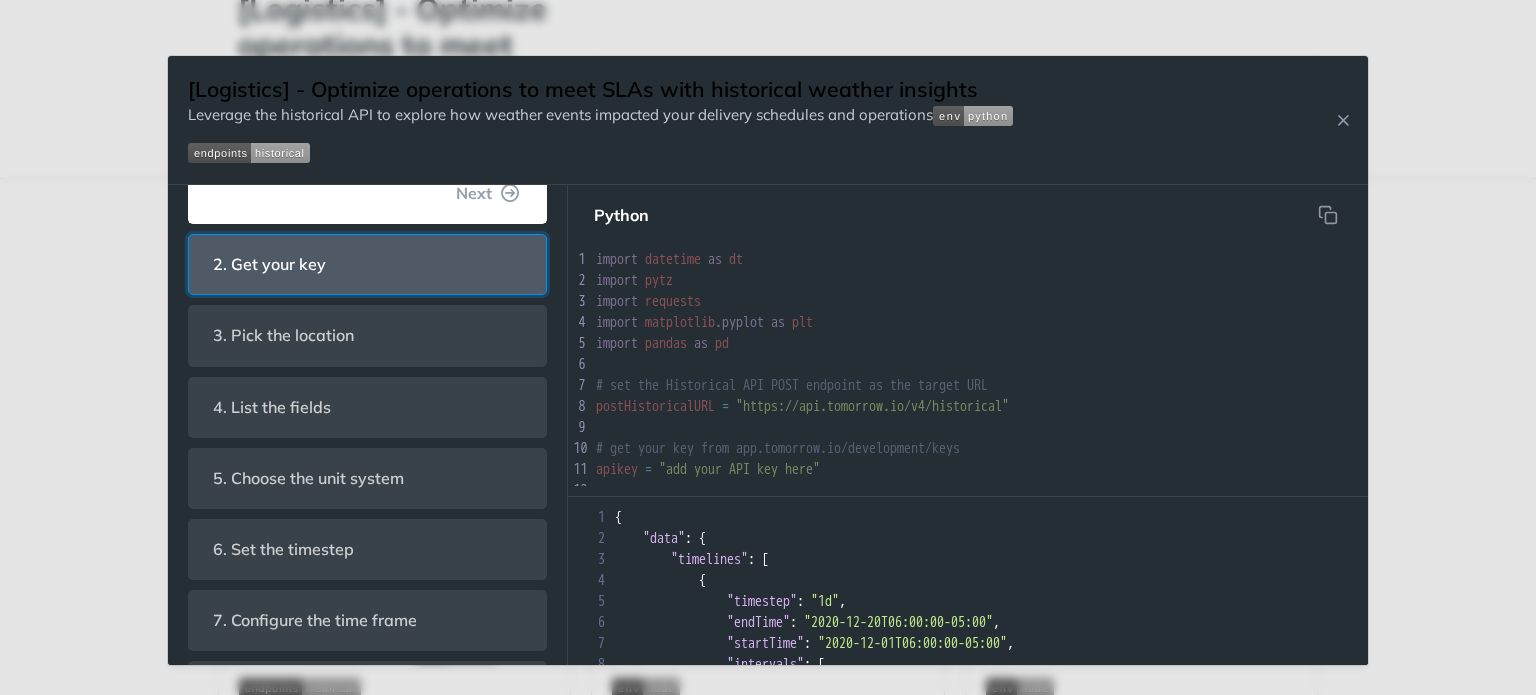 click on "2. Get your key" at bounding box center [367, 264] 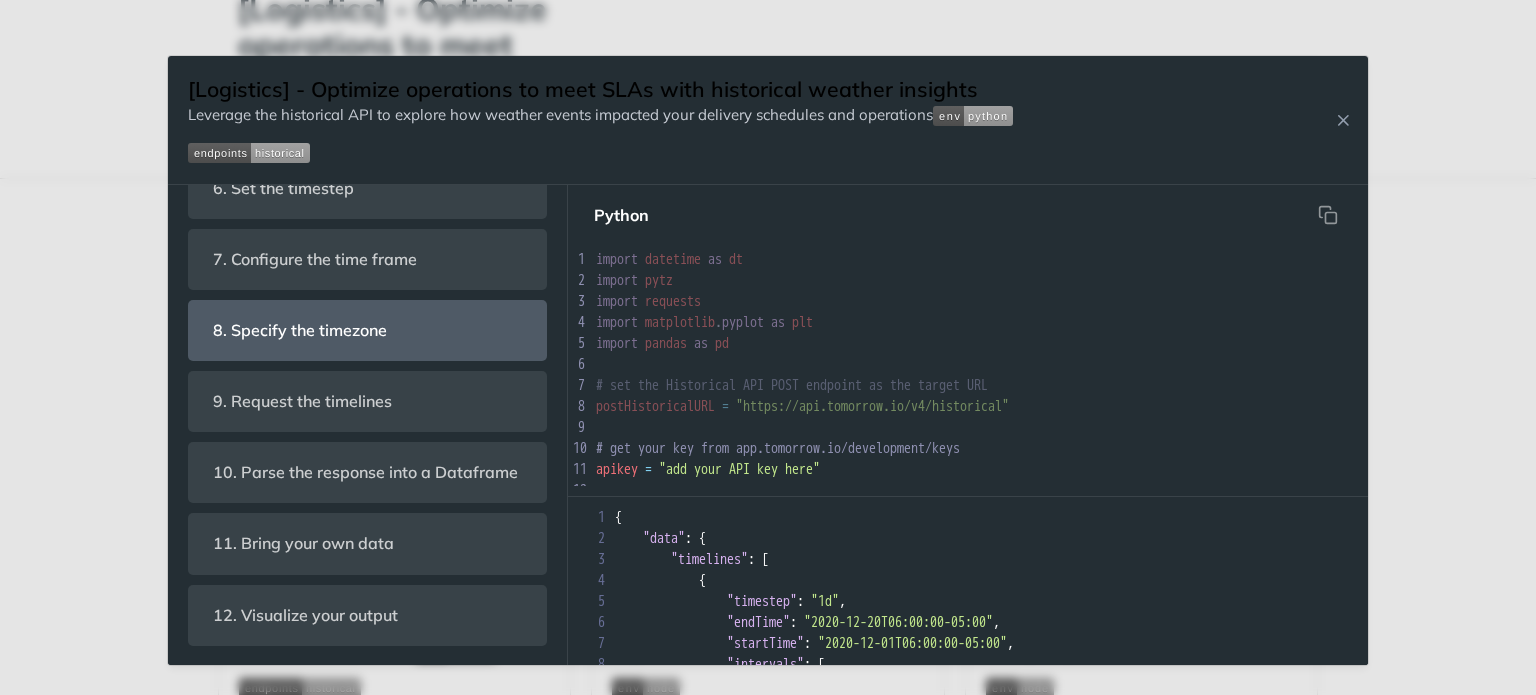 scroll, scrollTop: 592, scrollLeft: 0, axis: vertical 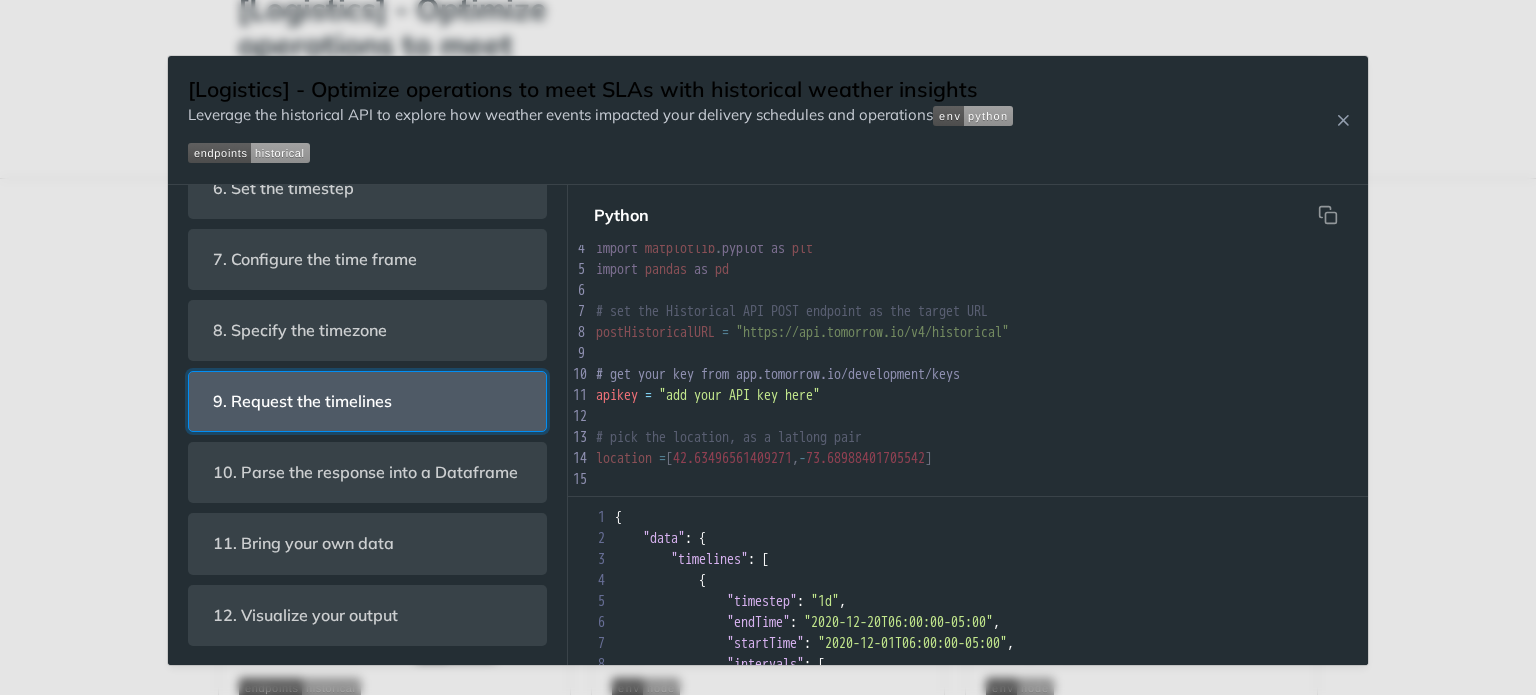 click on "9. Request the timelines" at bounding box center [367, 401] 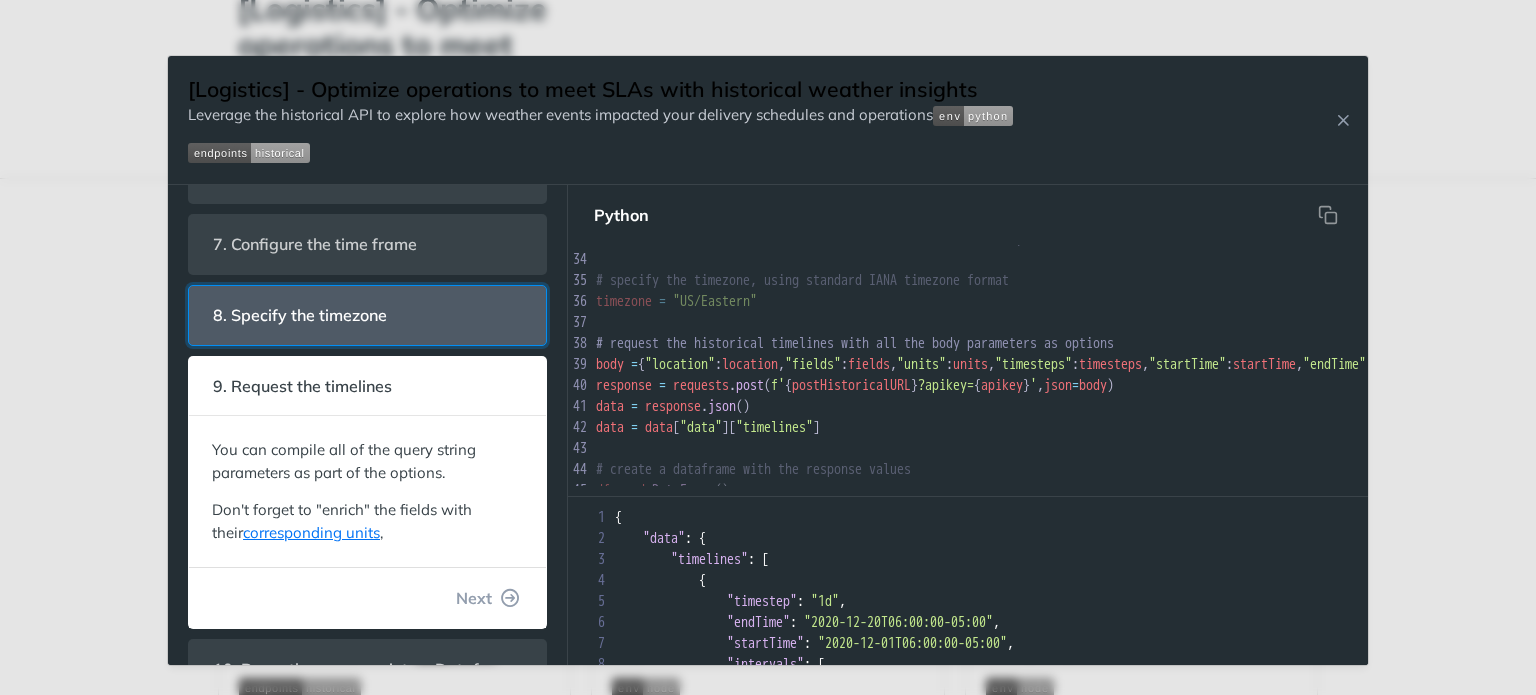 click on "8. Specify the timezone" at bounding box center (367, 315) 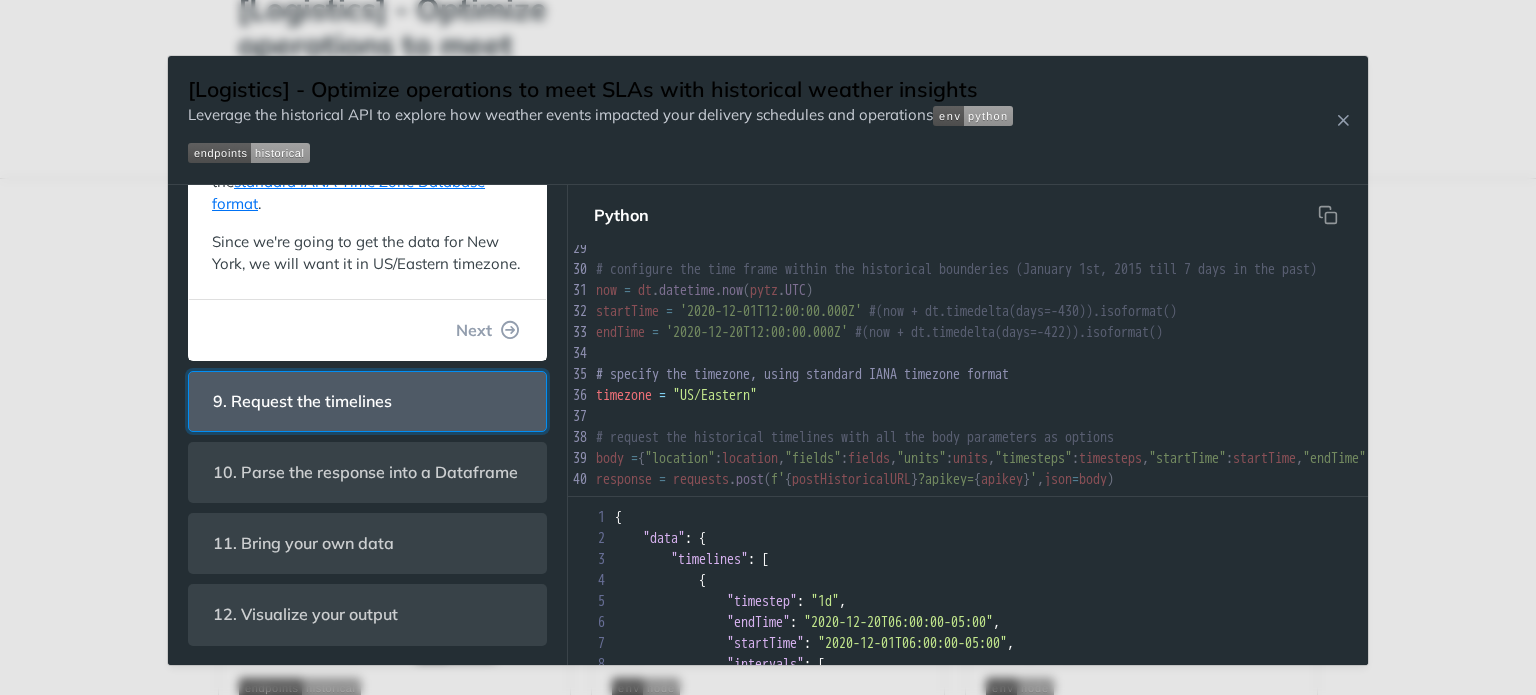 click on "9. Request the timelines" at bounding box center (367, 401) 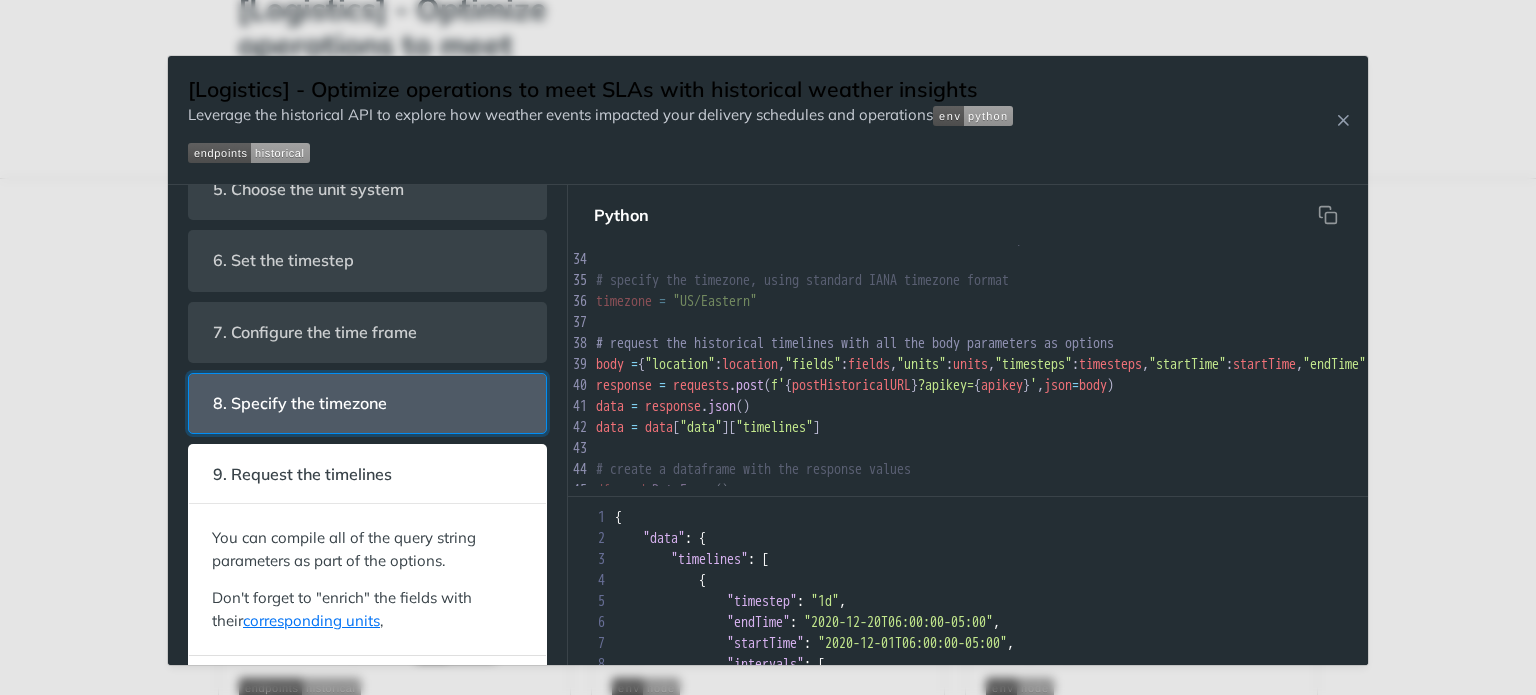 click on "8. Specify the timezone" at bounding box center (367, 403) 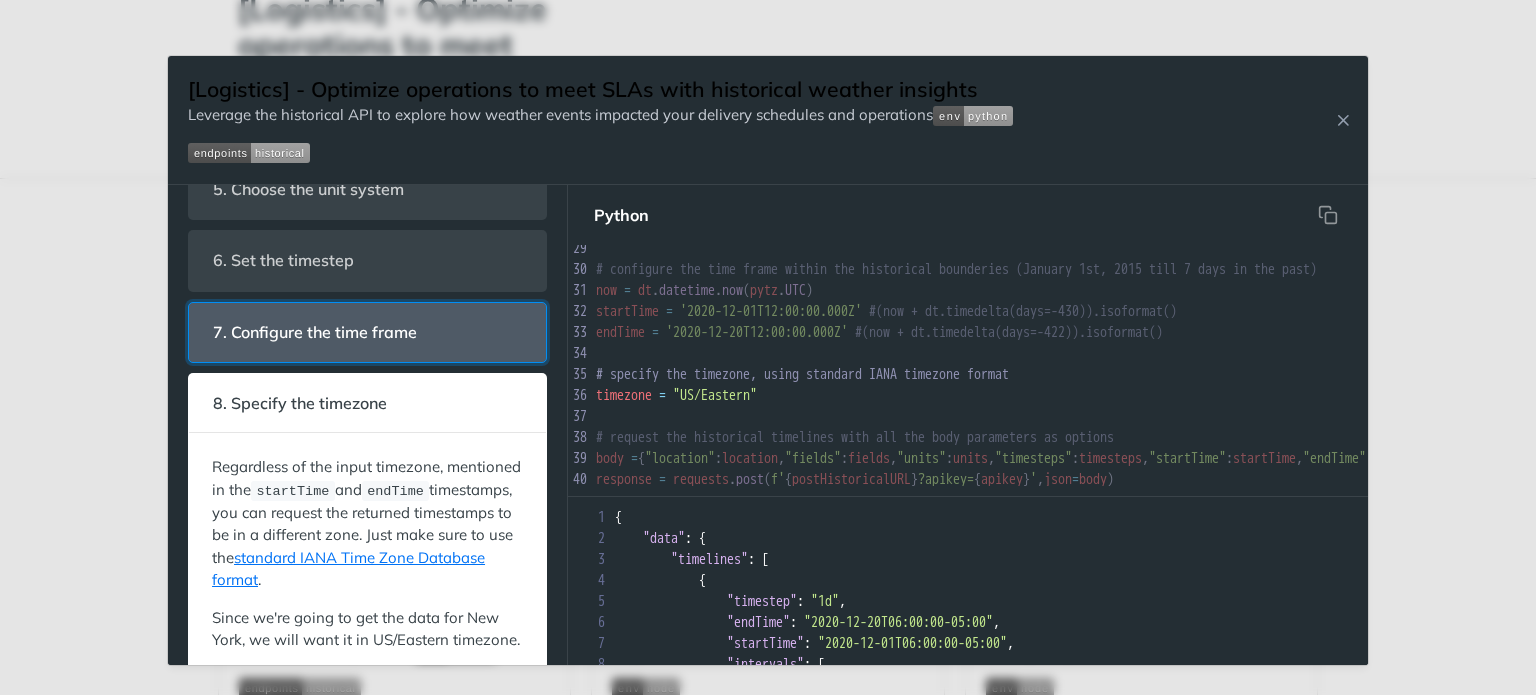 click on "7. Configure the time frame" at bounding box center (367, 332) 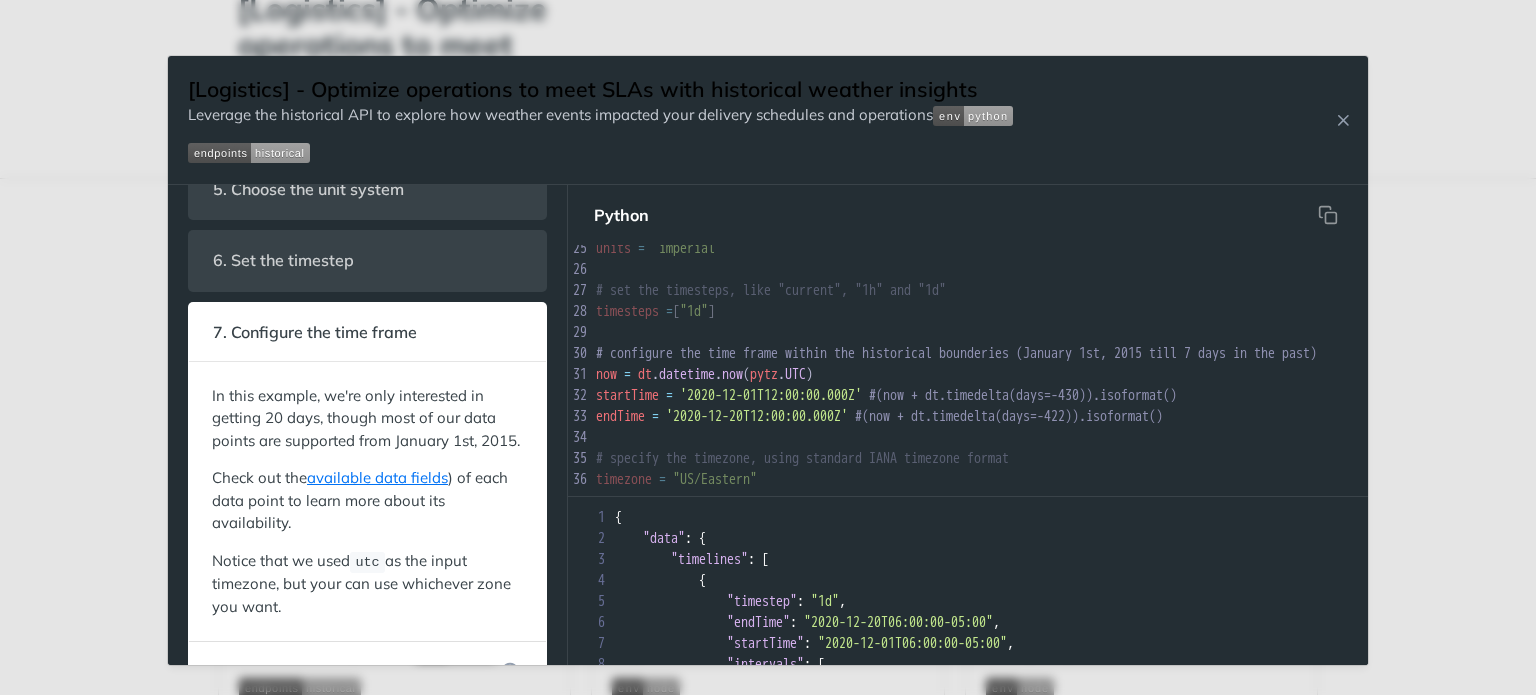 click on "1. Intorduction With our Historical endpoint, you can query weather data from January 1st, 2015.
This tool will help you understand what kind of weather events are causing operational disruptions.
In this guide, we'll walk you through collecting weather data from Tomorrow.io historical API and bring your own data, to look for correlation between weather events and specific operation disruption.
We will use the following weather data:
Total precipitation accumulation
Wind Speed
Wind Guest
Wind Direction
Snow Accumulation
We will use the following Logistics operation data:
Shipping Delays
Average Delay Duration
Missed Deliveries
Average Route Length
2. Get your key Before we begin, make sure to  signup to our platform  and, once logged in,  grab your key . 3. Pick the location In this type of call, you can use any  types of location
In your tool, you can change this per query dynamically, though we chose to only get the weather data for a point location in New York. here" at bounding box center [367, 467] 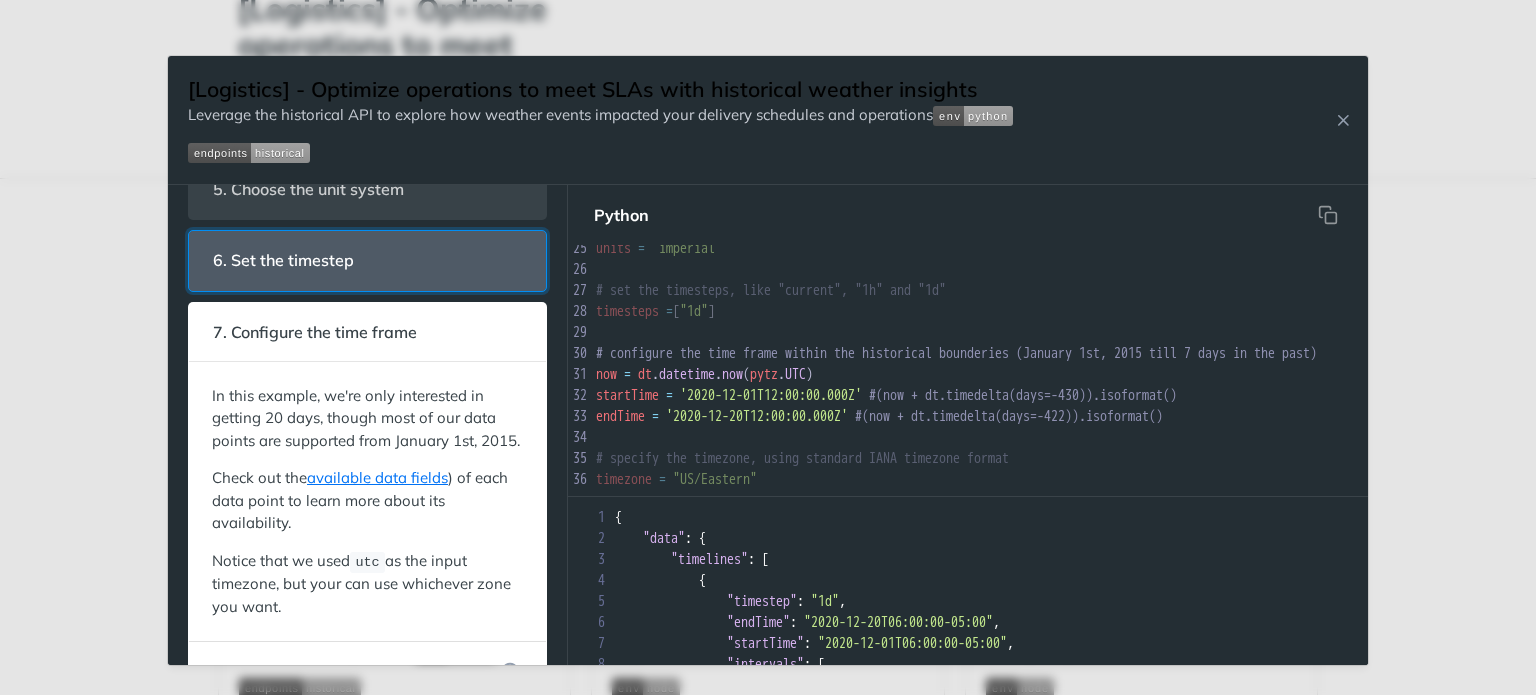click on "6. Set the timestep" at bounding box center [367, 260] 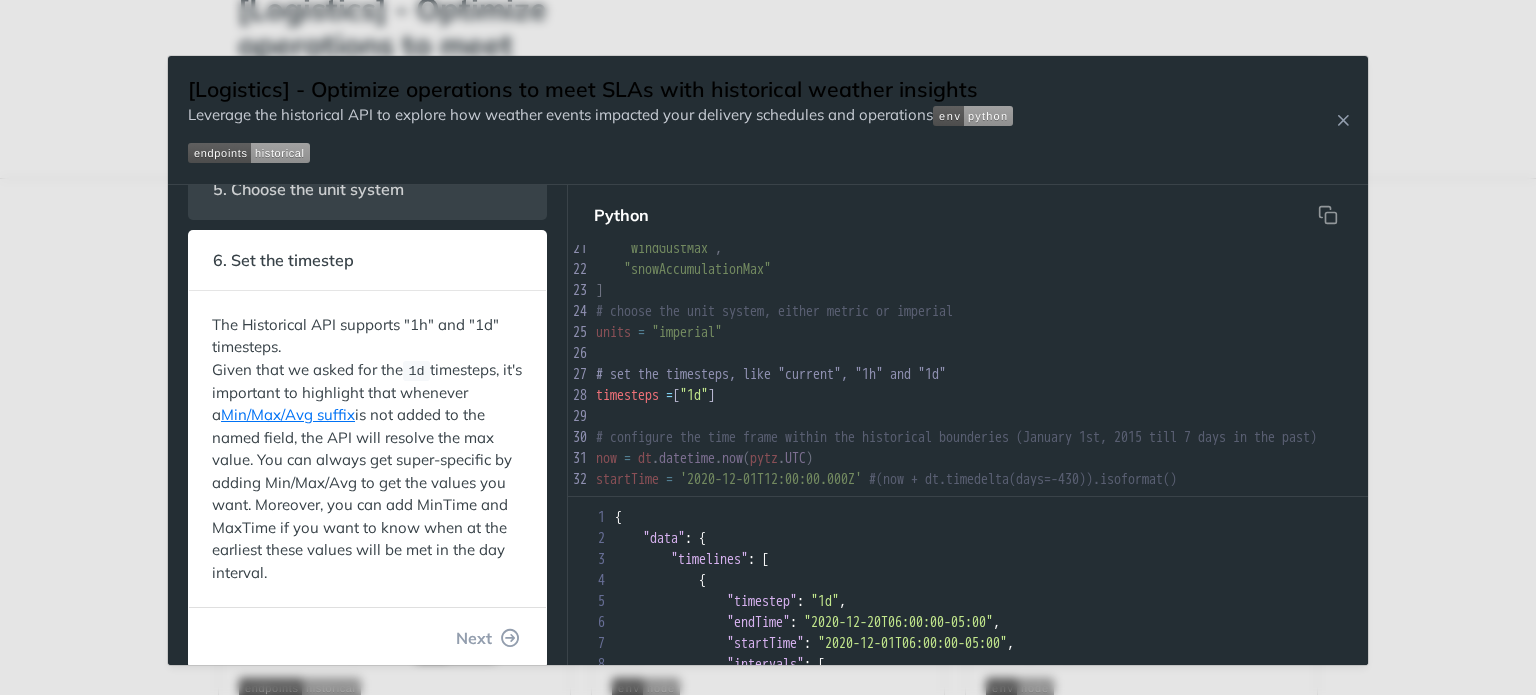 click on "1. Intorduction With our Historical endpoint, you can query weather data from January 1st, 2015.
This tool will help you understand what kind of weather events are causing operational disruptions.
In this guide, we'll walk you through collecting weather data from Tomorrow.io historical API and bring your own data, to look for correlation between weather events and specific operation disruption.
We will use the following weather data:
Total precipitation accumulation
Wind Speed
Wind Guest
Wind Direction
Snow Accumulation
We will use the following Logistics operation data:
Shipping Delays
Average Delay Duration
Missed Deliveries
Average Route Length
2. Get your key Before we begin, make sure to  signup to our platform  and, once logged in,  grab your key . 3. Pick the location In this type of call, you can use any  types of location
In your tool, you can change this per query dynamically, though we chose to only get the weather data for a point location in New York. here" at bounding box center [367, 486] 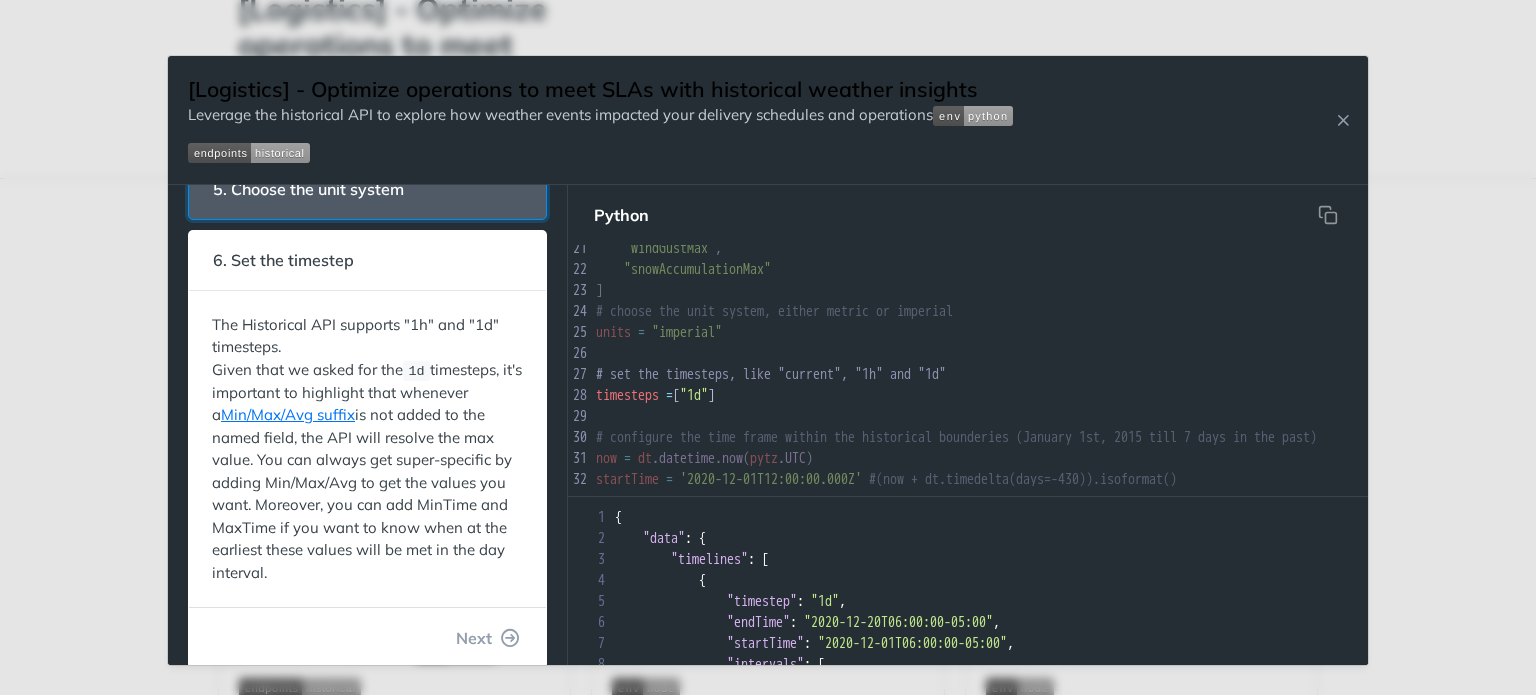 click on "5. Choose the unit system" at bounding box center (367, 189) 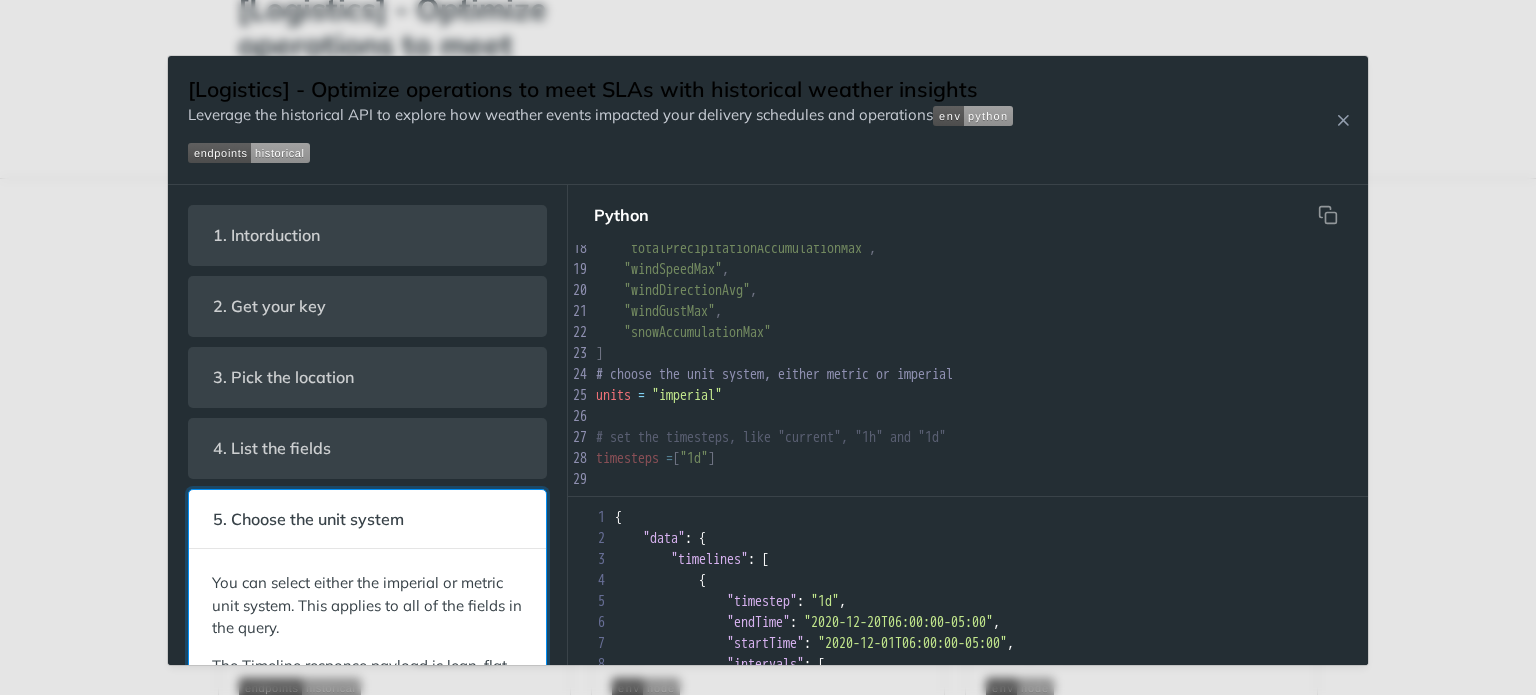 scroll, scrollTop: 185, scrollLeft: 0, axis: vertical 